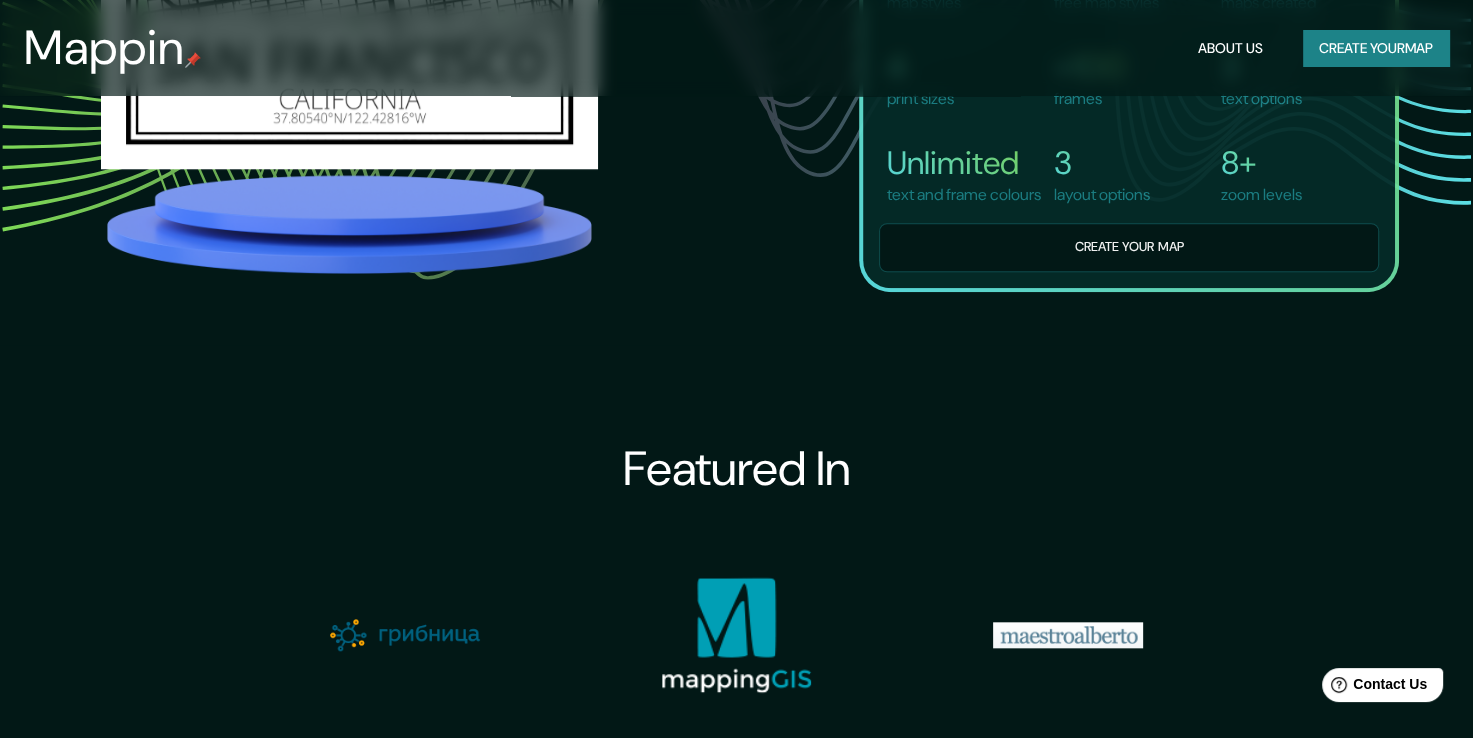 scroll, scrollTop: 1190, scrollLeft: 0, axis: vertical 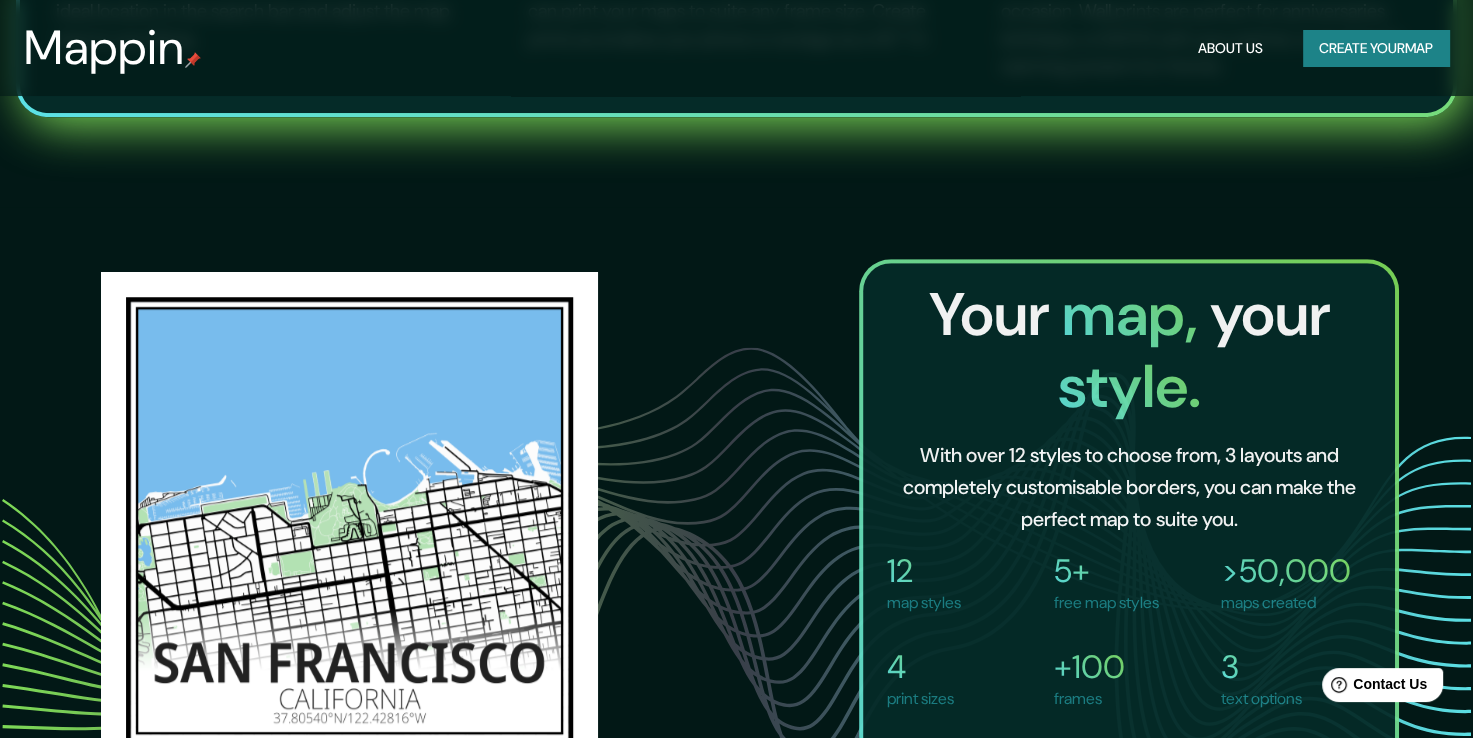 click on "Create your   map" at bounding box center (1376, 48) 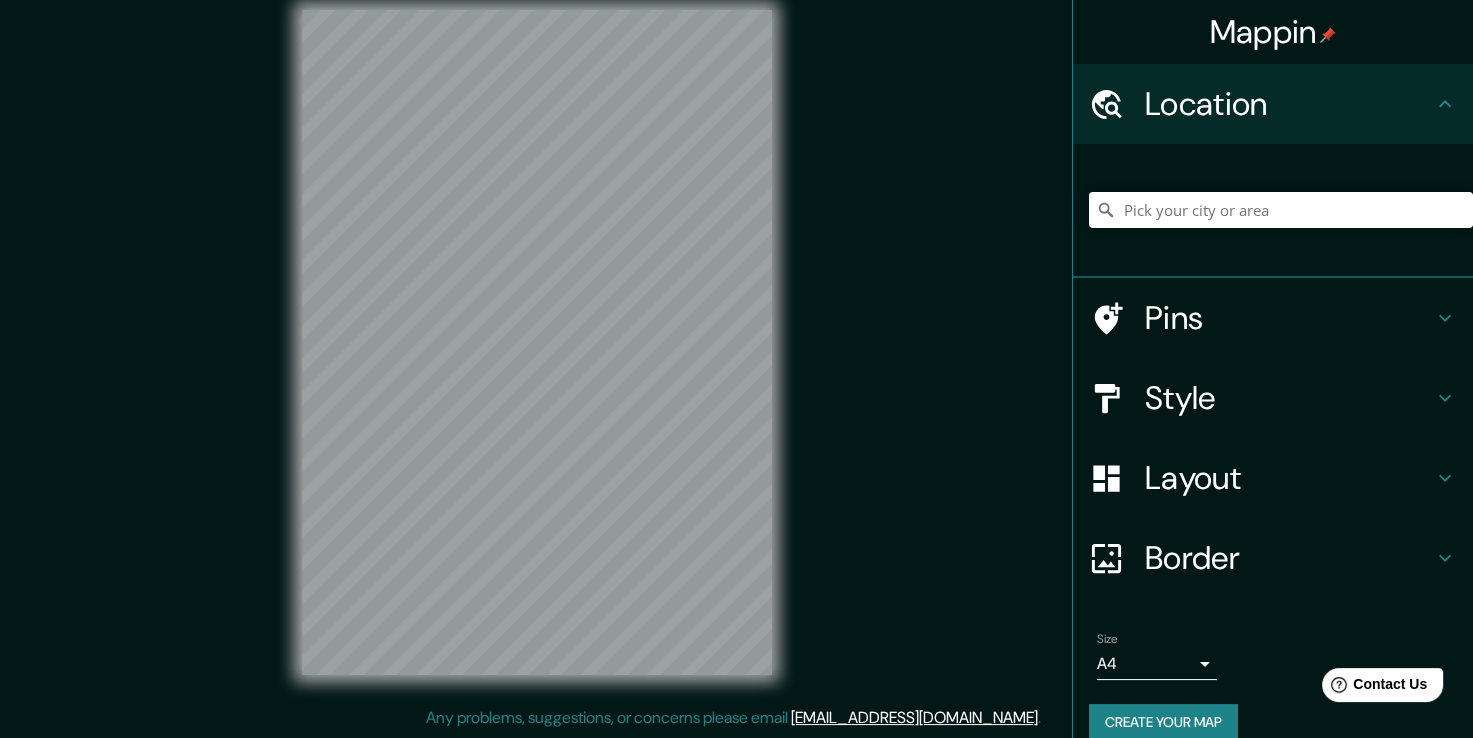 scroll, scrollTop: 0, scrollLeft: 0, axis: both 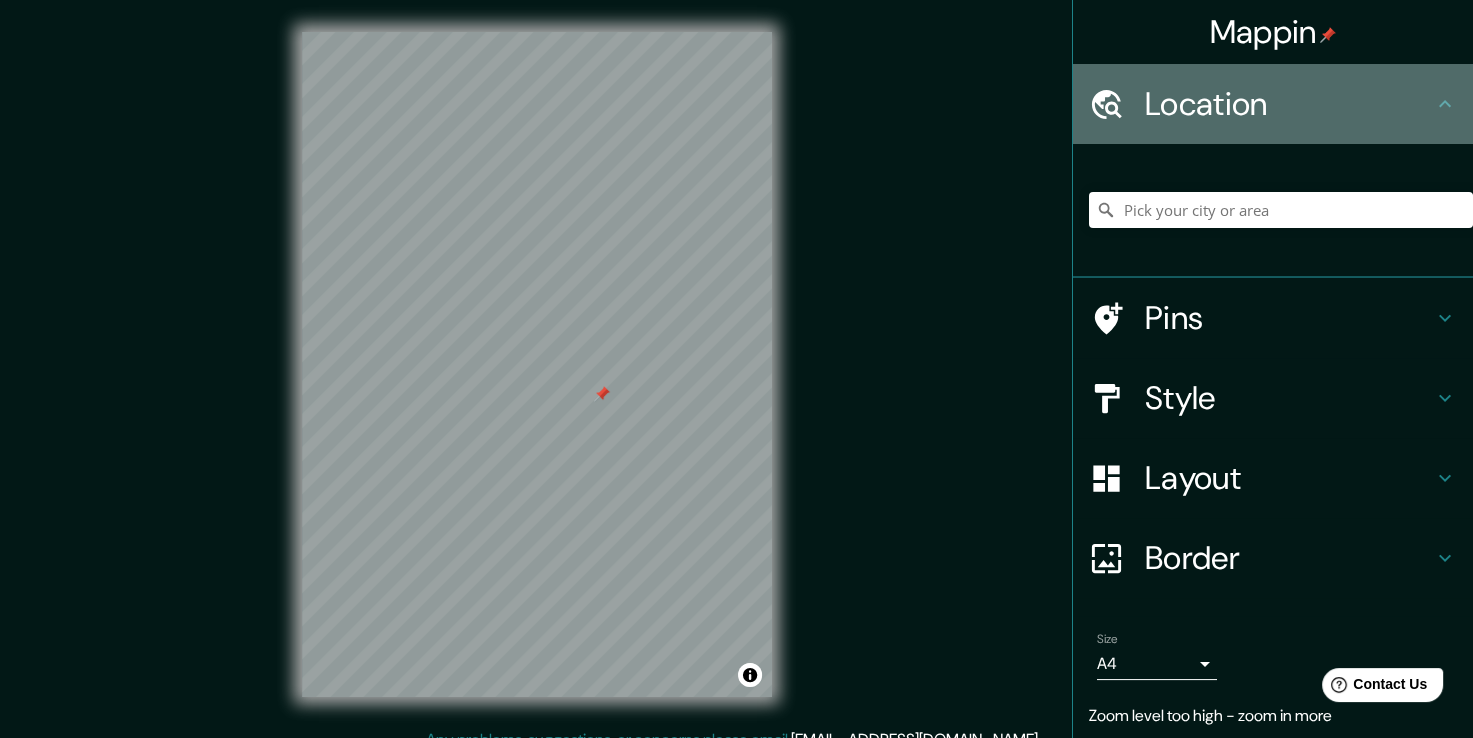 click 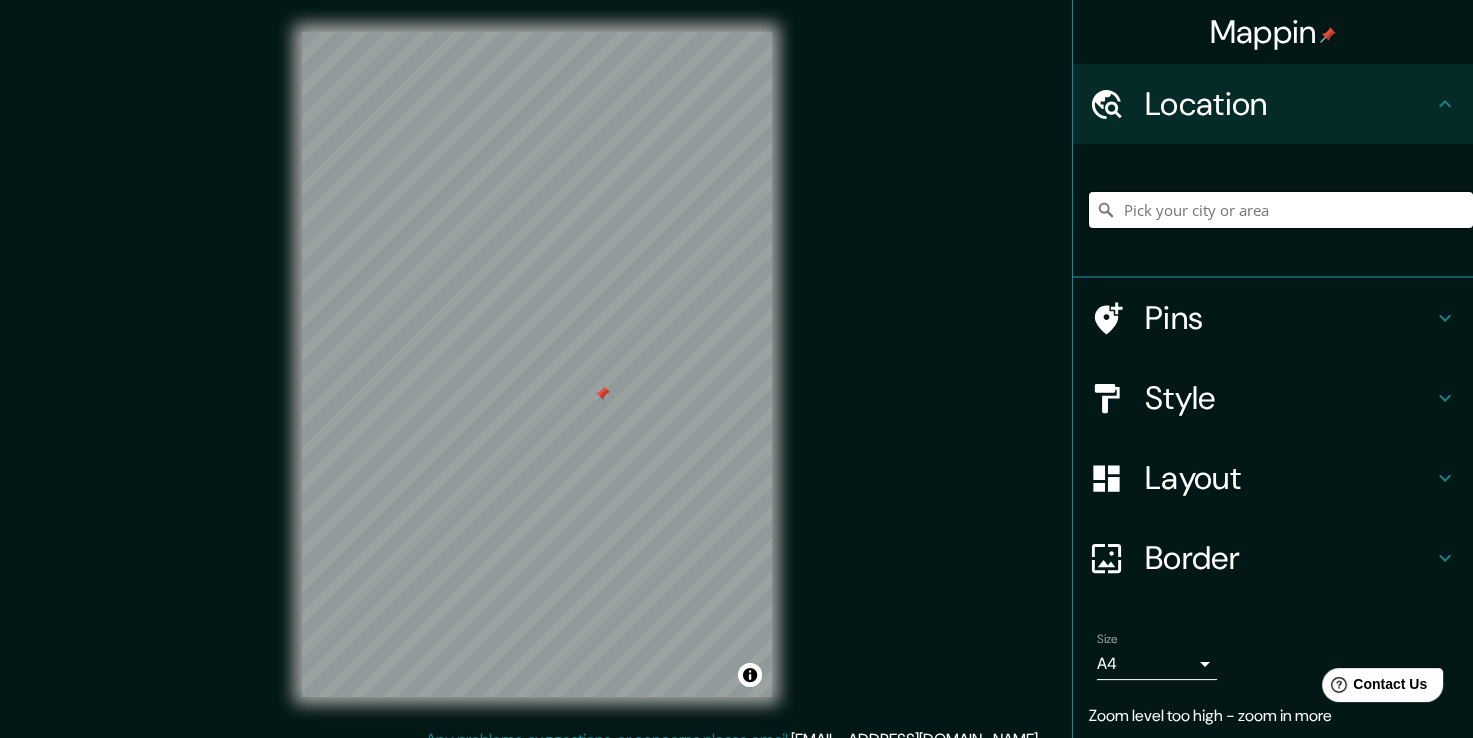click at bounding box center (1281, 210) 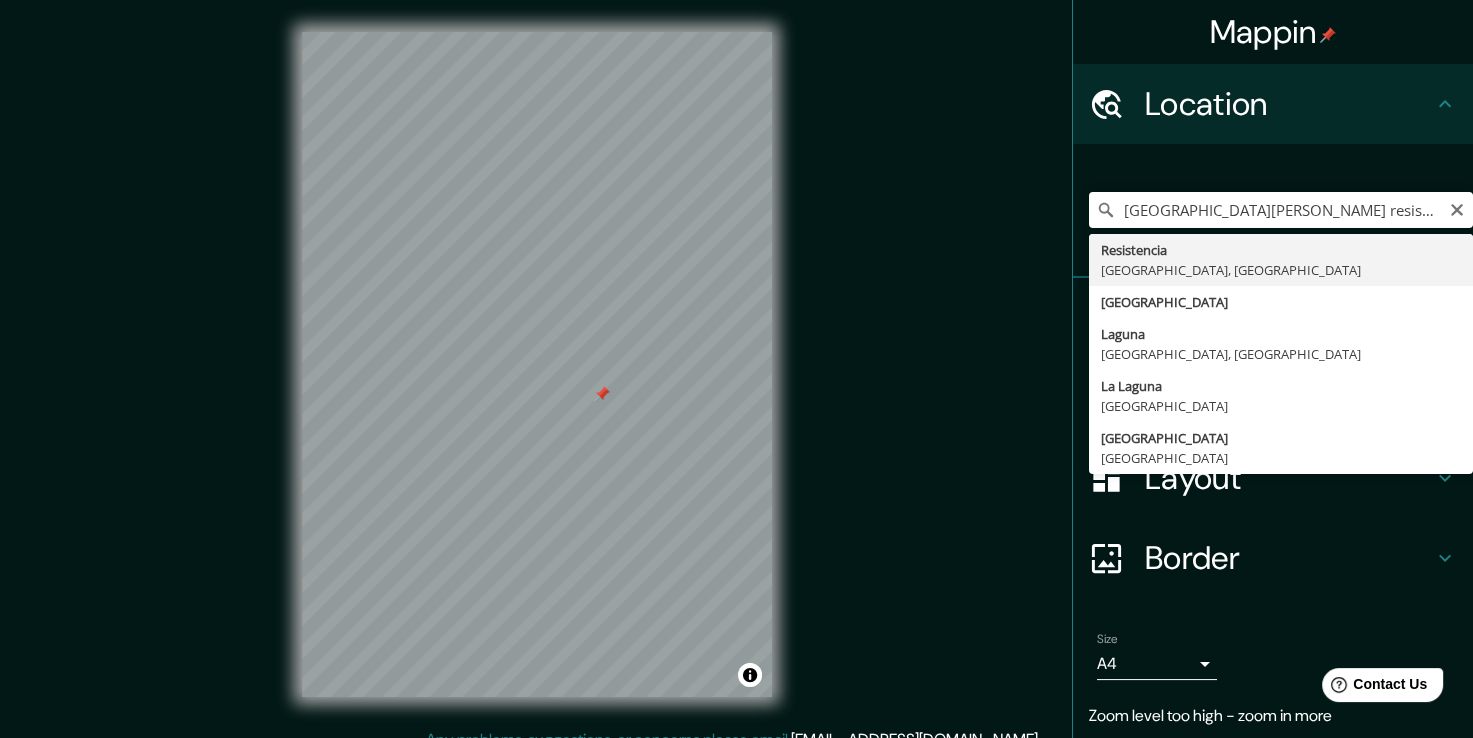 type on "Resistencia, [GEOGRAPHIC_DATA], [GEOGRAPHIC_DATA]" 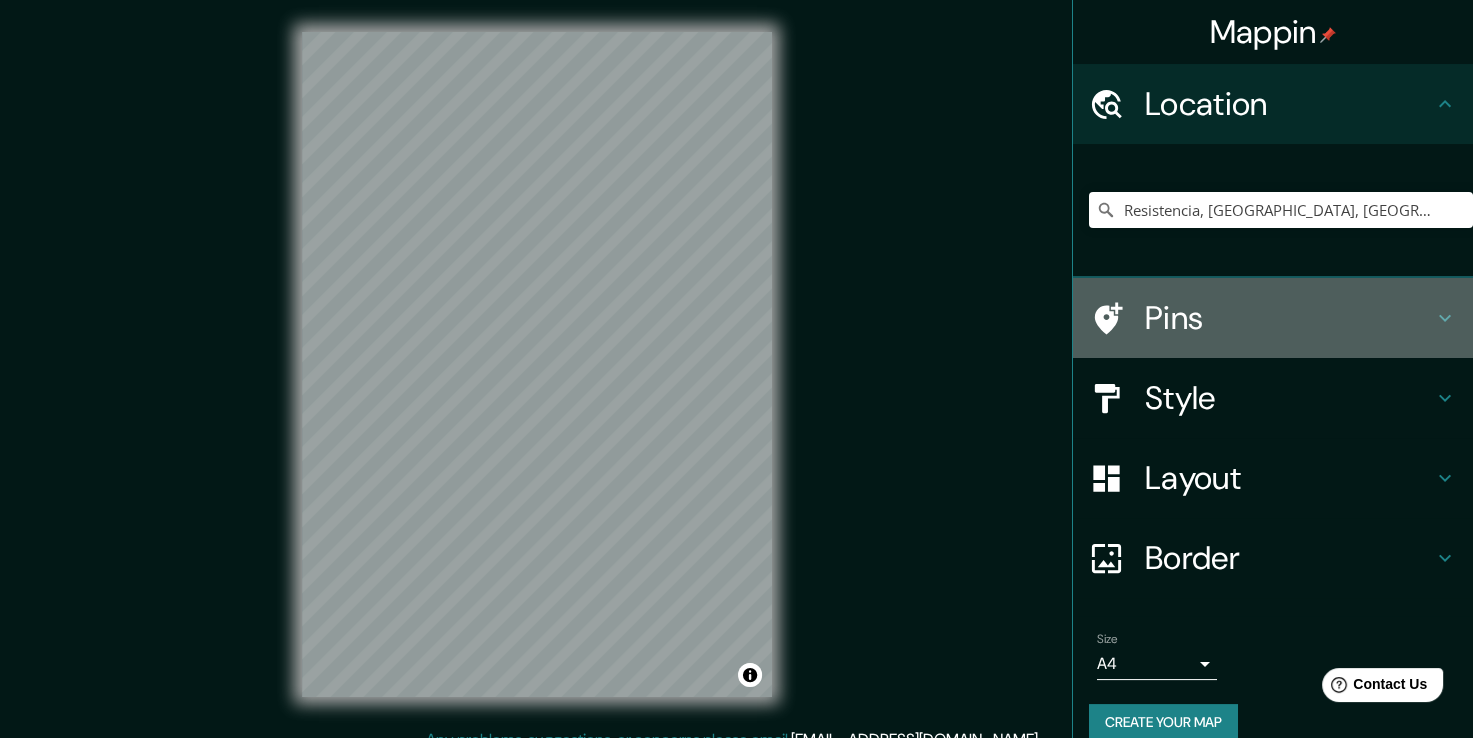 click on "Pins" at bounding box center [1289, 318] 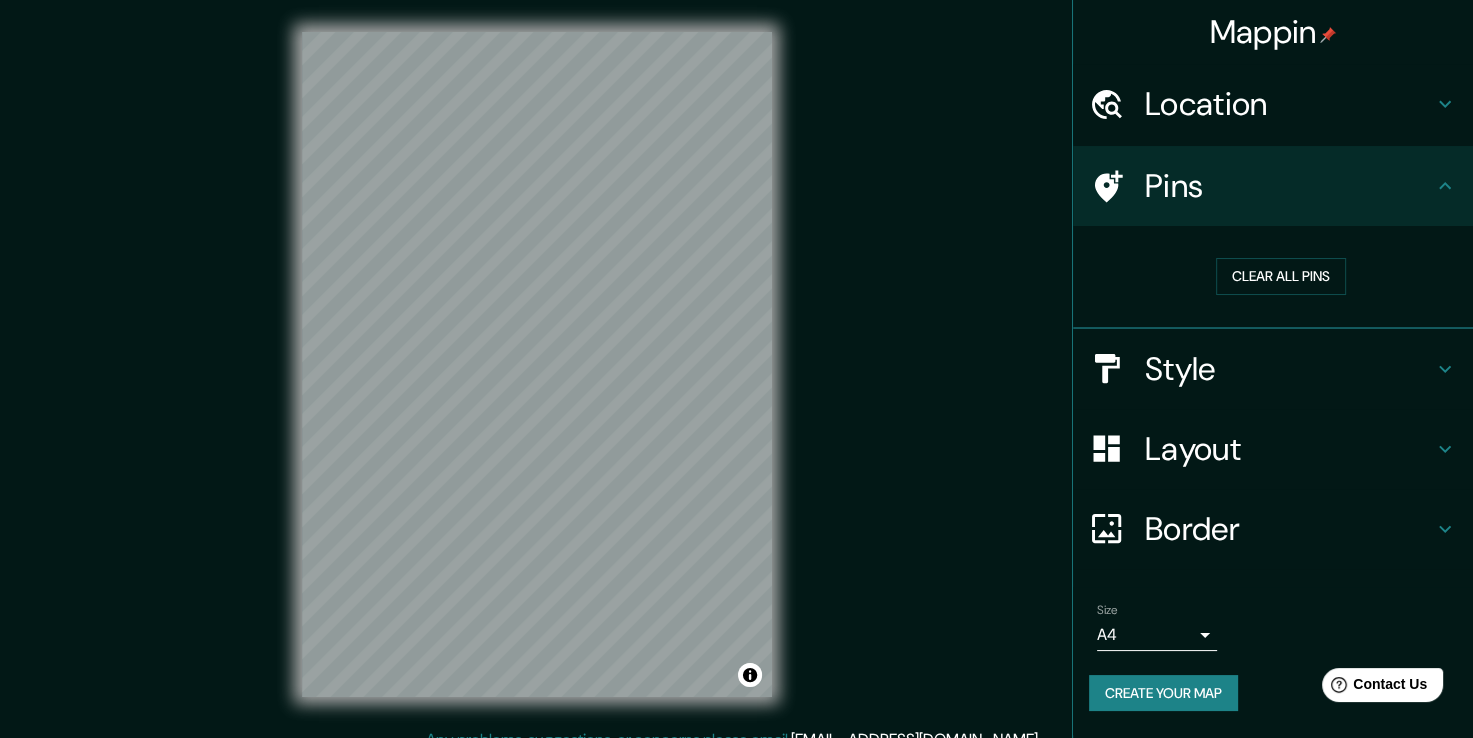 click on "Pins" at bounding box center [1289, 186] 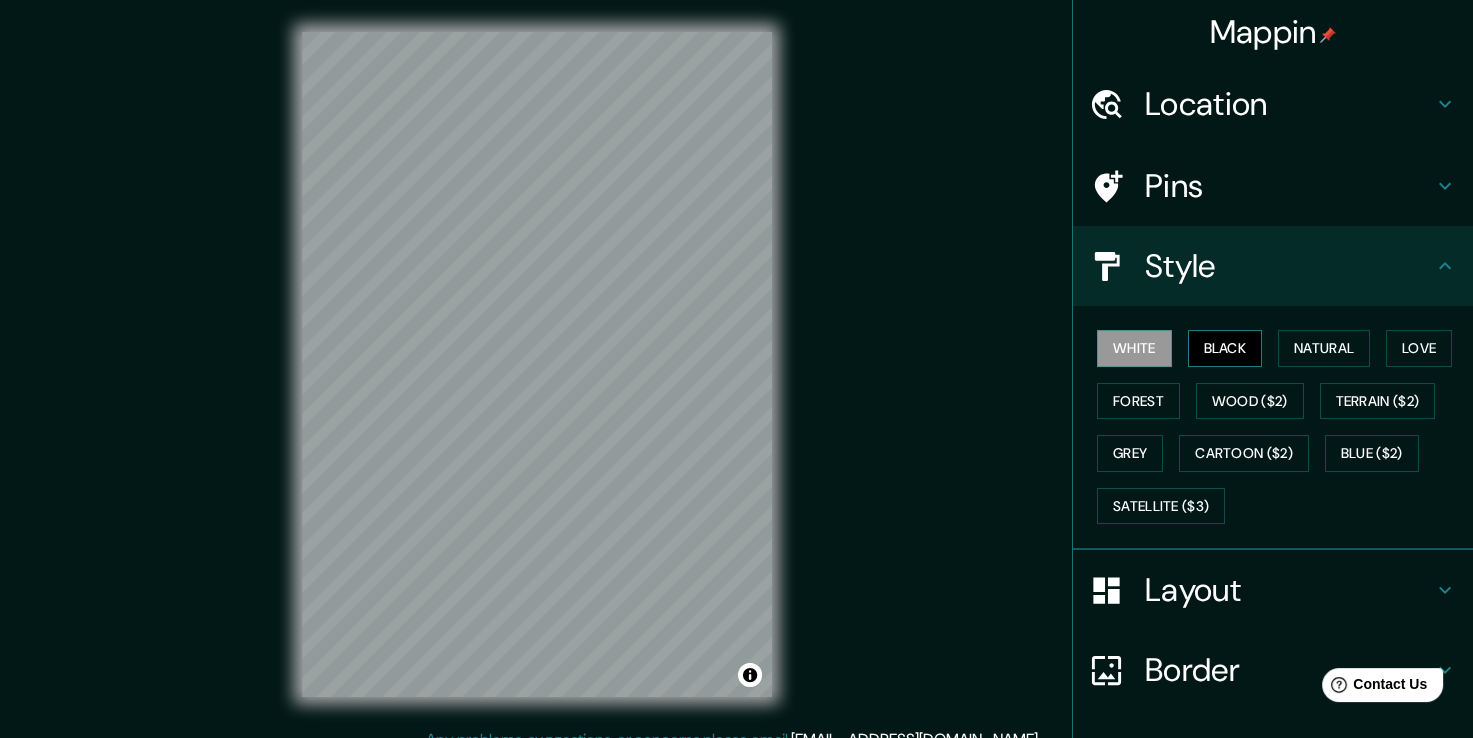 click on "Black" at bounding box center (1225, 348) 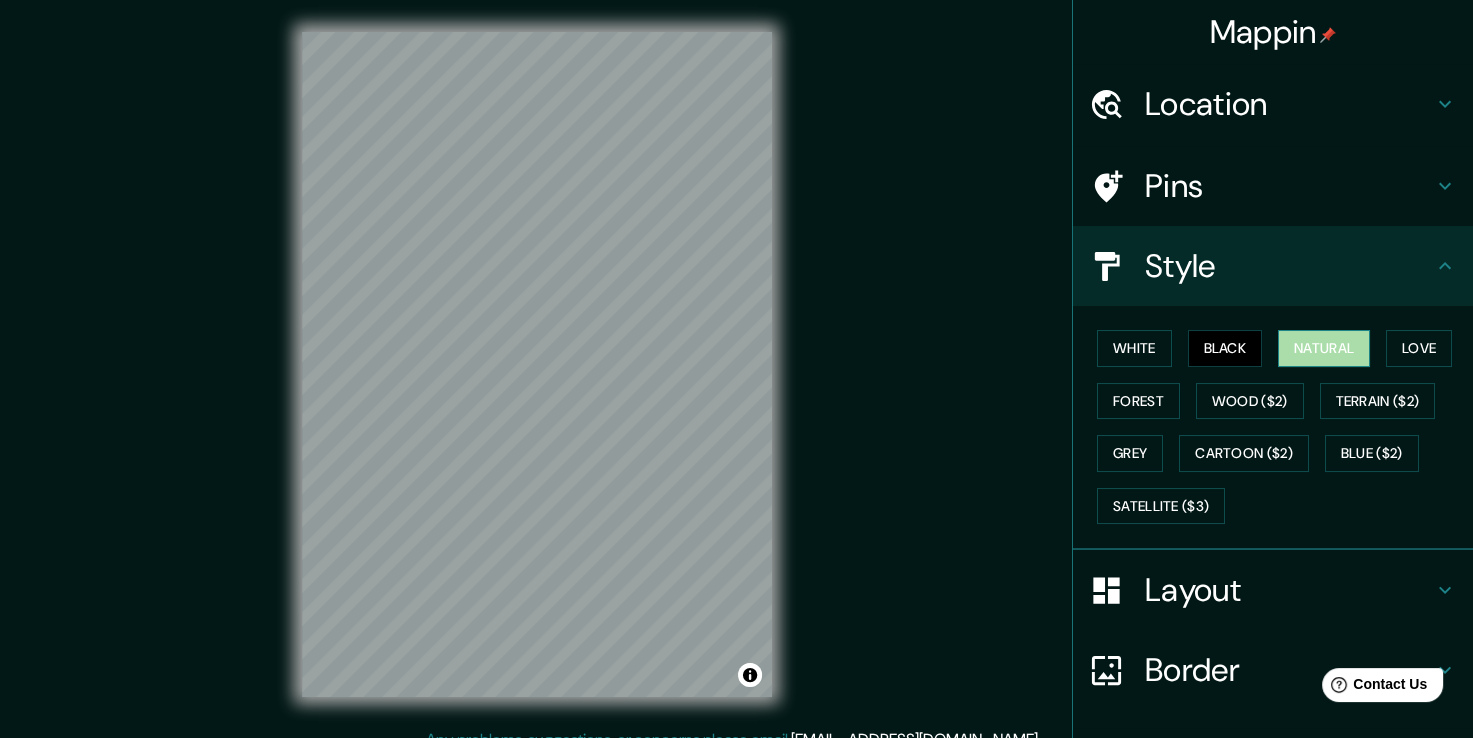 click on "Natural" at bounding box center [1324, 348] 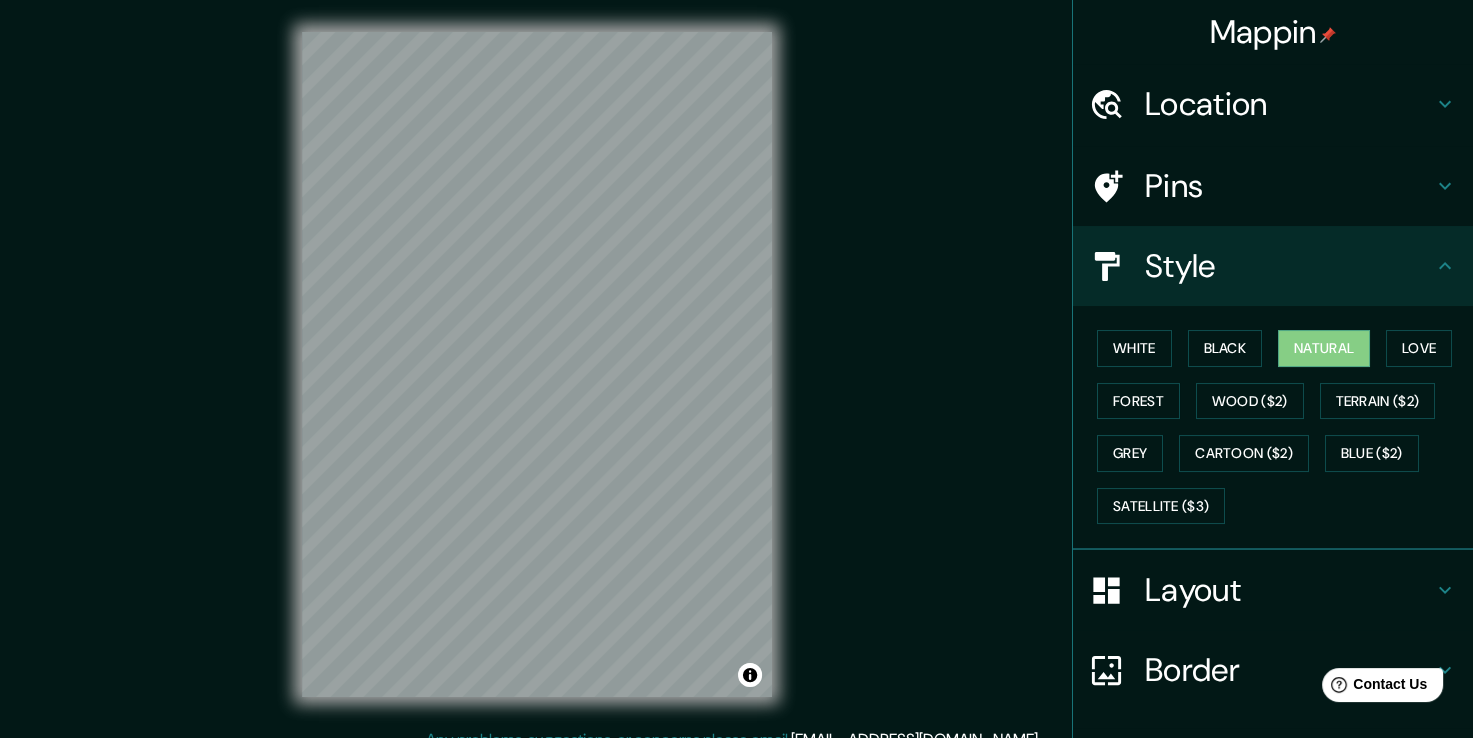 click 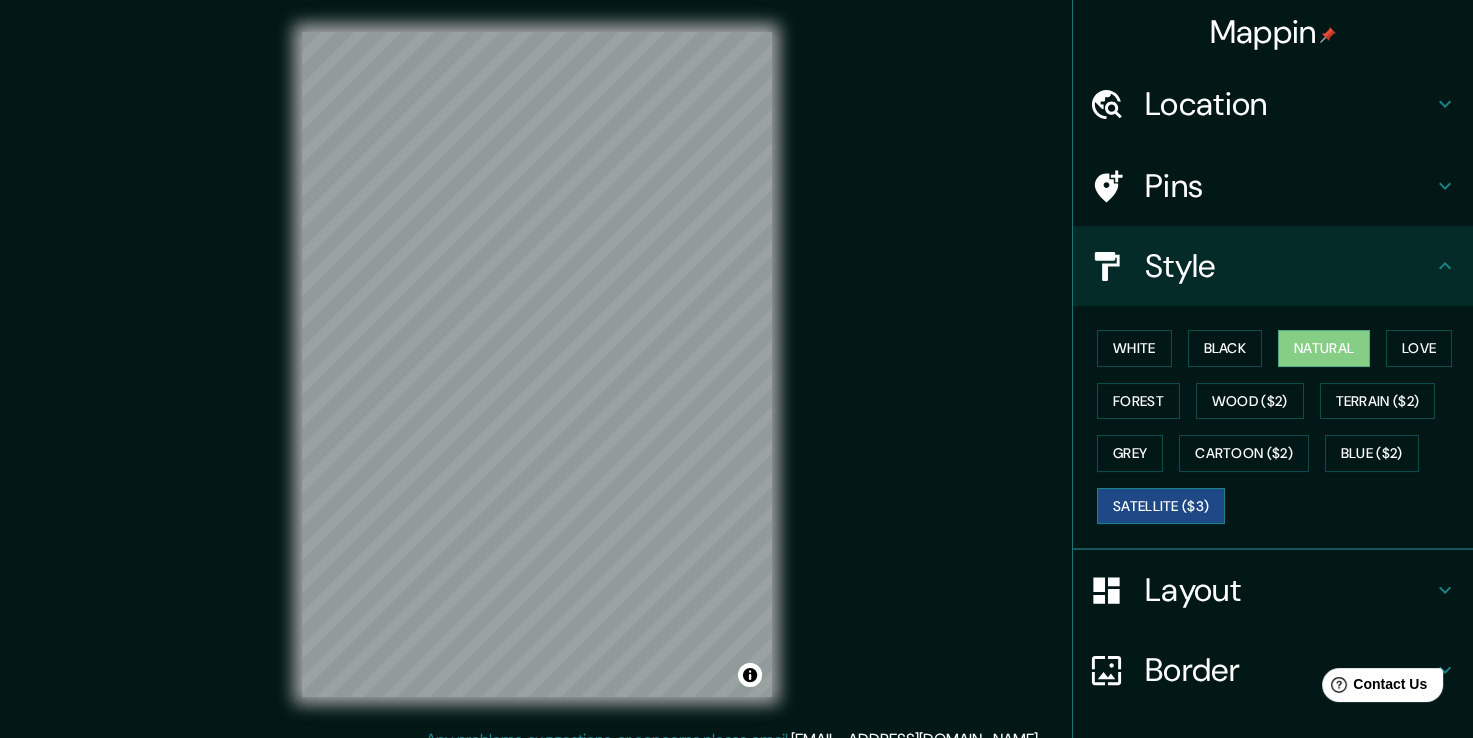 click on "Satellite ($3)" at bounding box center (1161, 506) 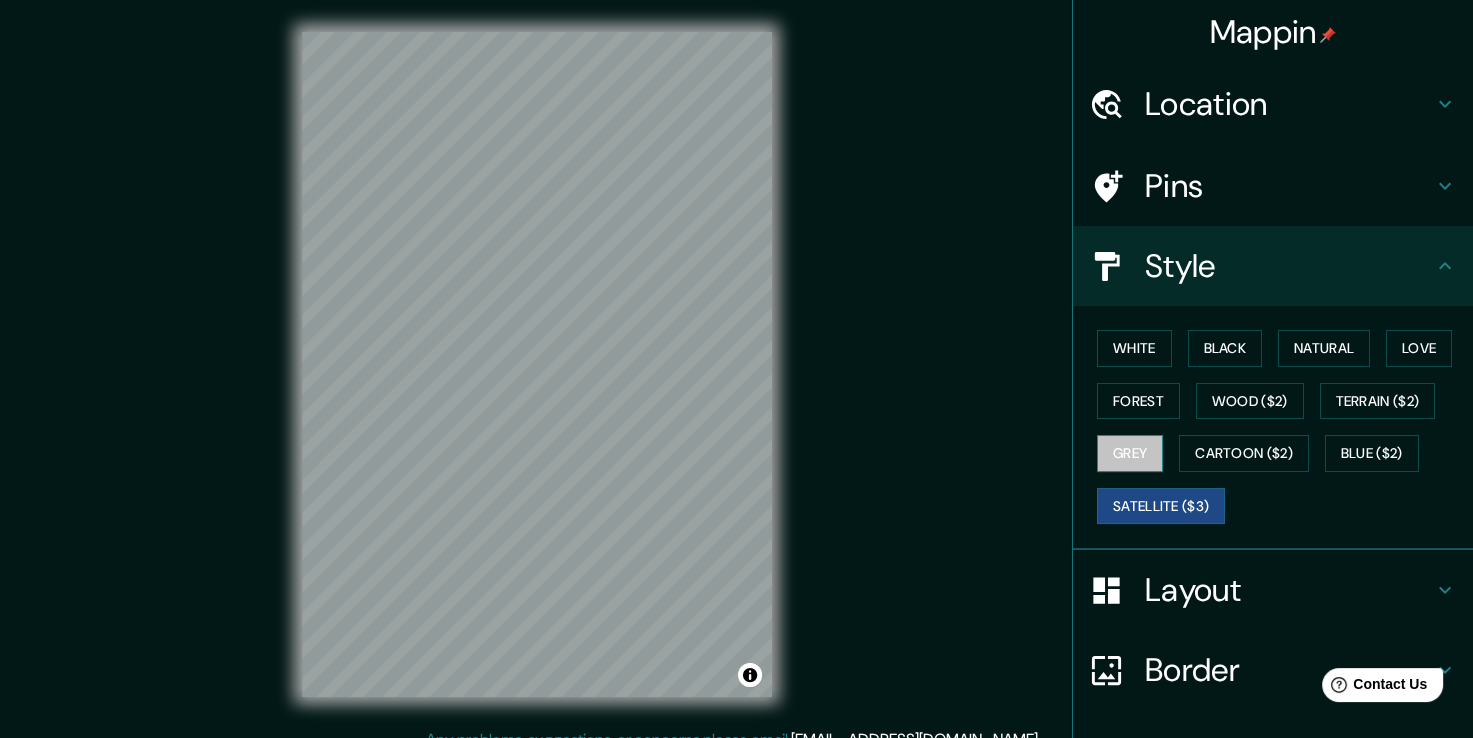 click on "Grey" at bounding box center (1130, 453) 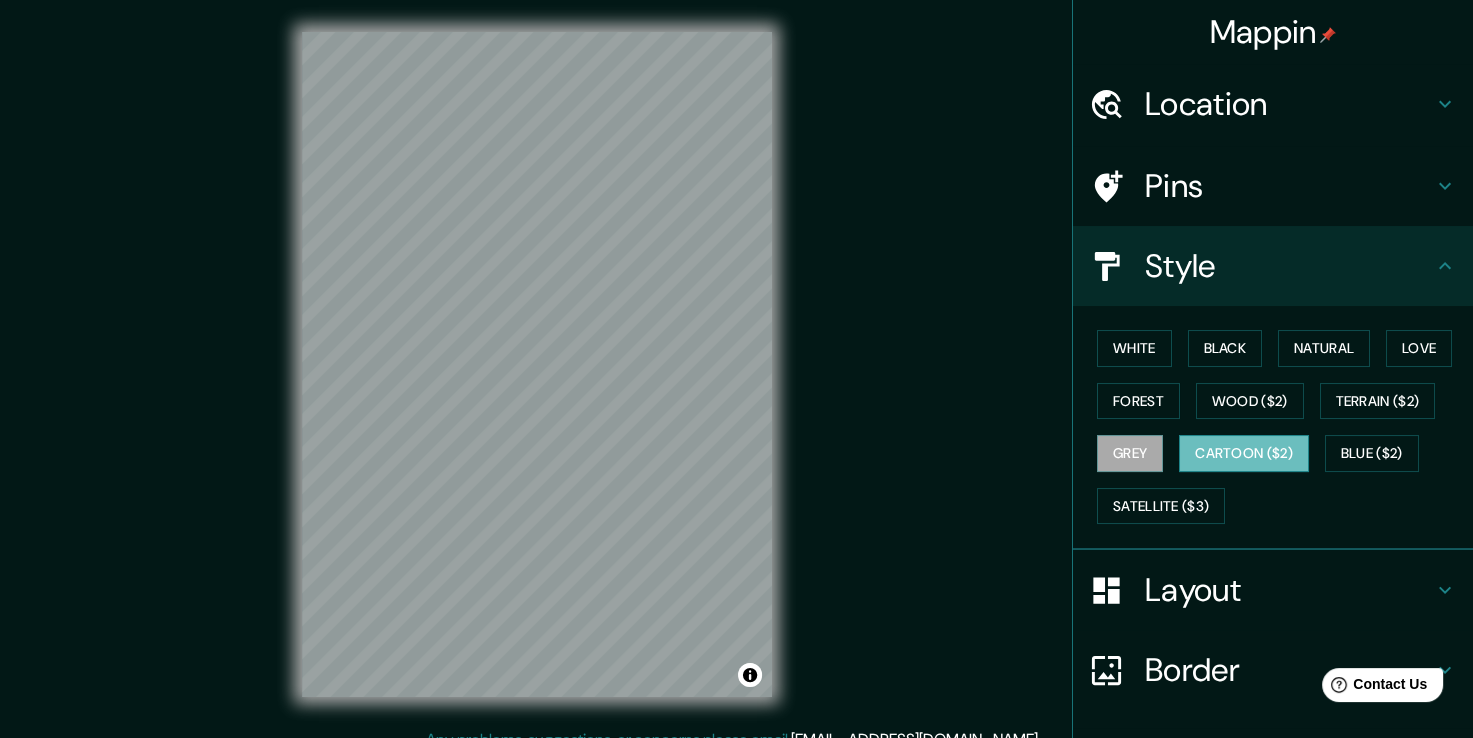click on "Cartoon ($2)" at bounding box center (1244, 453) 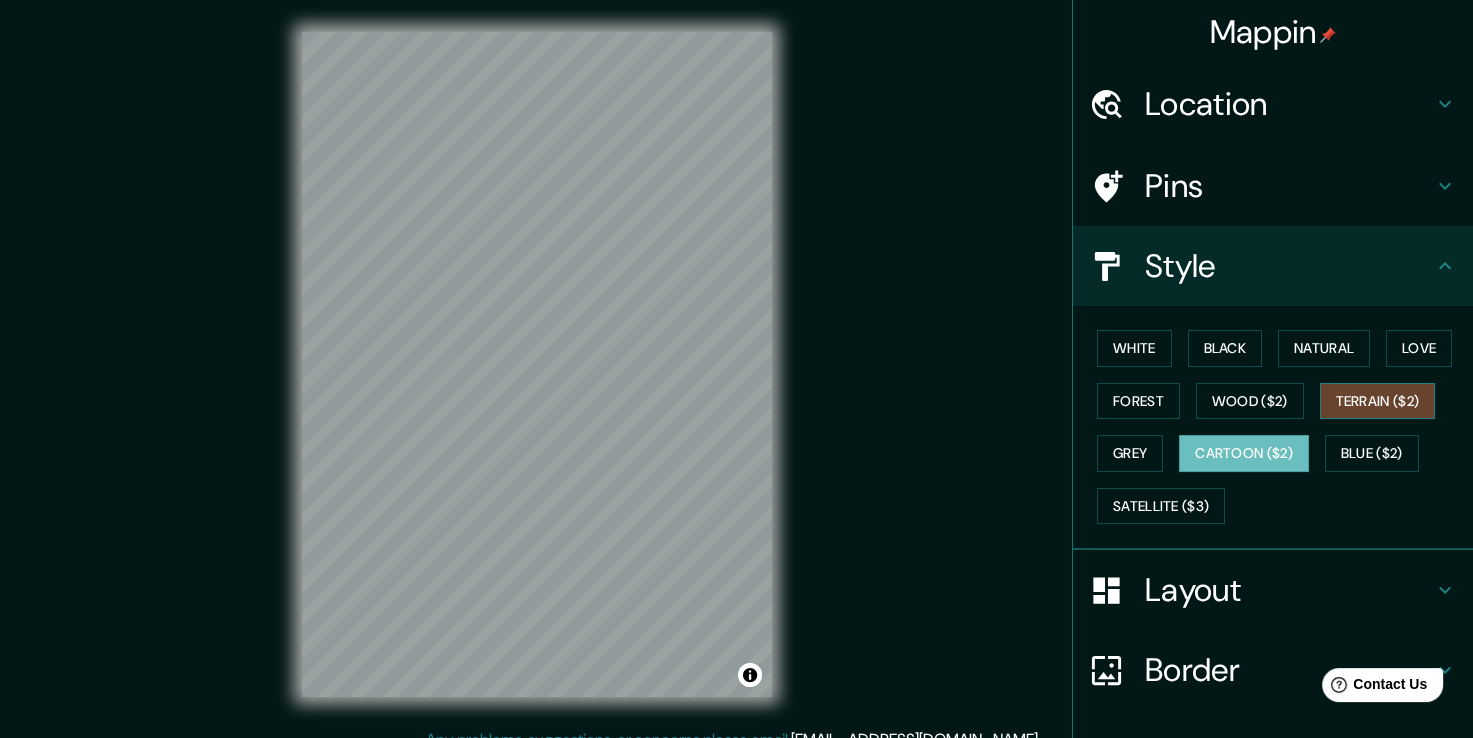 click on "Terrain ($2)" at bounding box center (1378, 401) 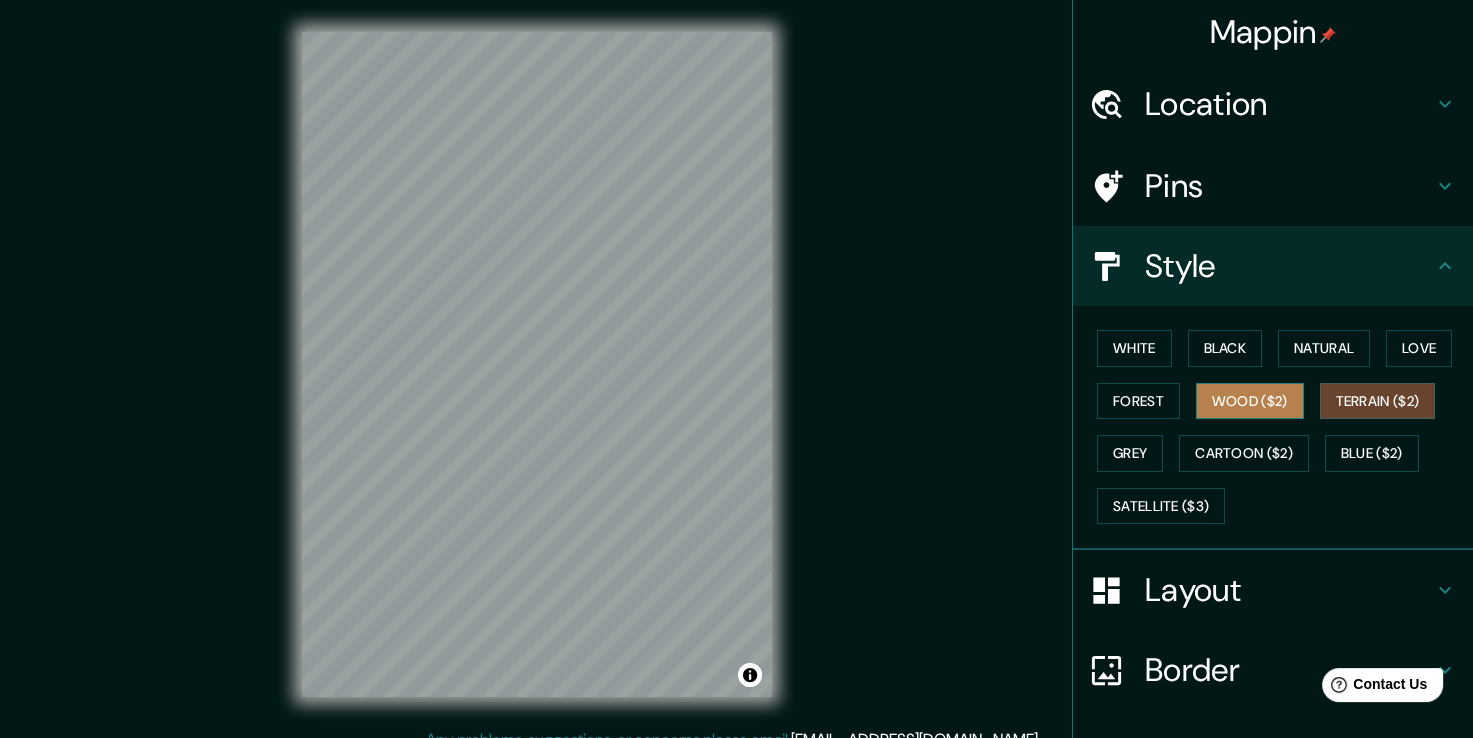 click on "Wood ($2)" at bounding box center (1250, 401) 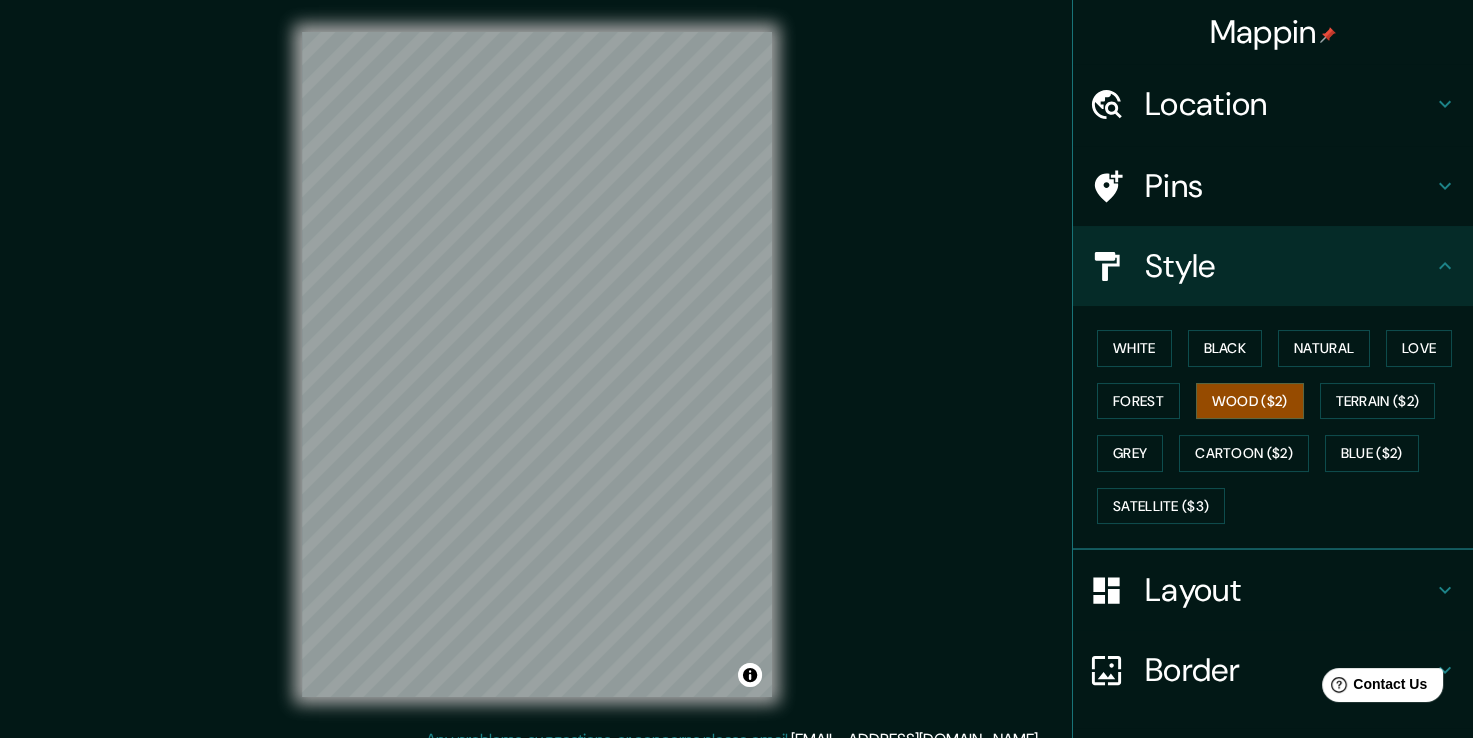 click on "White Black Natural Love Forest Wood ($2) Terrain ($2) Grey Cartoon ($2) Blue ($2) Satellite ($3)" at bounding box center [1281, 427] 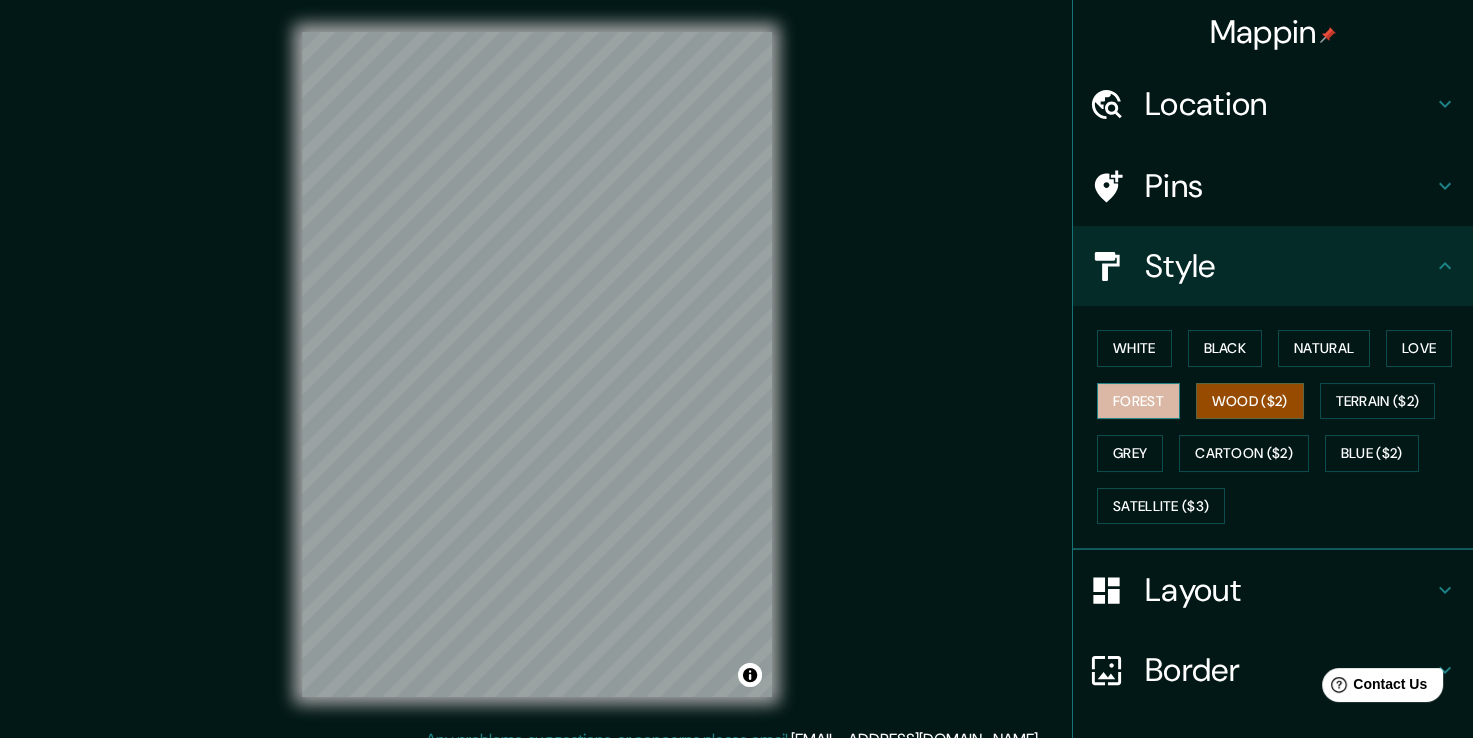 click on "Forest" at bounding box center (1138, 401) 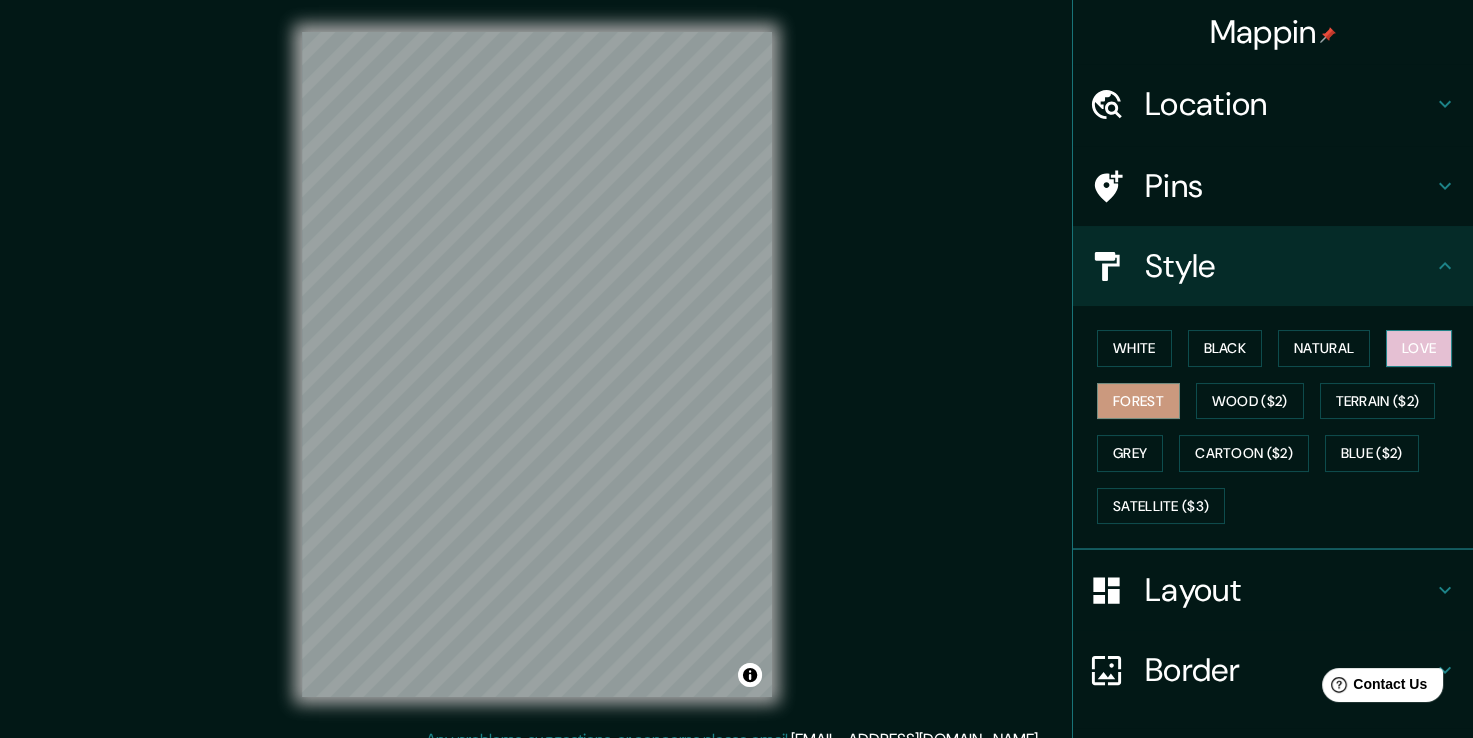 click on "Love" at bounding box center (1419, 348) 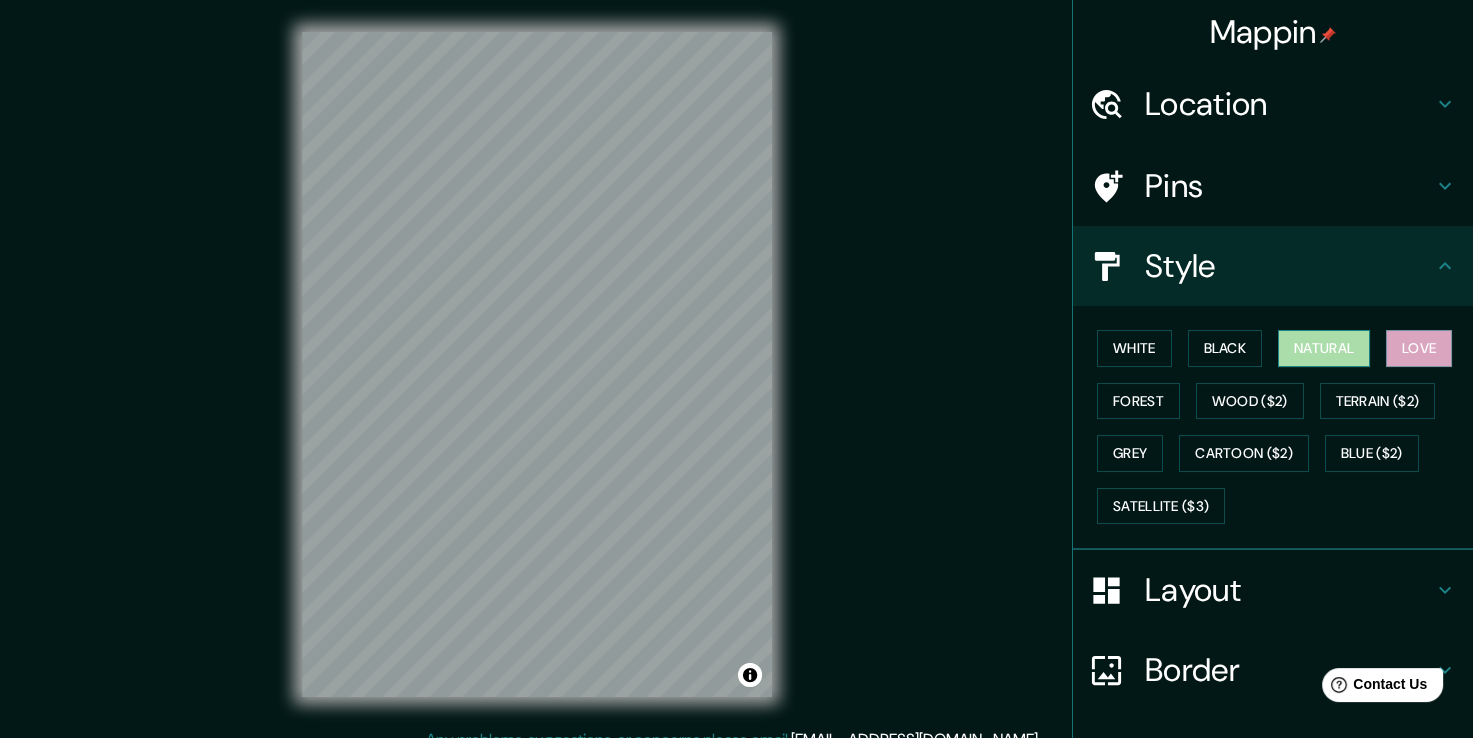 click on "Natural" at bounding box center [1324, 348] 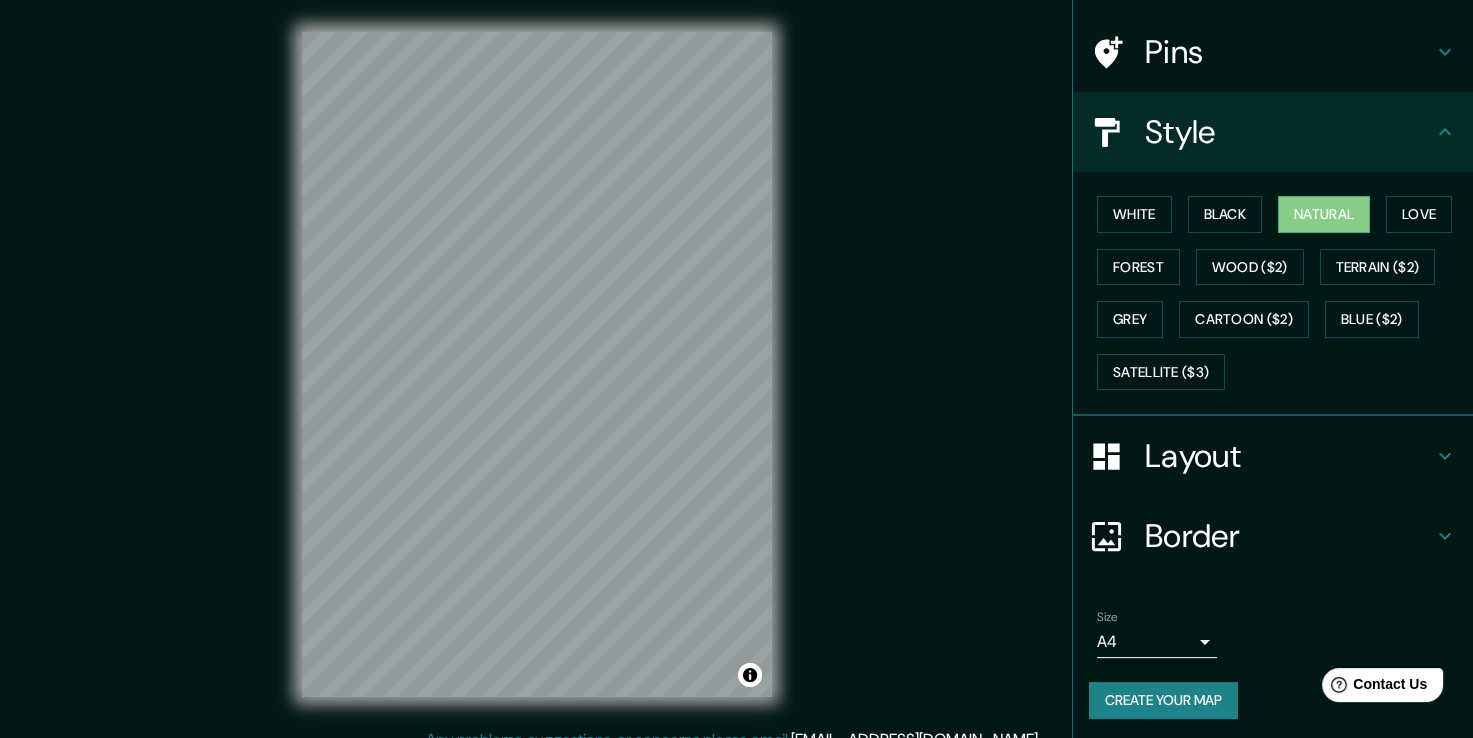 scroll, scrollTop: 135, scrollLeft: 0, axis: vertical 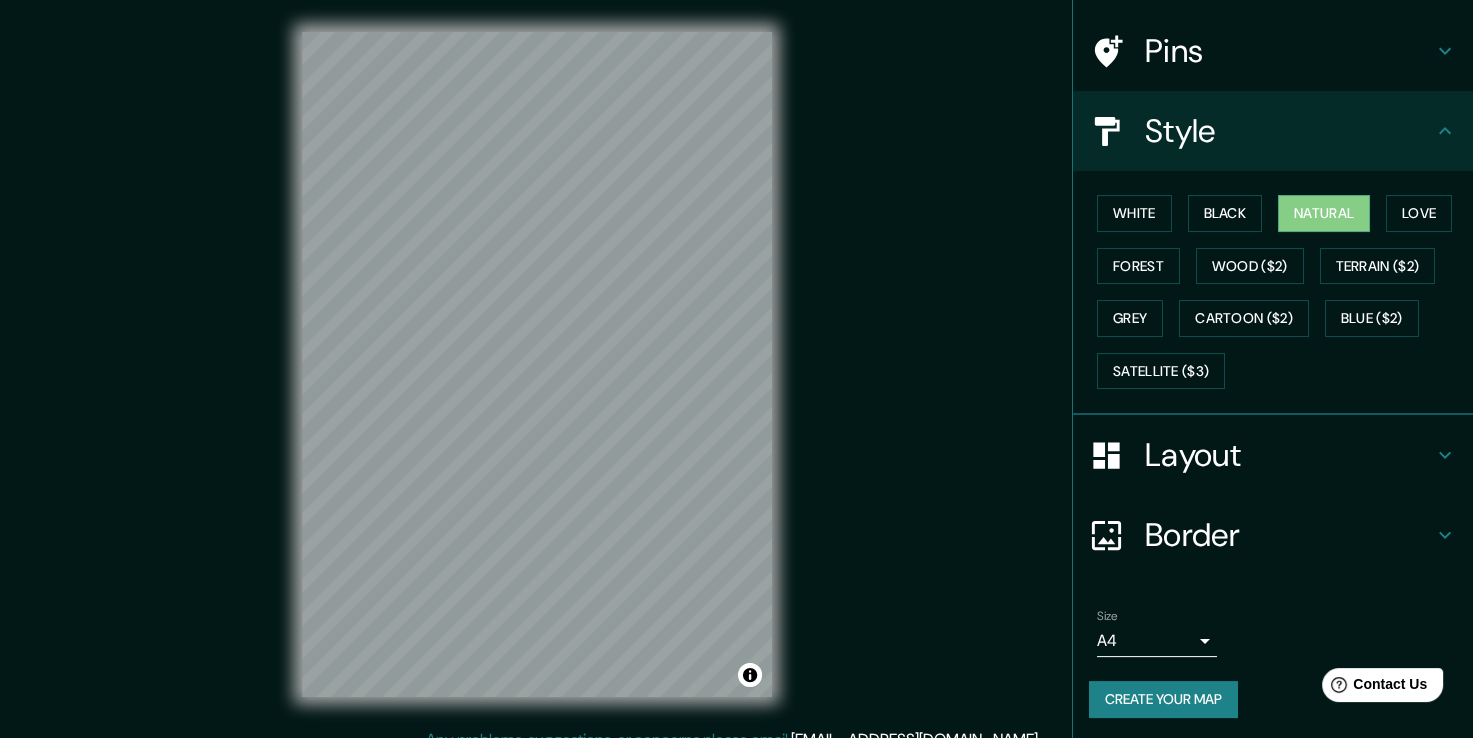 click on "Layout" at bounding box center (1289, 455) 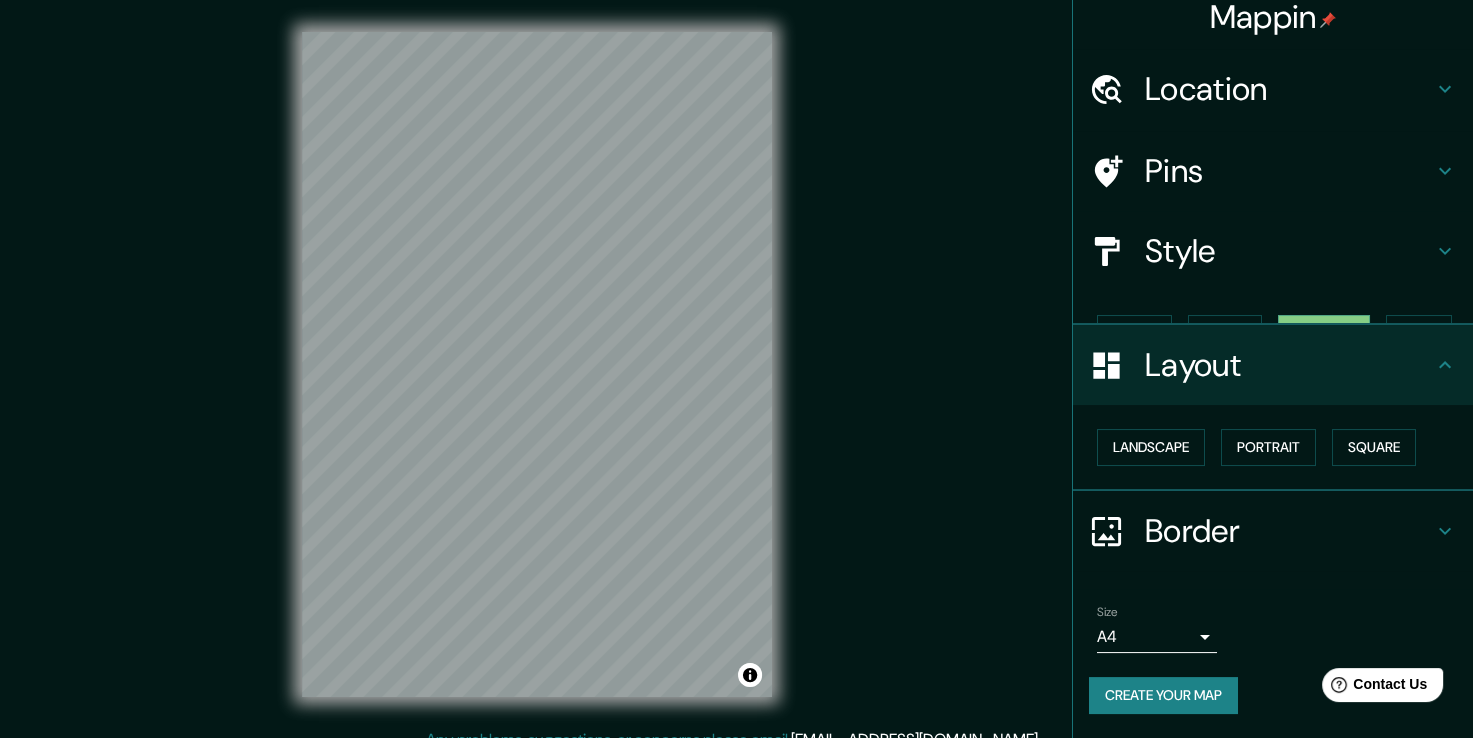 scroll, scrollTop: 0, scrollLeft: 0, axis: both 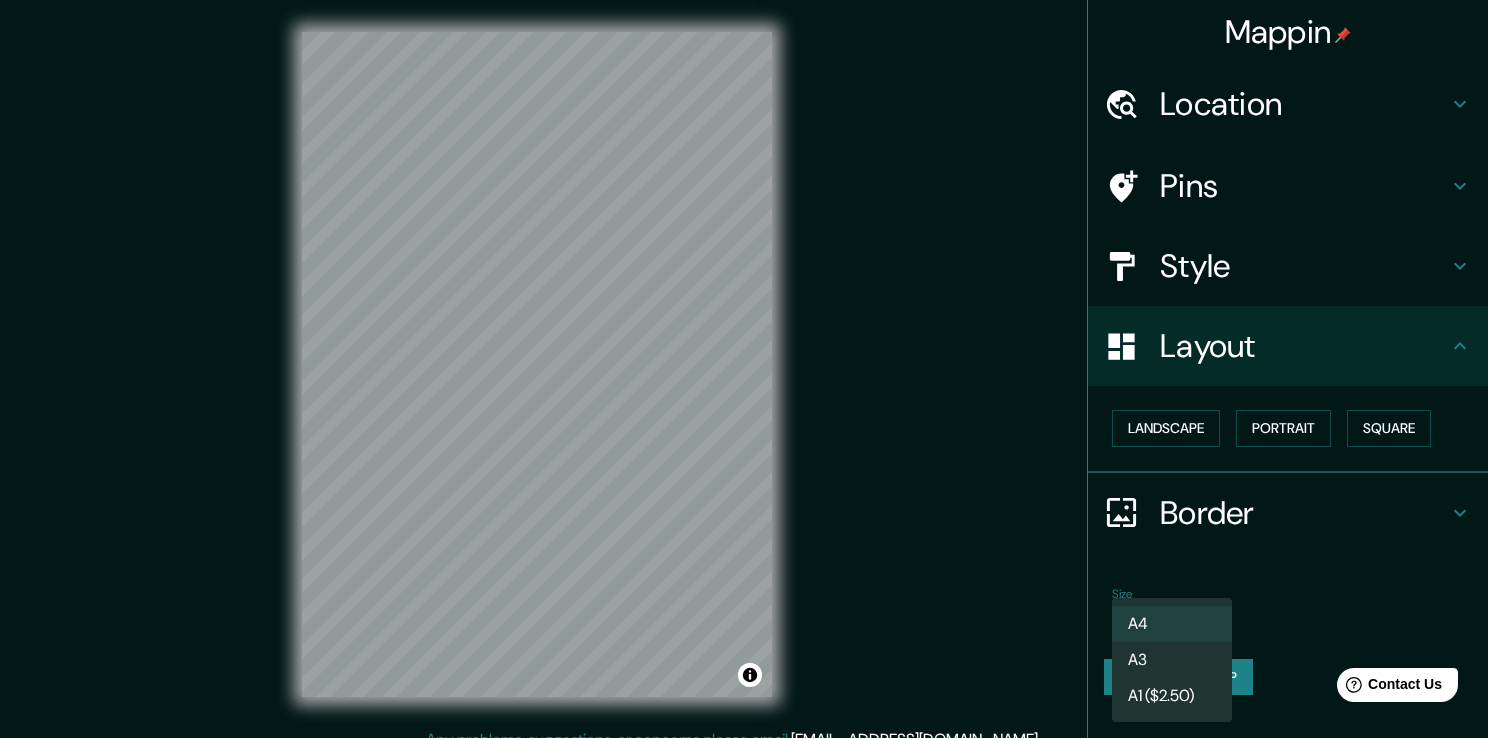 click on "Mappin Location [GEOGRAPHIC_DATA], [GEOGRAPHIC_DATA], [GEOGRAPHIC_DATA] Pins Style Layout Landscape Portrait Square Border Choose a border.  Hint : you can make layers of the frame opaque to create some cool effects. None Simple Transparent Fancy Size A4 single Create your map © Mapbox   © OpenStreetMap   Improve this map Any problems, suggestions, or concerns please email    [EMAIL_ADDRESS][DOMAIN_NAME] . . . A4 A3 A1 ($2.50)" at bounding box center (744, 369) 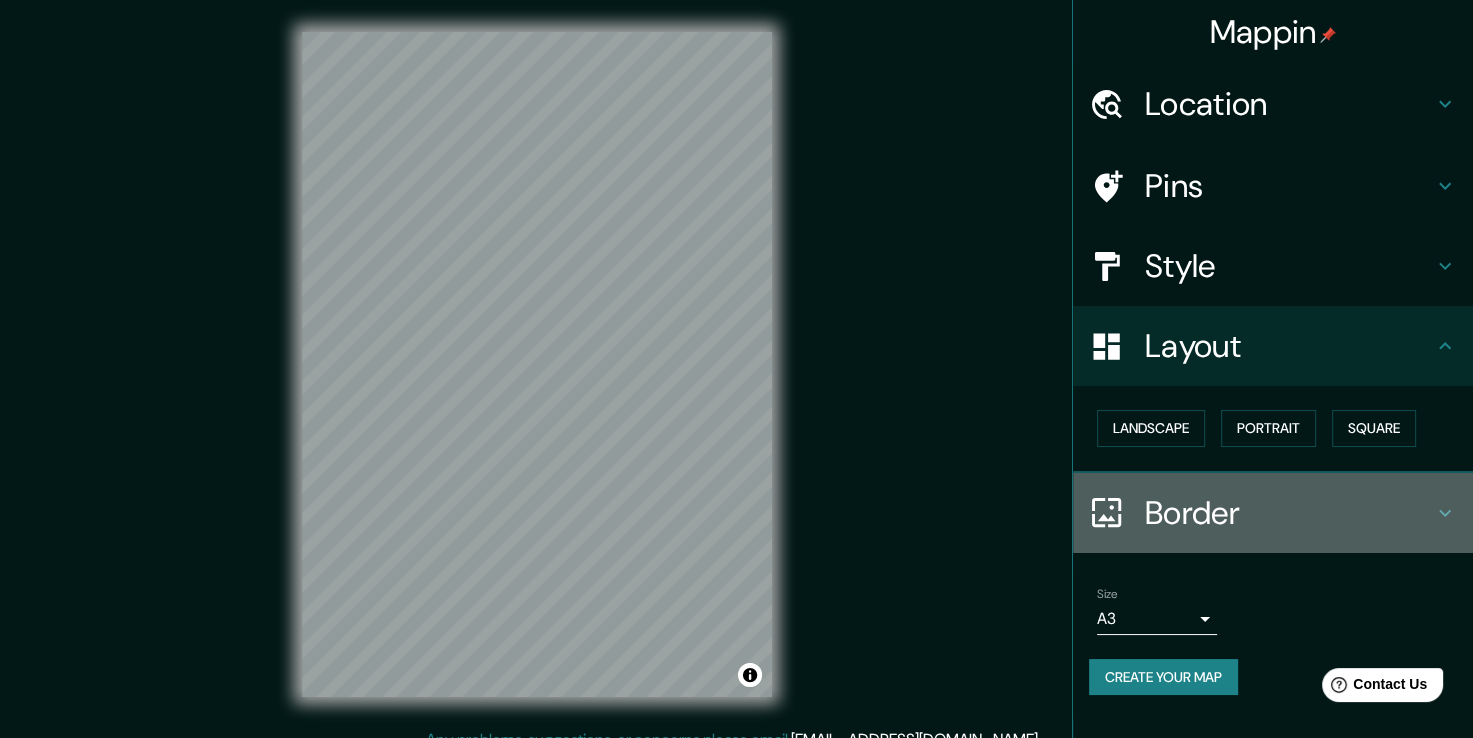 click on "Border" at bounding box center (1289, 513) 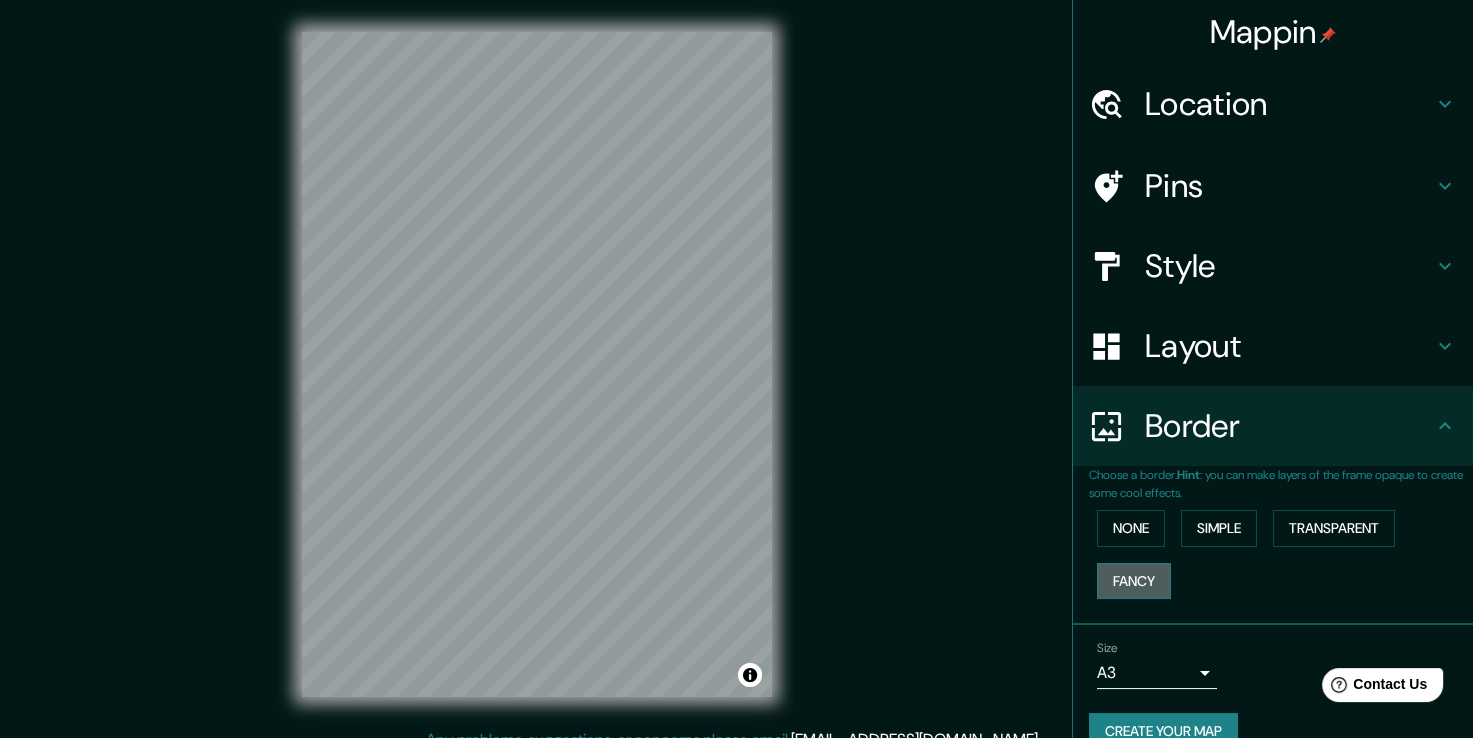 click on "Fancy" at bounding box center (1134, 581) 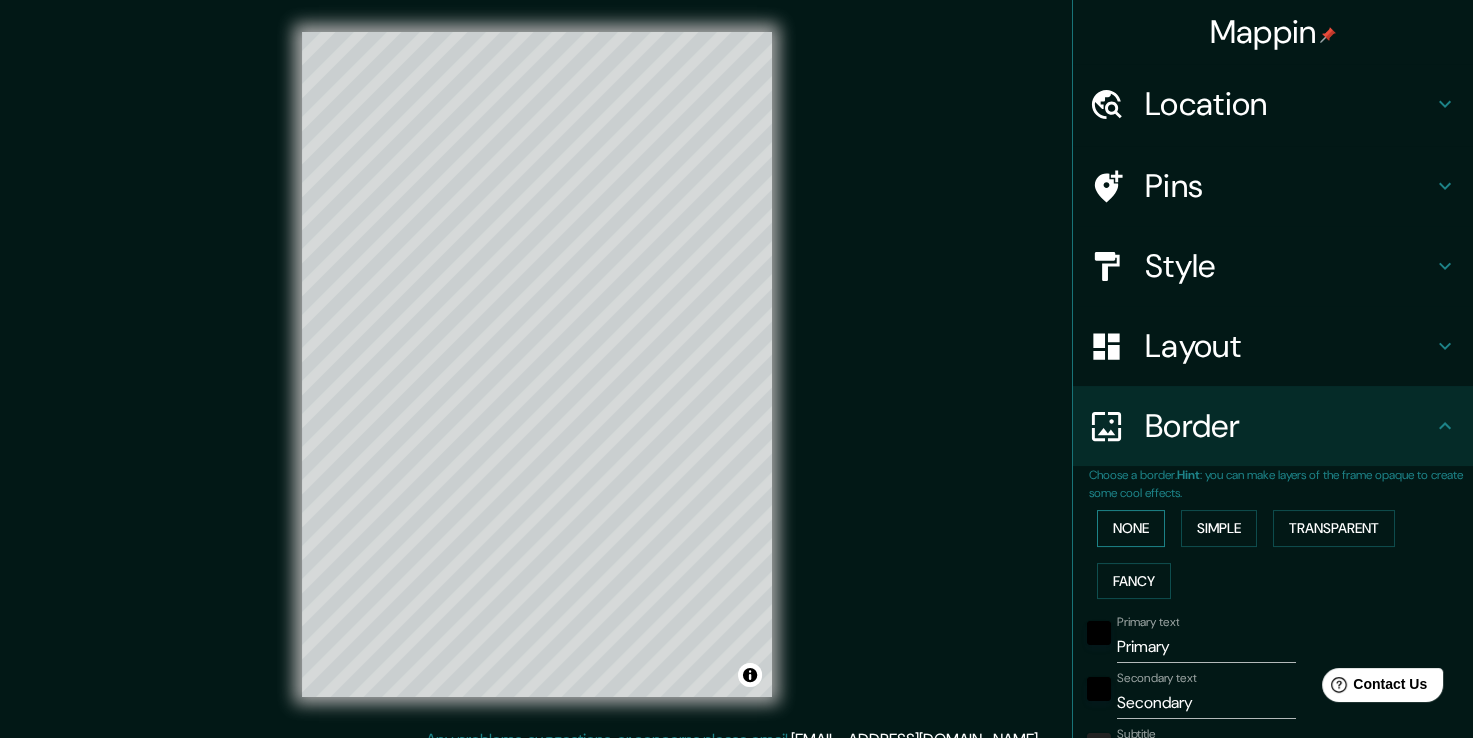click on "None" at bounding box center [1131, 528] 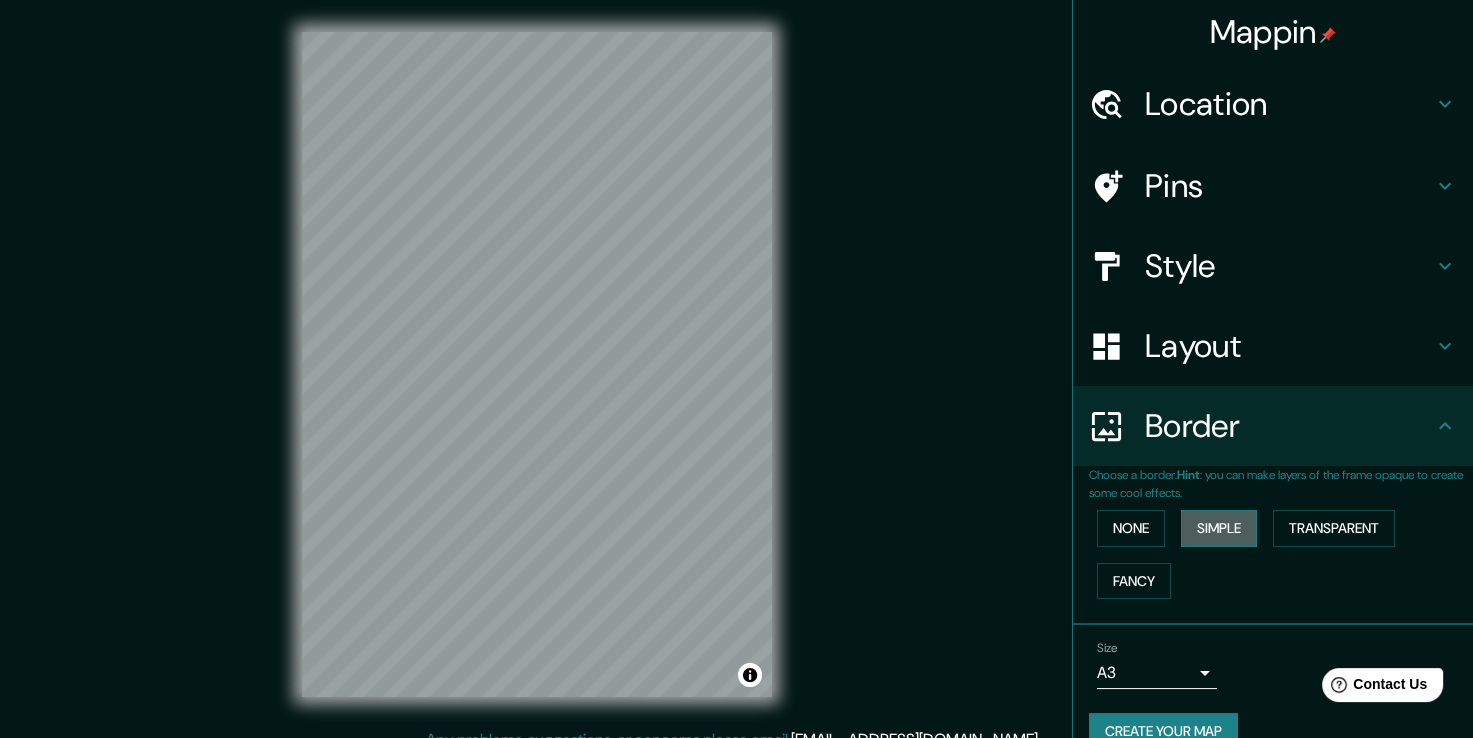 click on "Simple" at bounding box center (1219, 528) 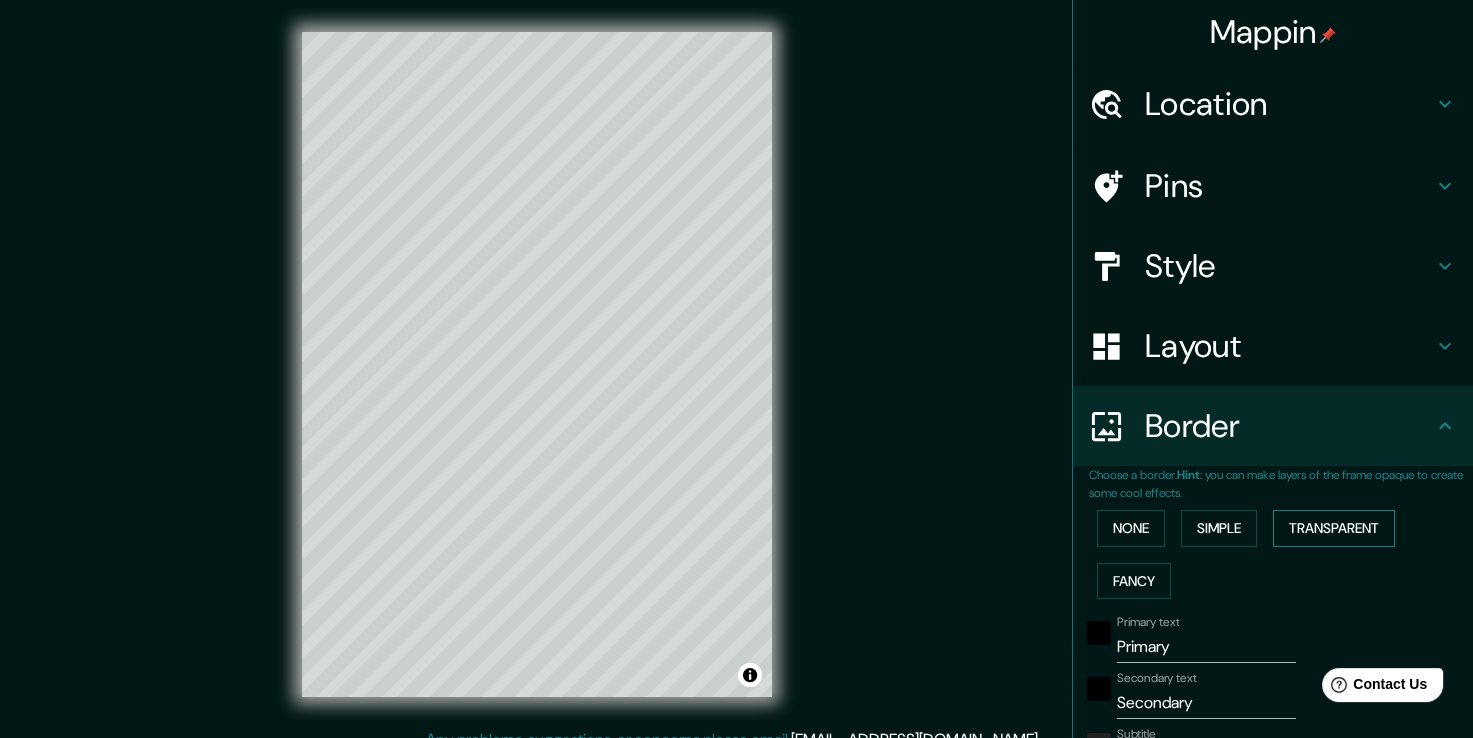 click on "Transparent" at bounding box center [1334, 528] 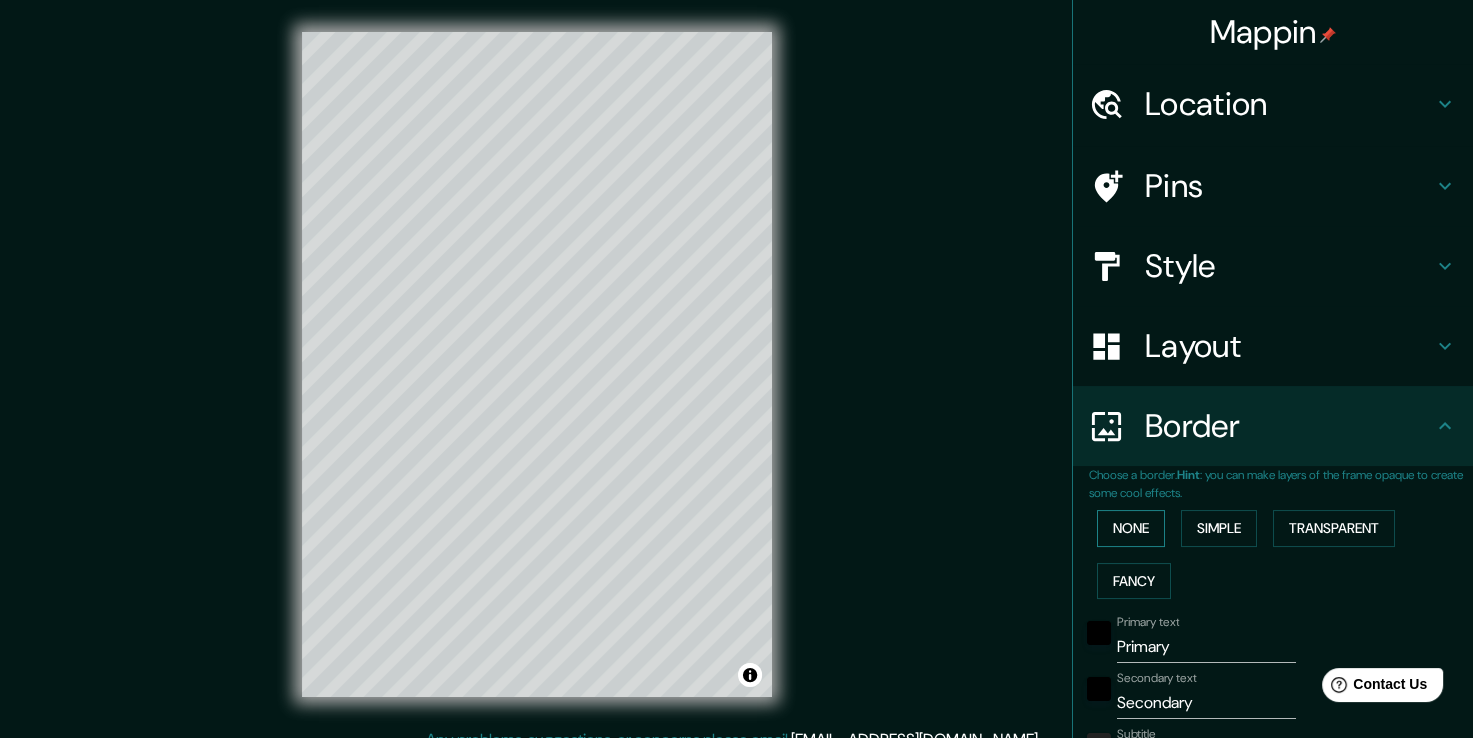 click on "None" at bounding box center [1131, 528] 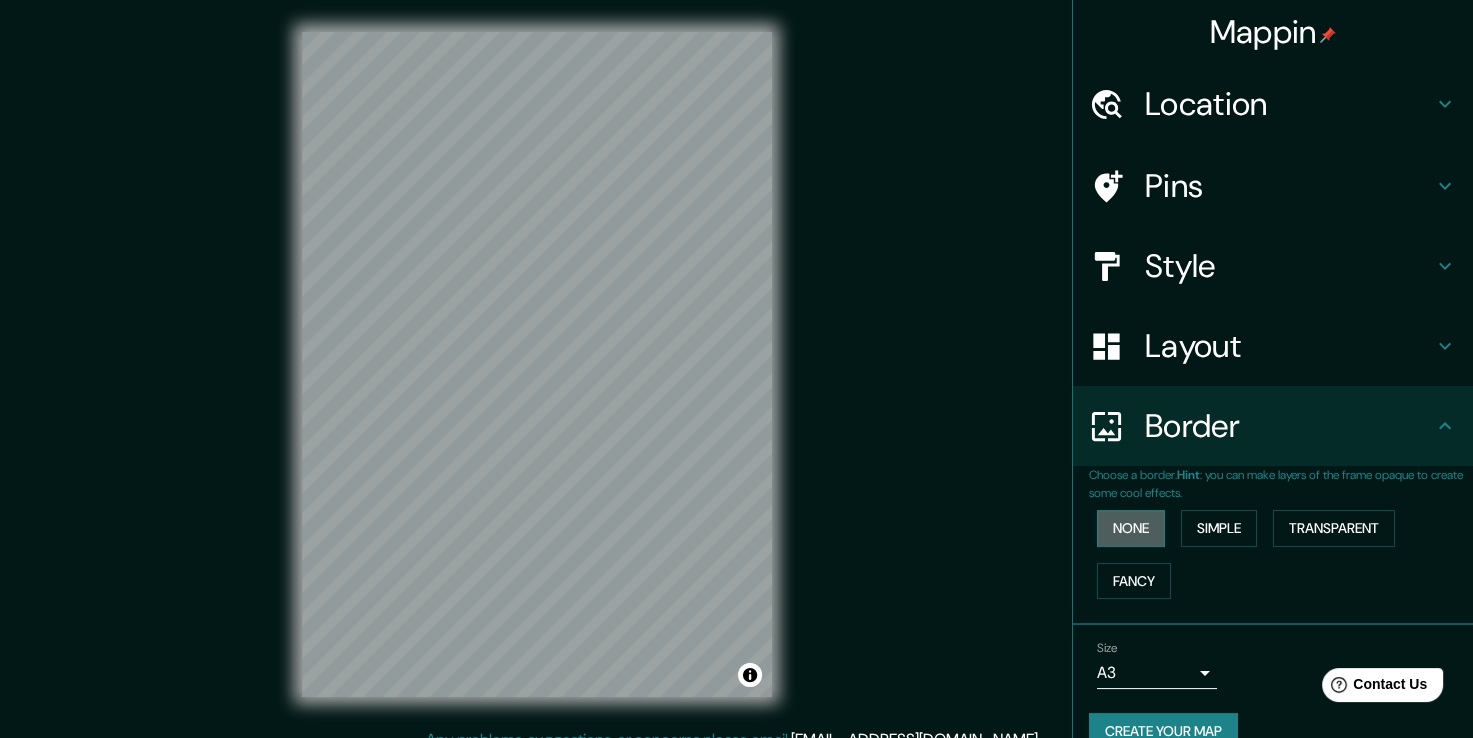 click on "None" at bounding box center [1131, 528] 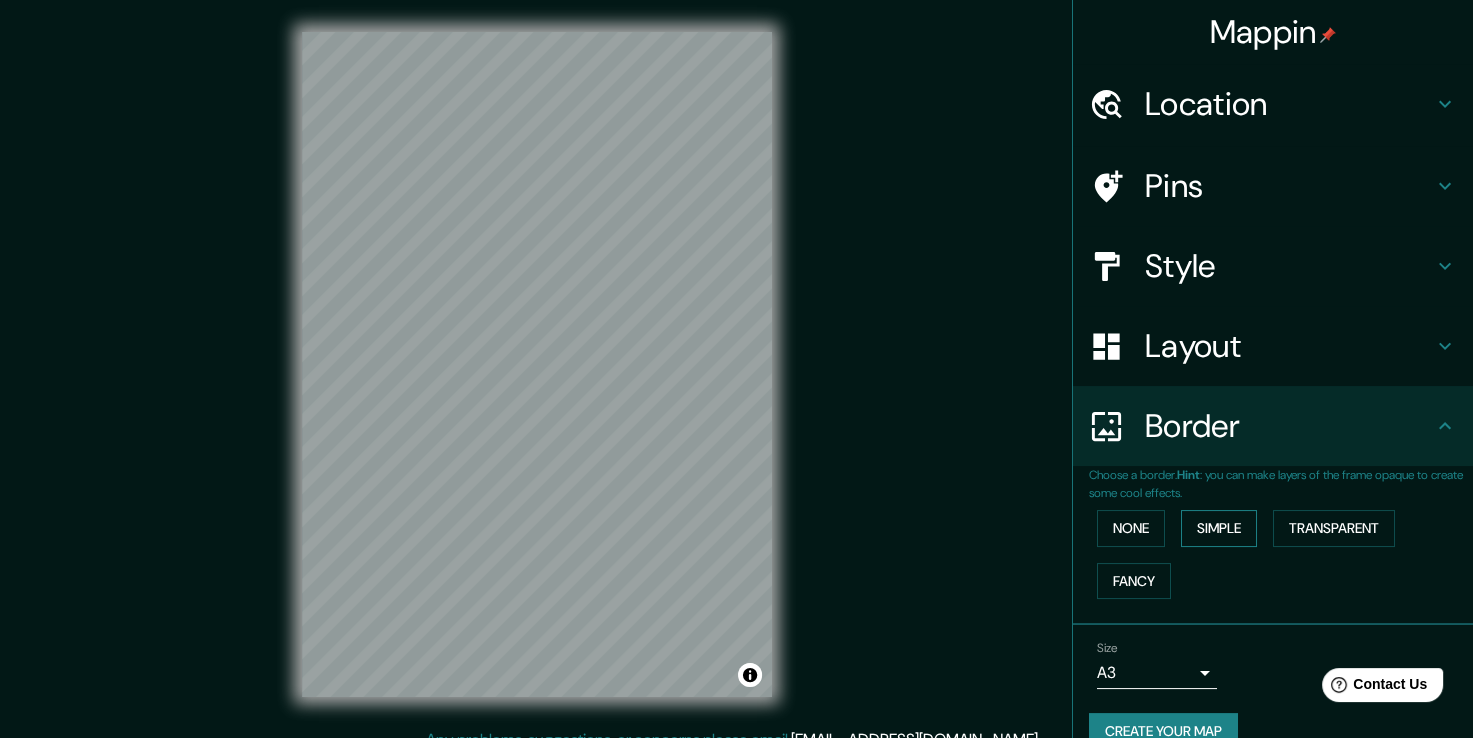 click on "Simple" at bounding box center [1219, 528] 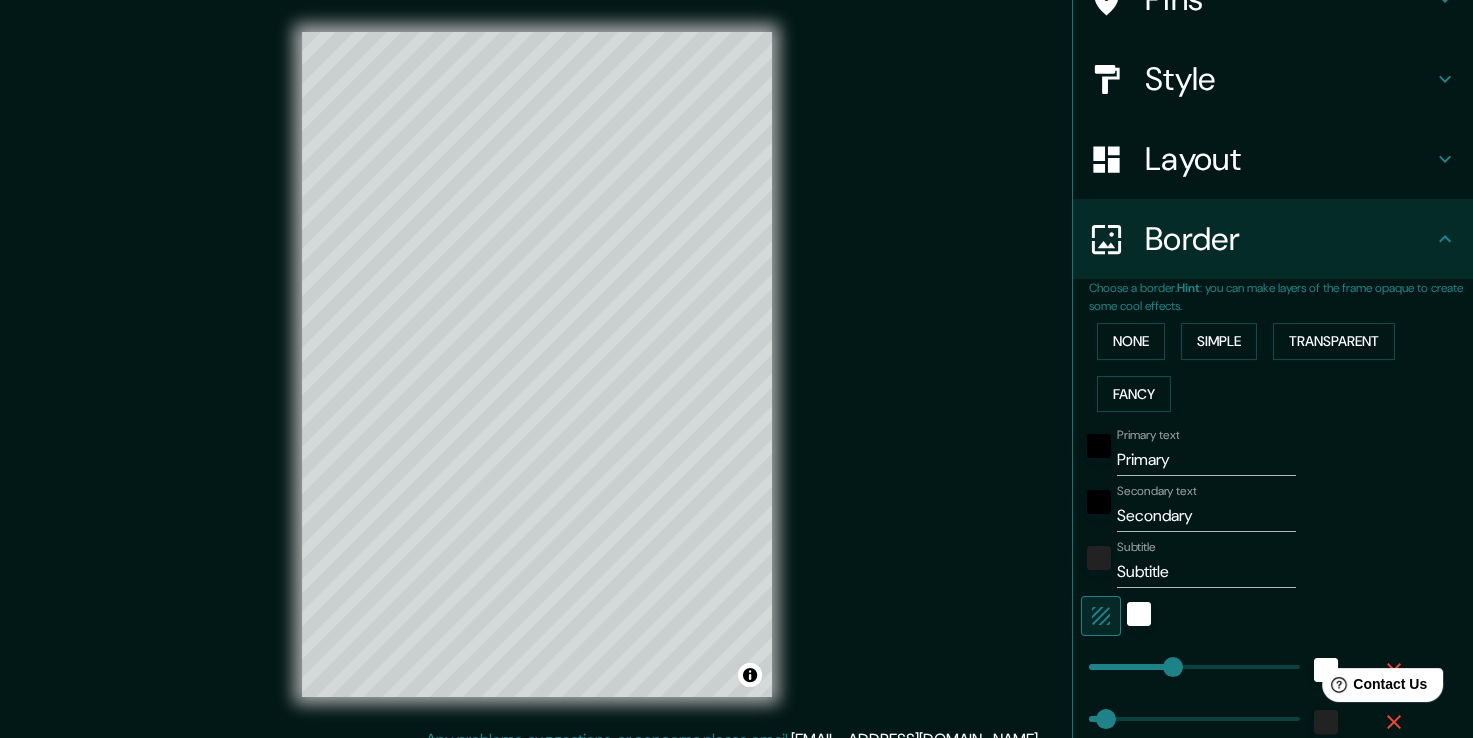 scroll, scrollTop: 200, scrollLeft: 0, axis: vertical 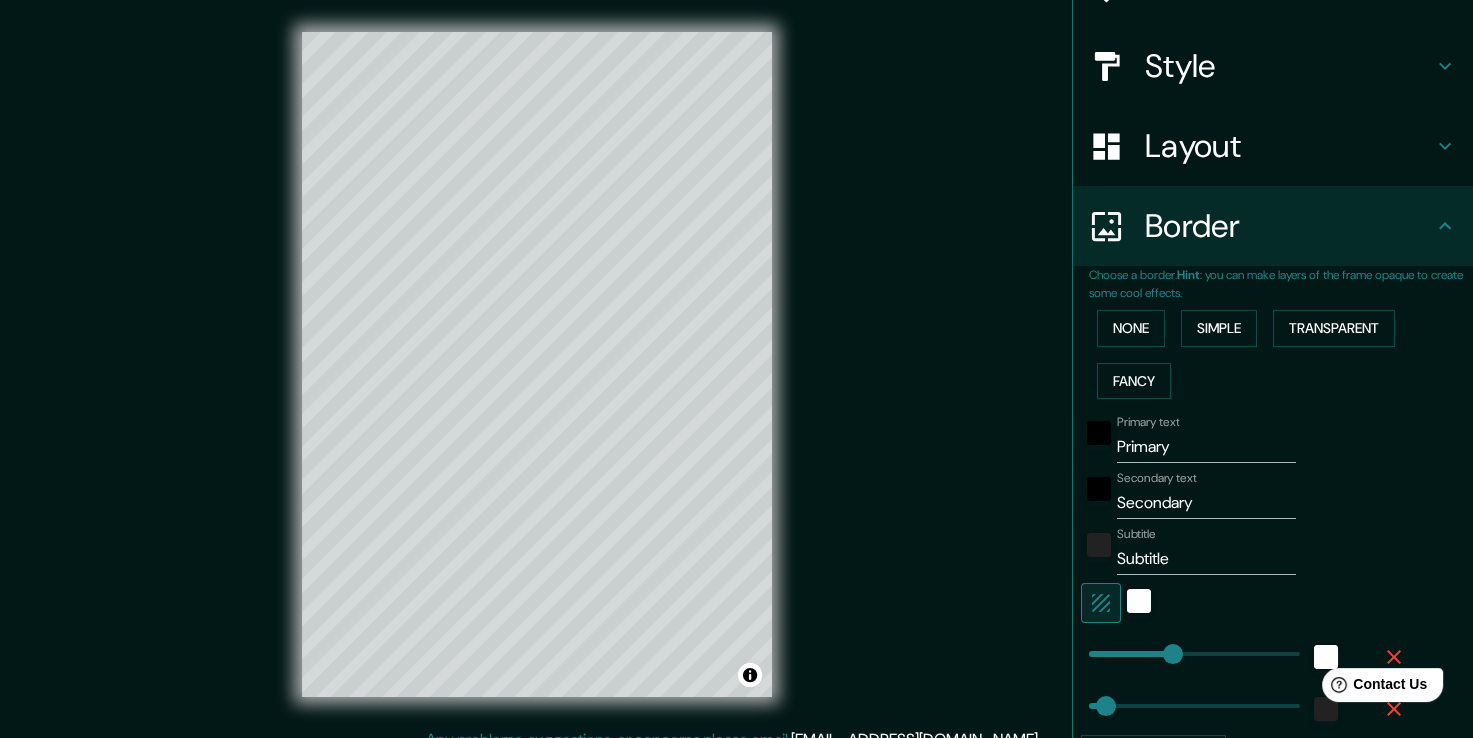 click on "Primary" at bounding box center (1206, 447) 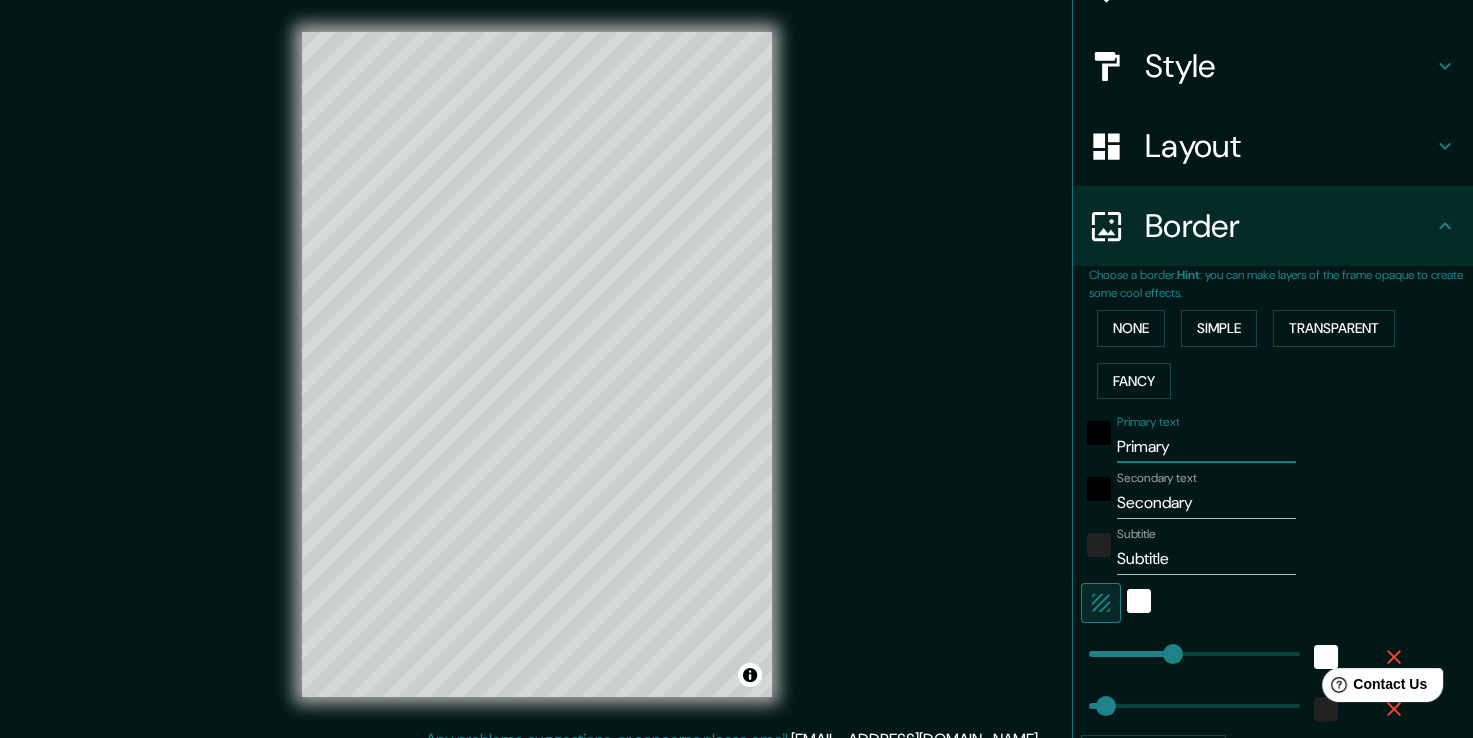 type on "Primar" 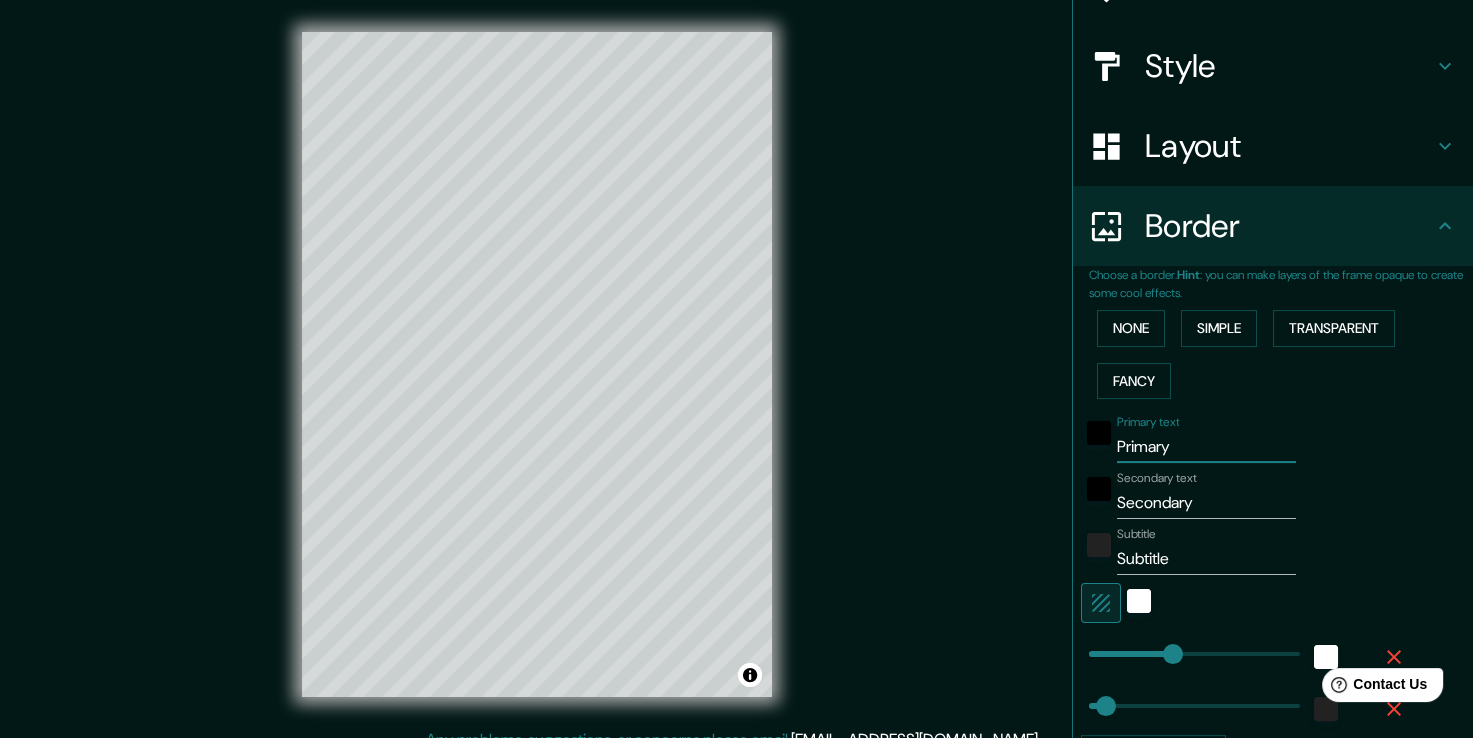 type on "38" 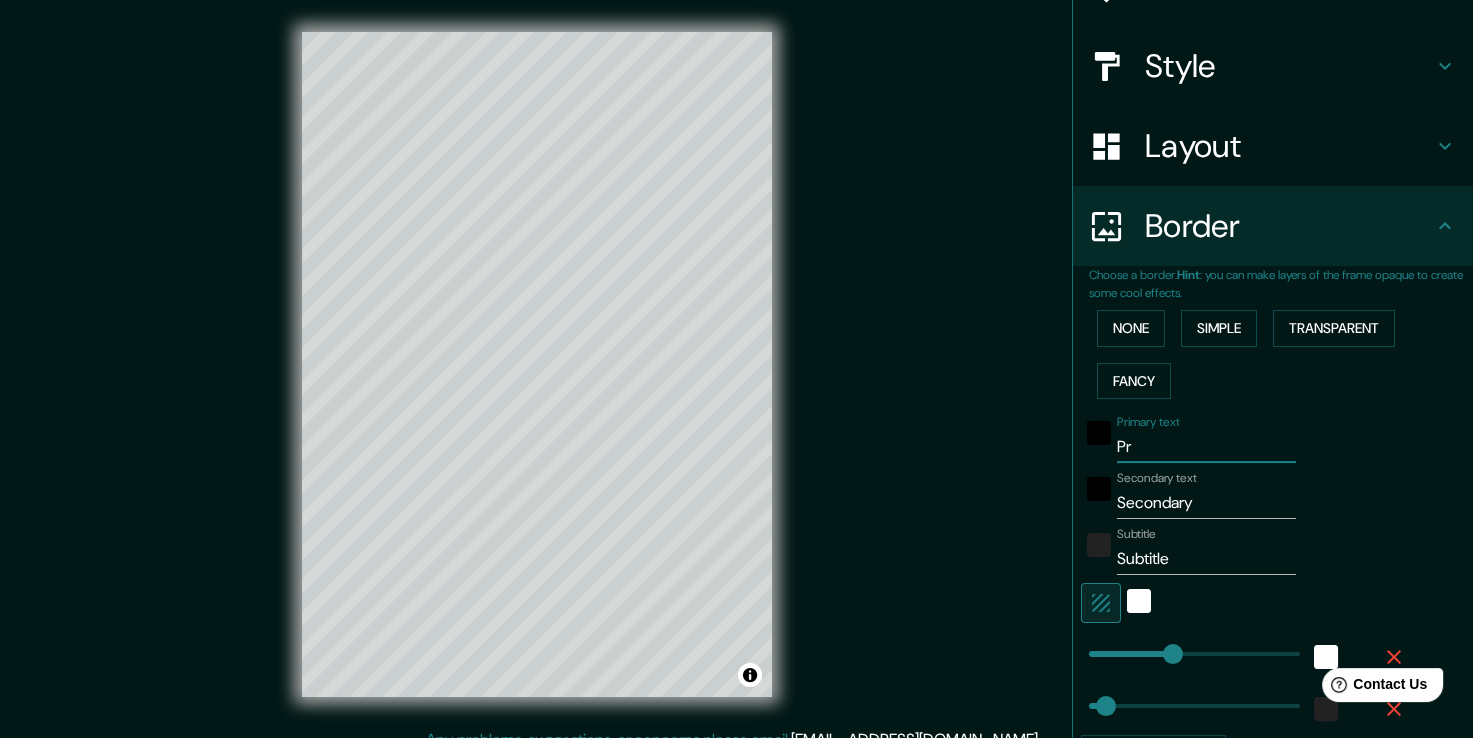 type on "P" 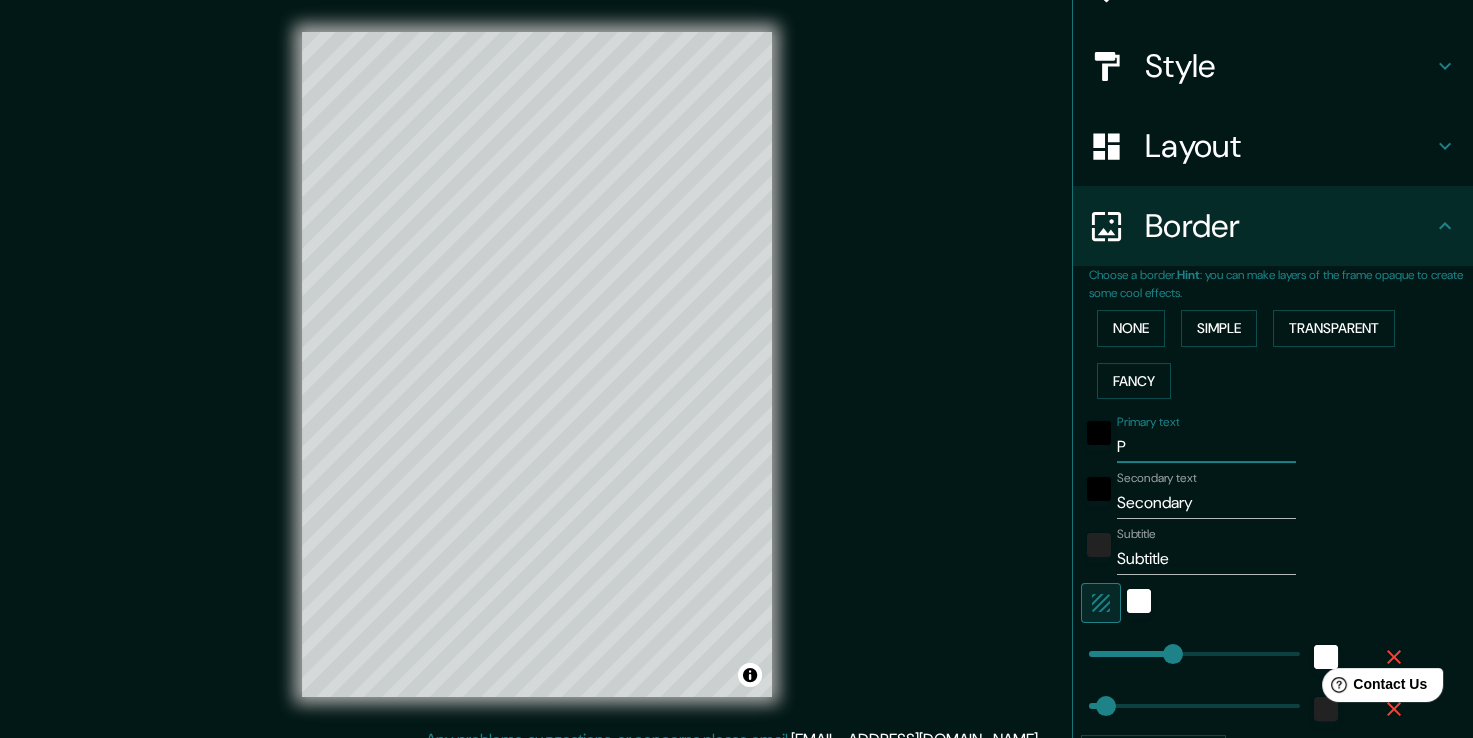 type 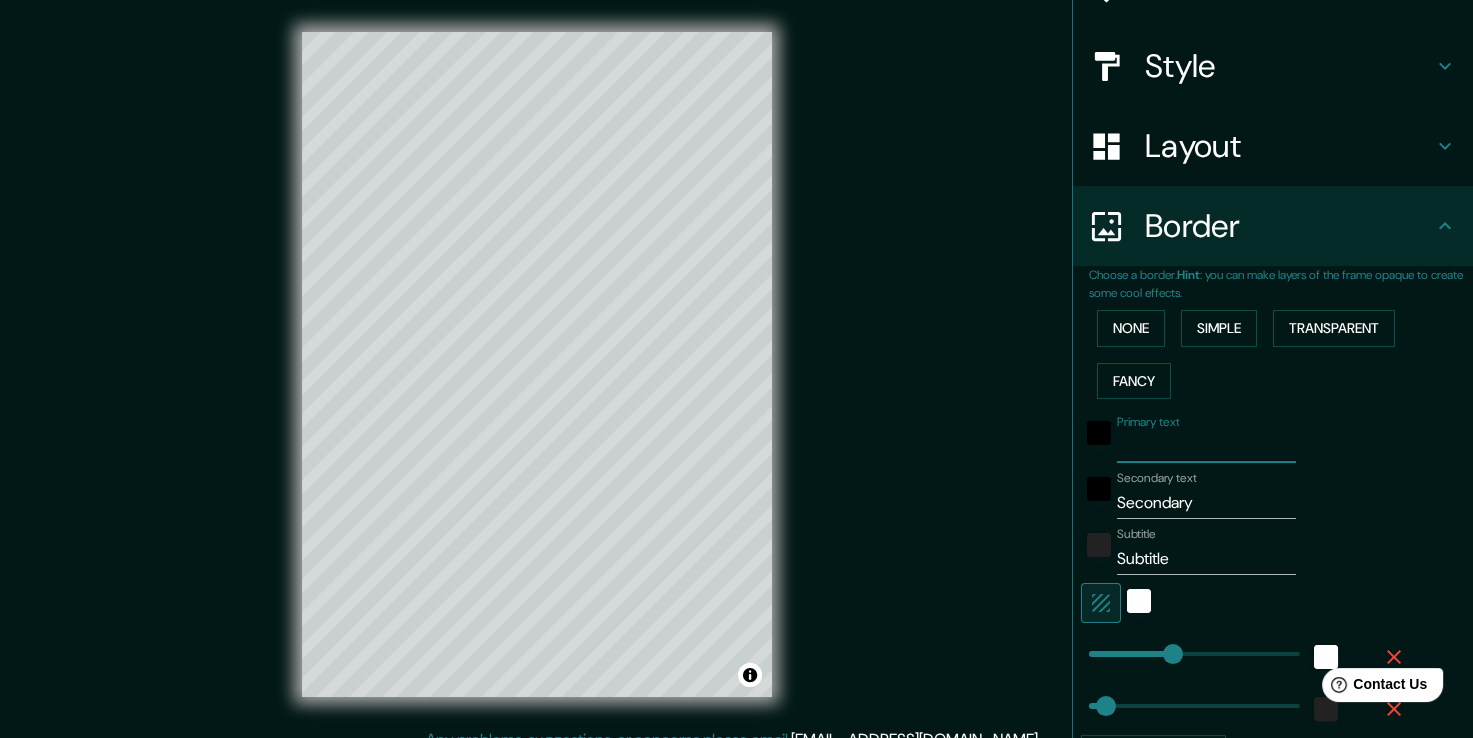 type on "38" 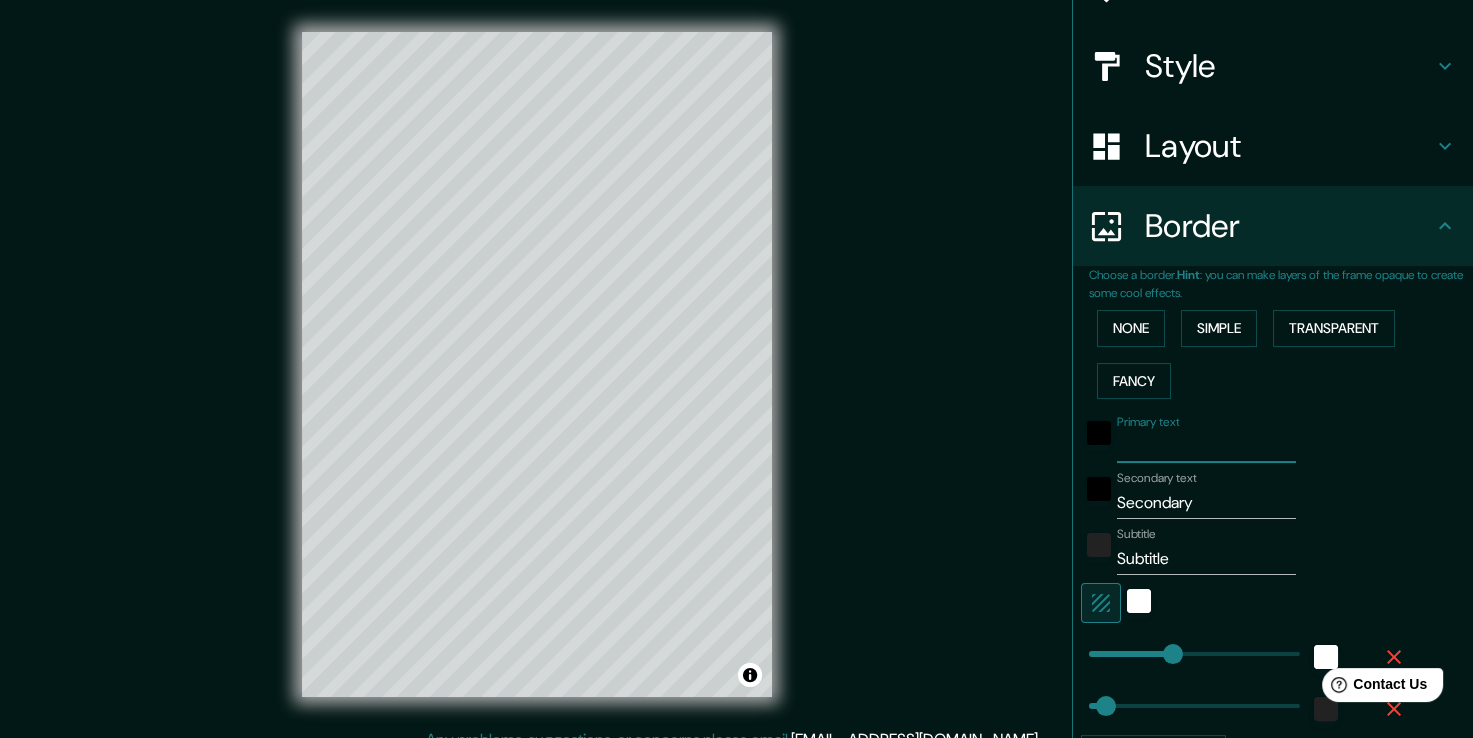 type on "L" 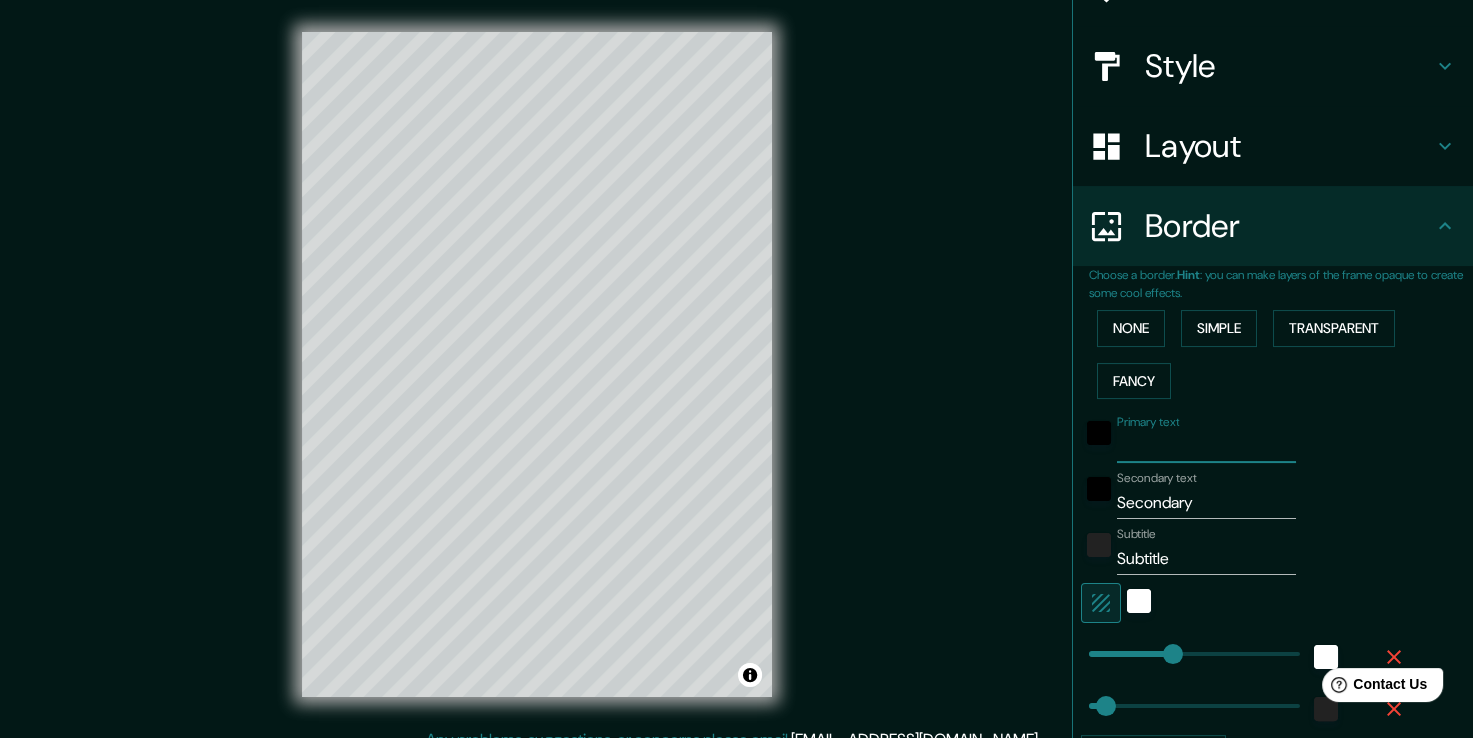 type on "38" 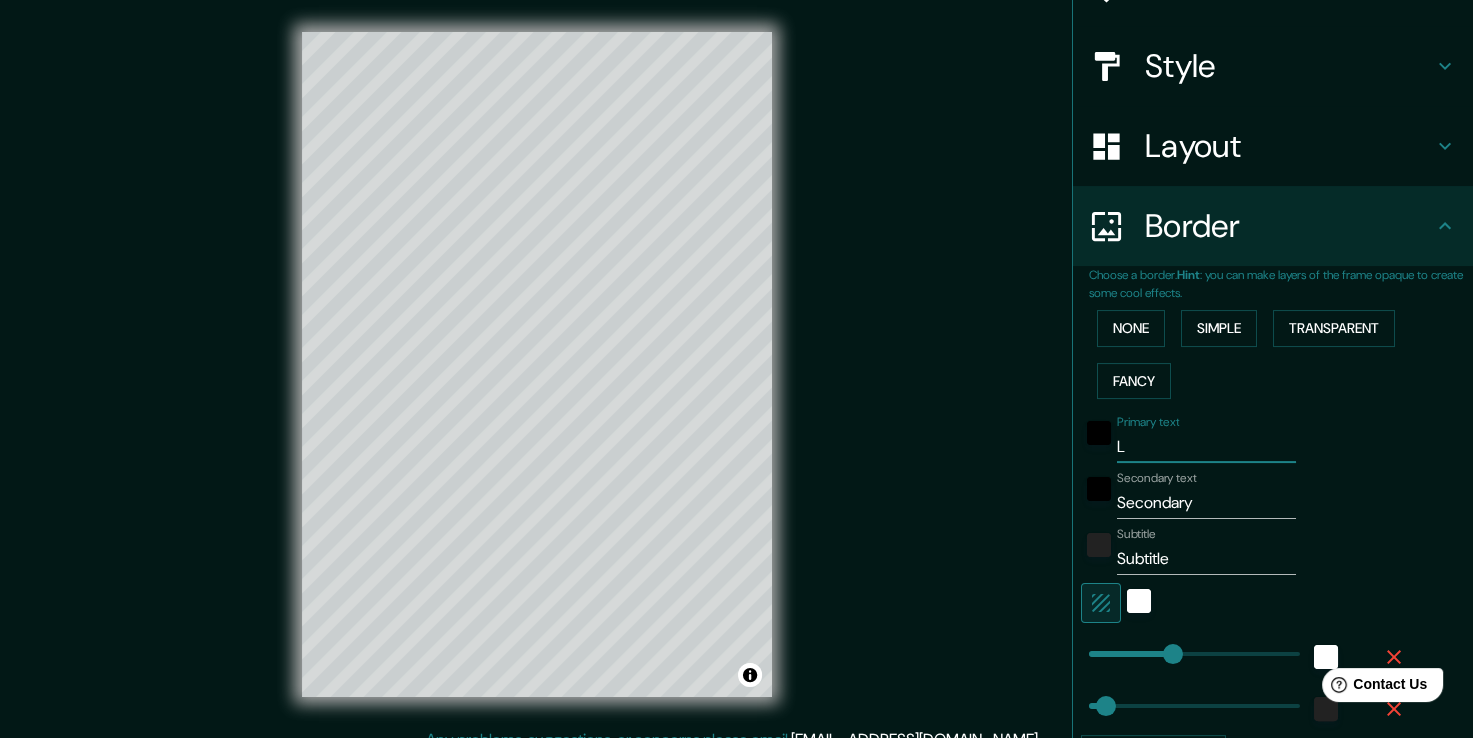 type on "La" 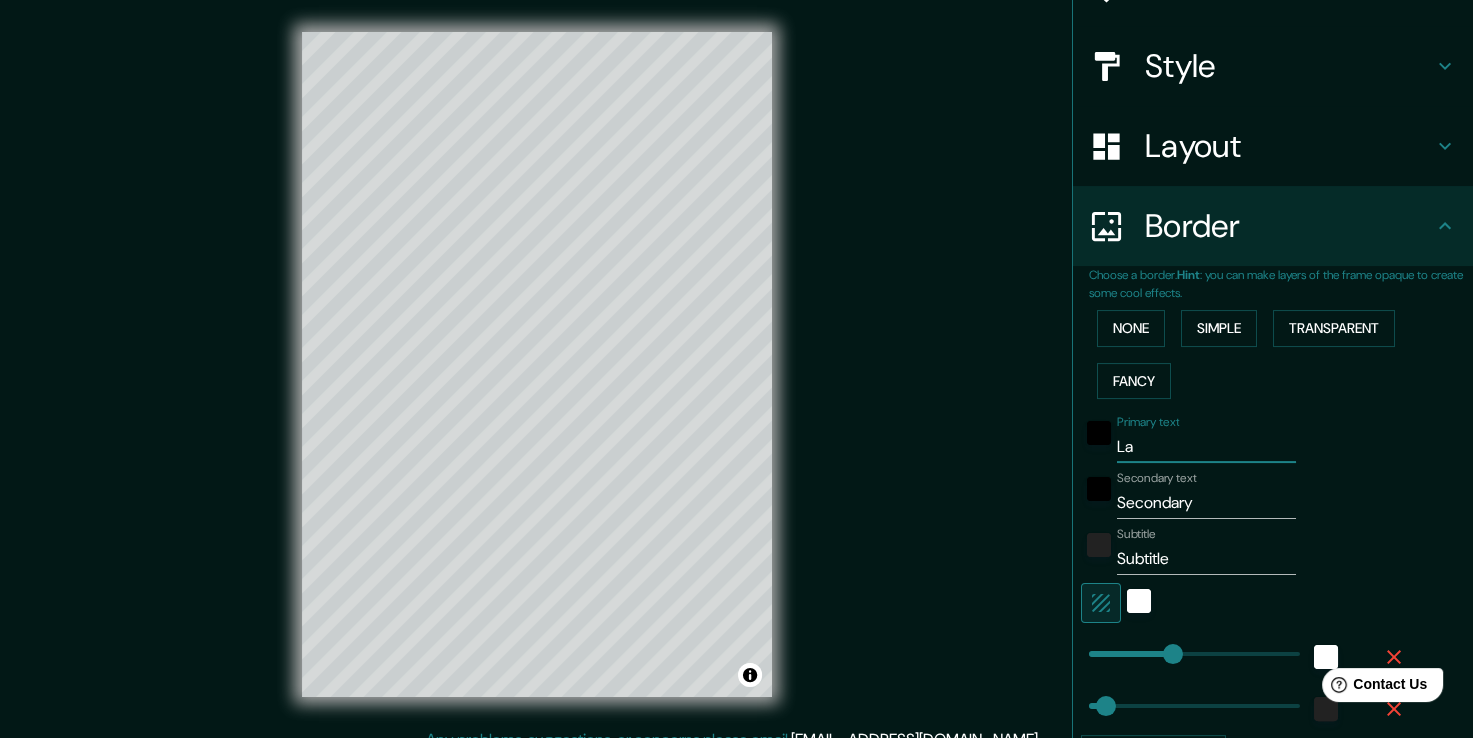 type on "Lag" 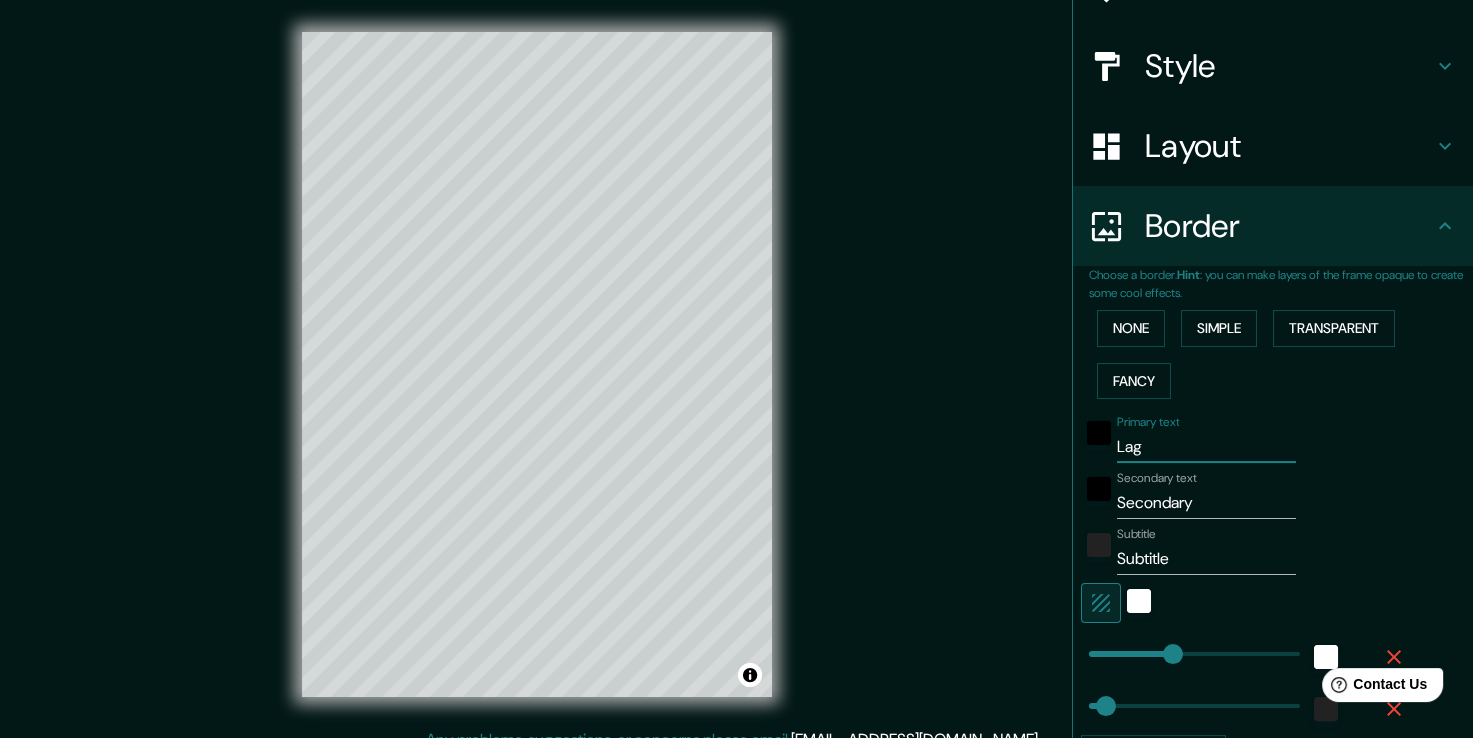 type on "Lagu" 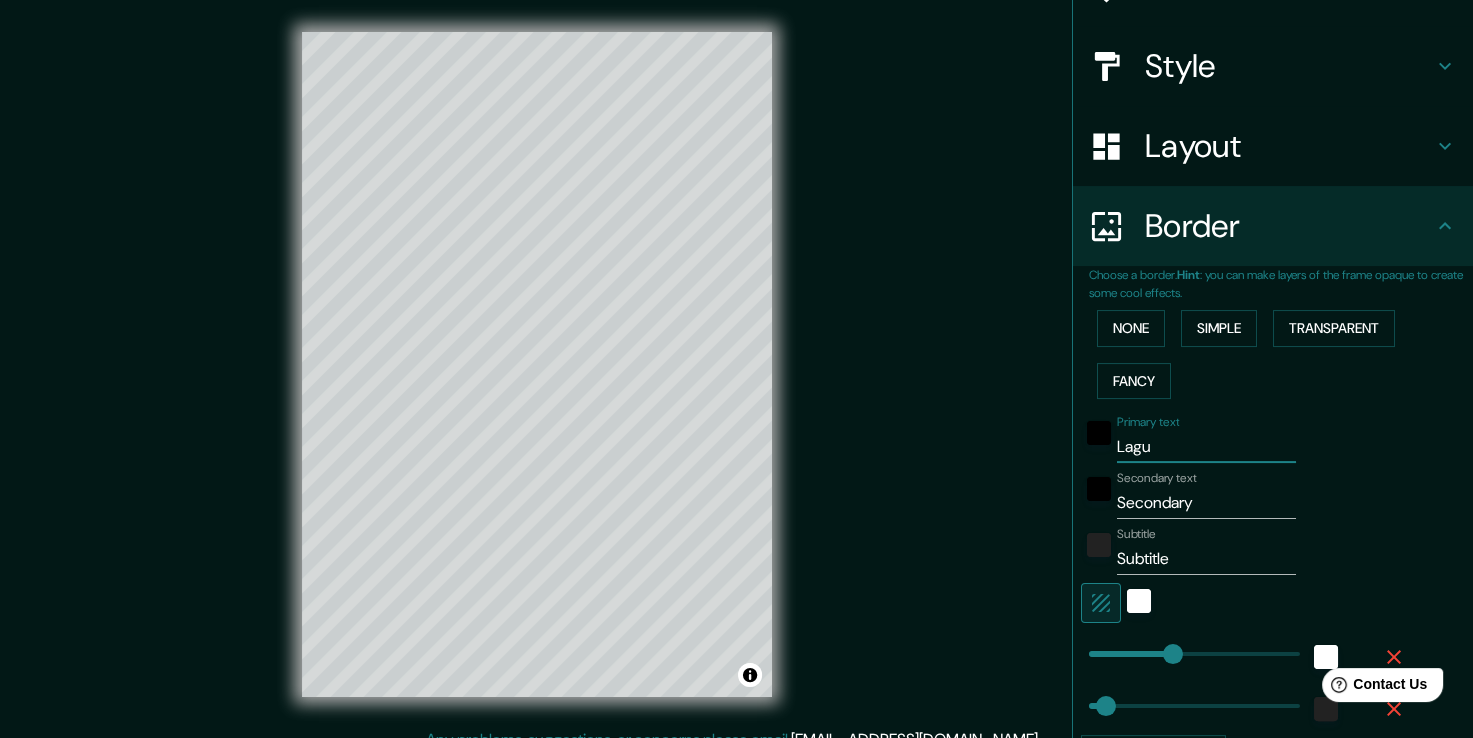 type on "38" 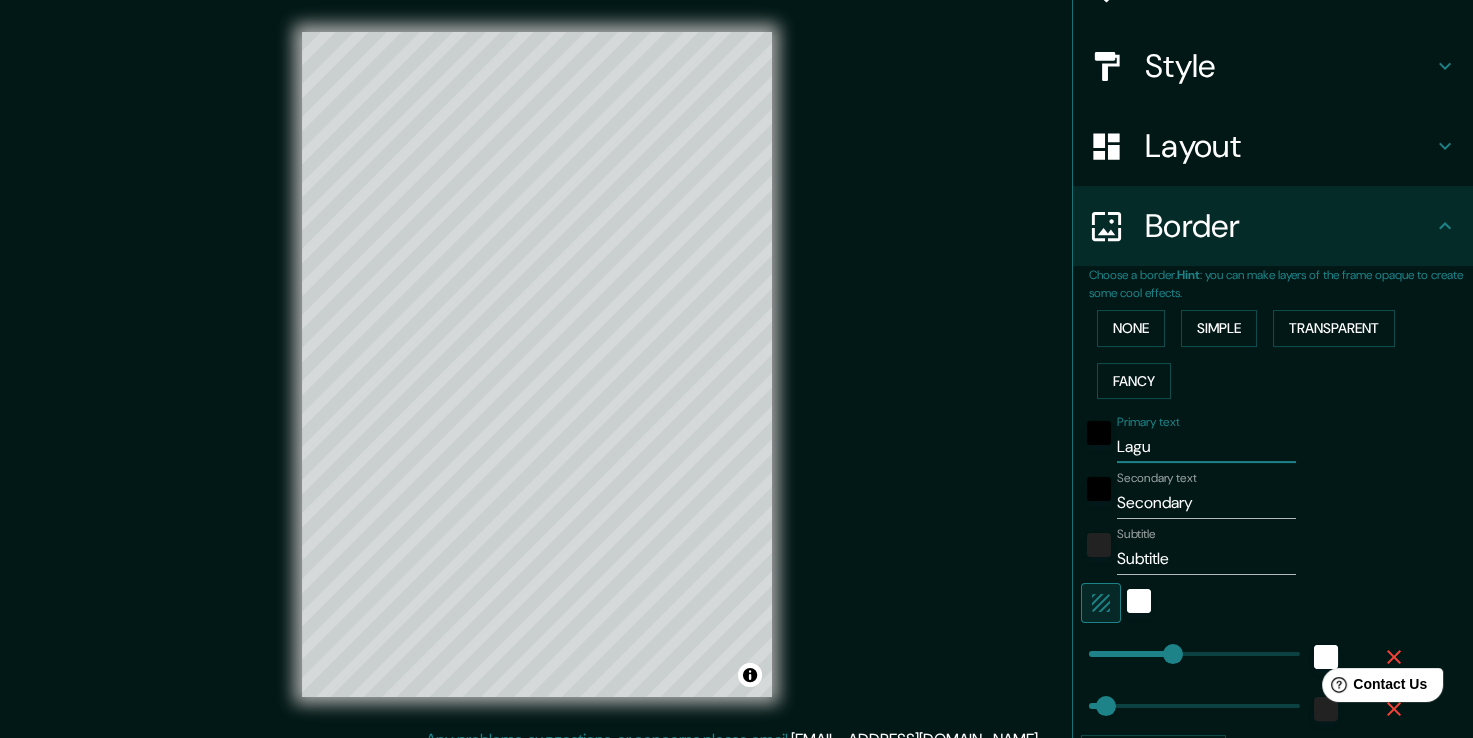 type on "Lagun" 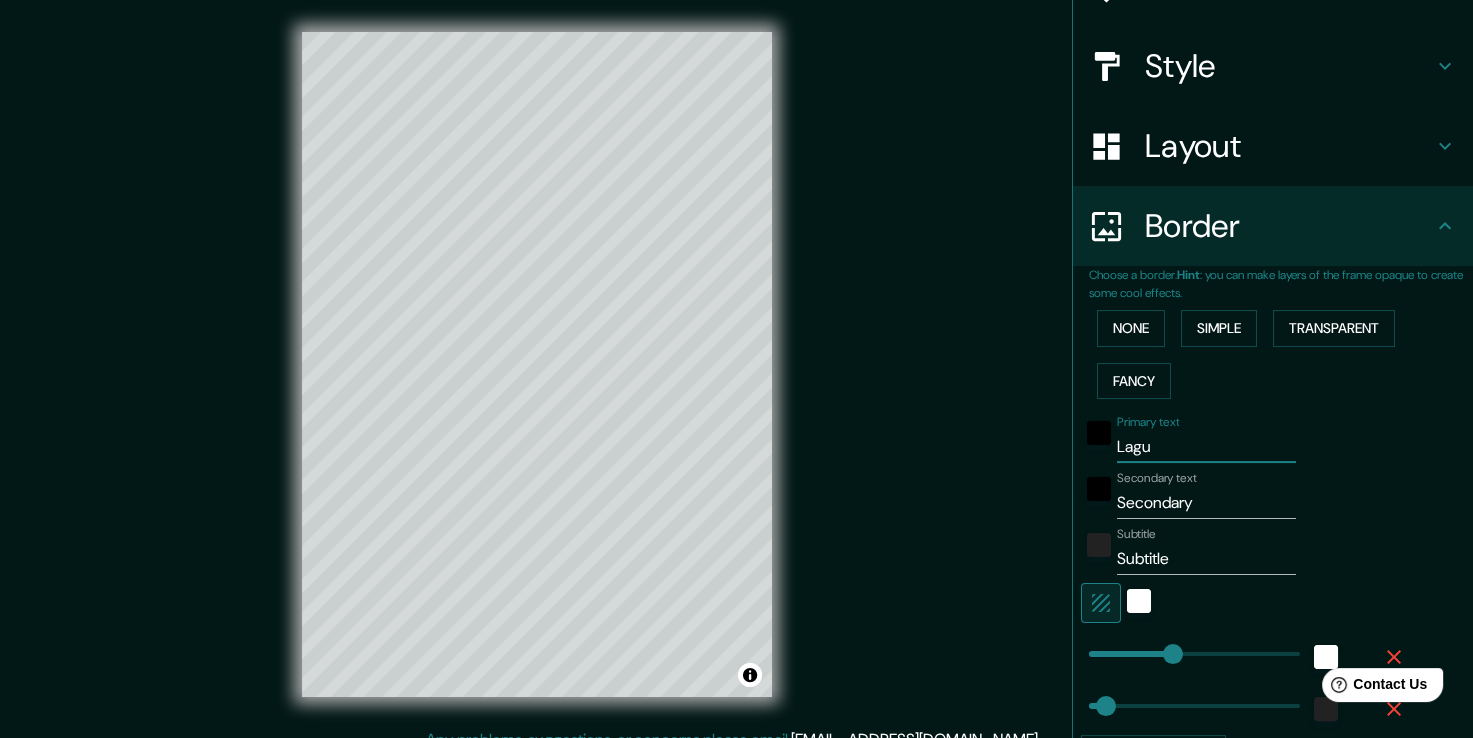 type on "38" 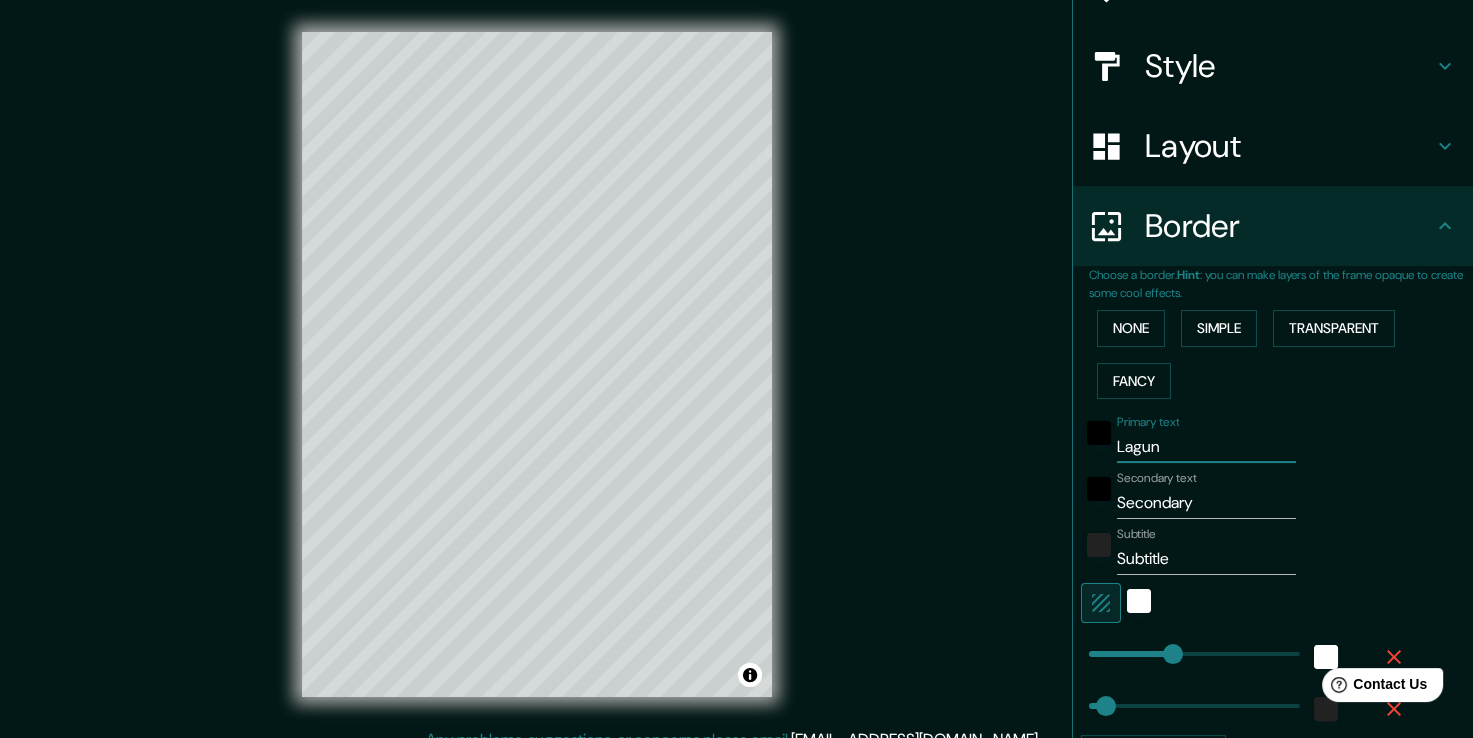 type on "Laguna" 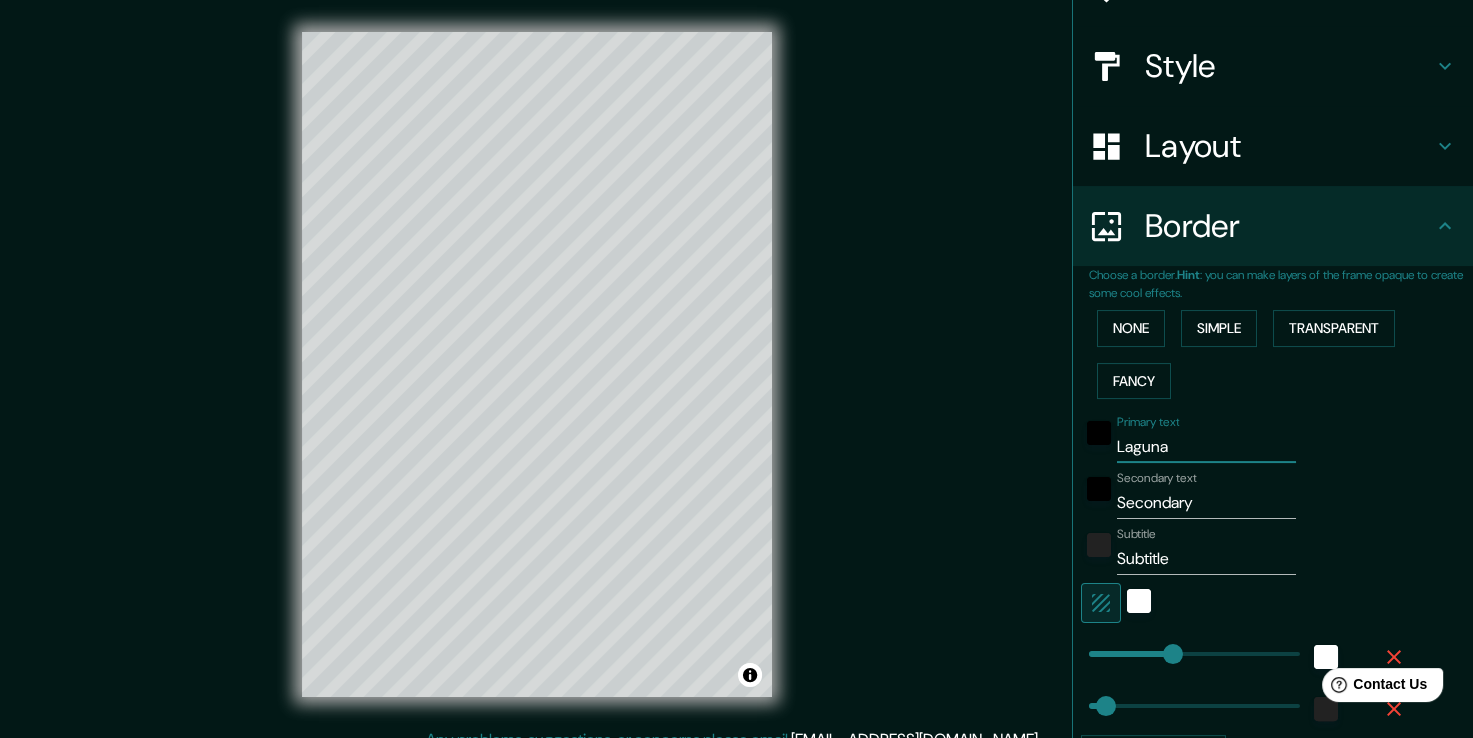 type on "Laguna" 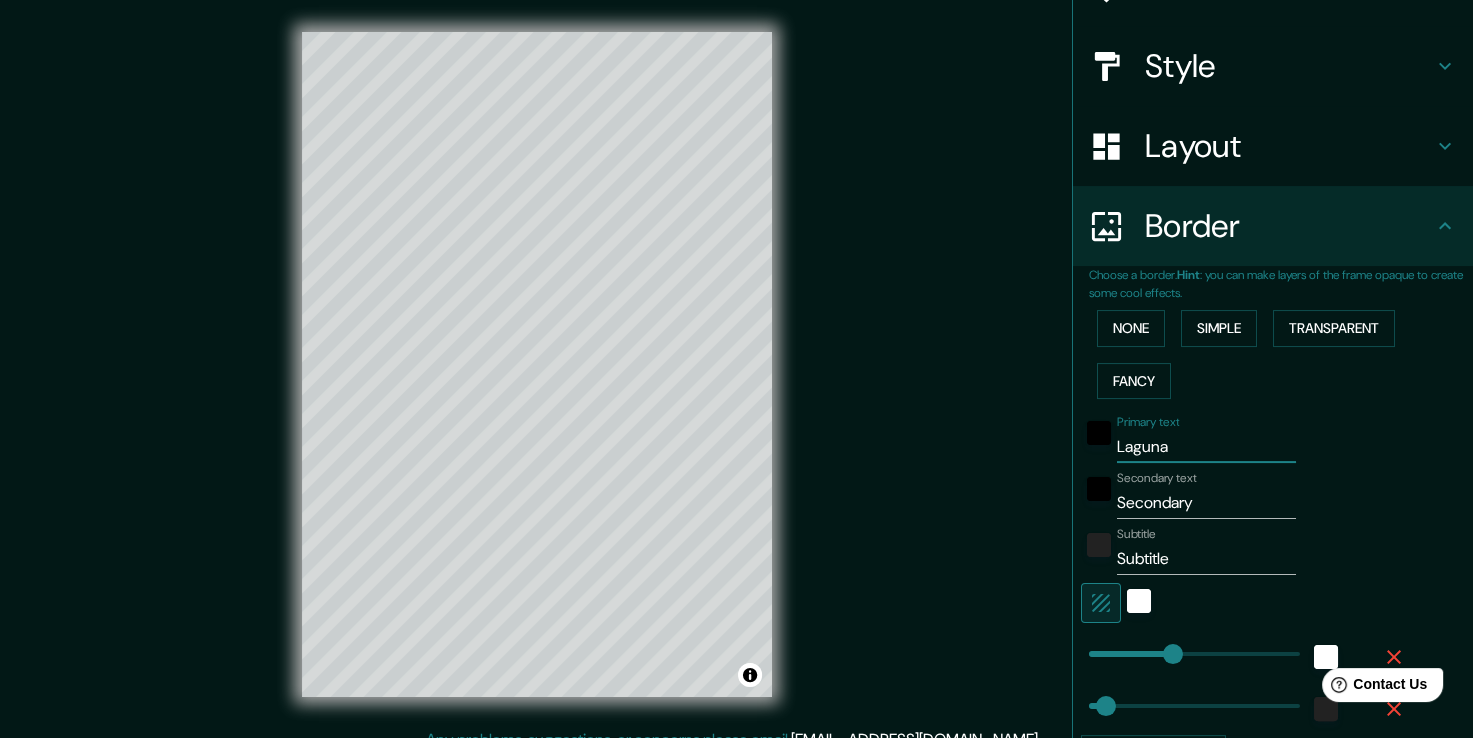 type on "38" 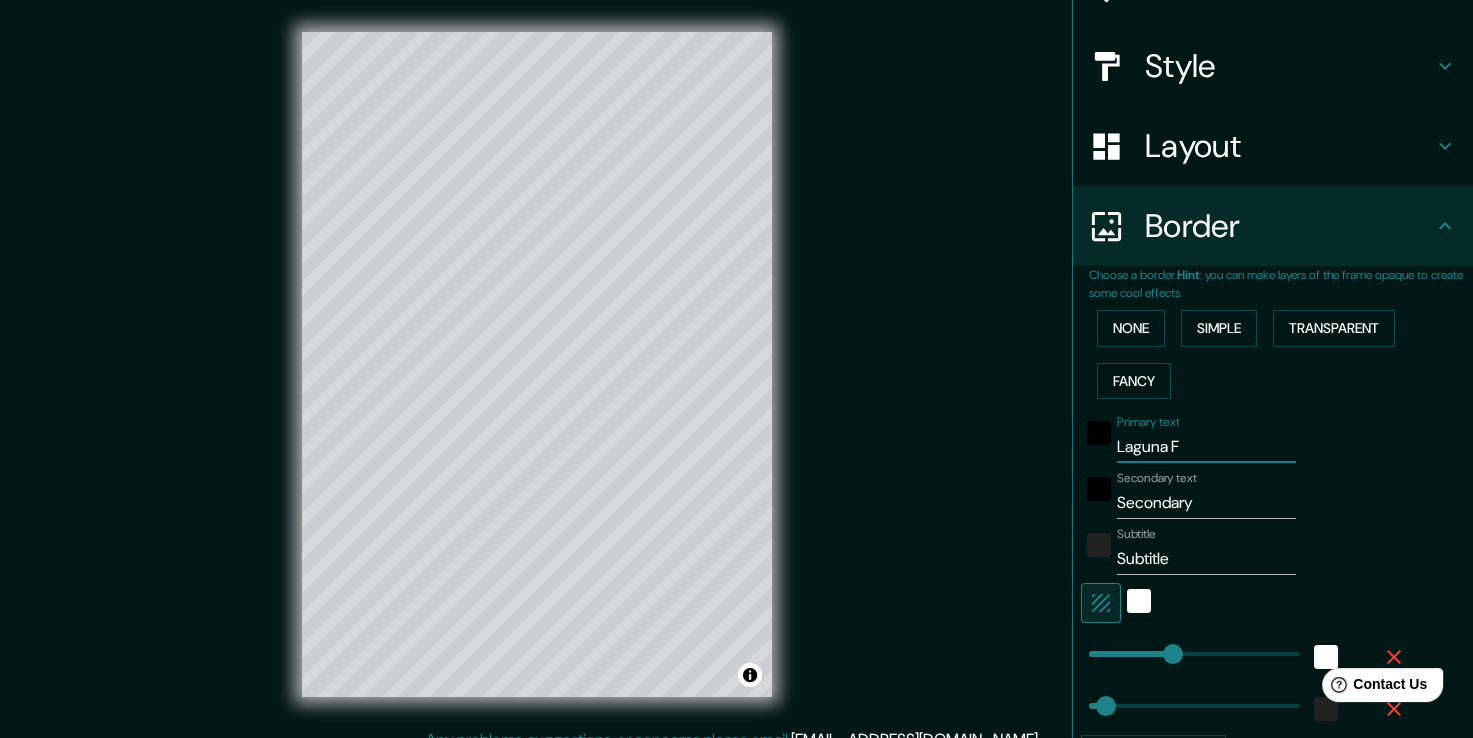 type on "Laguna Fr" 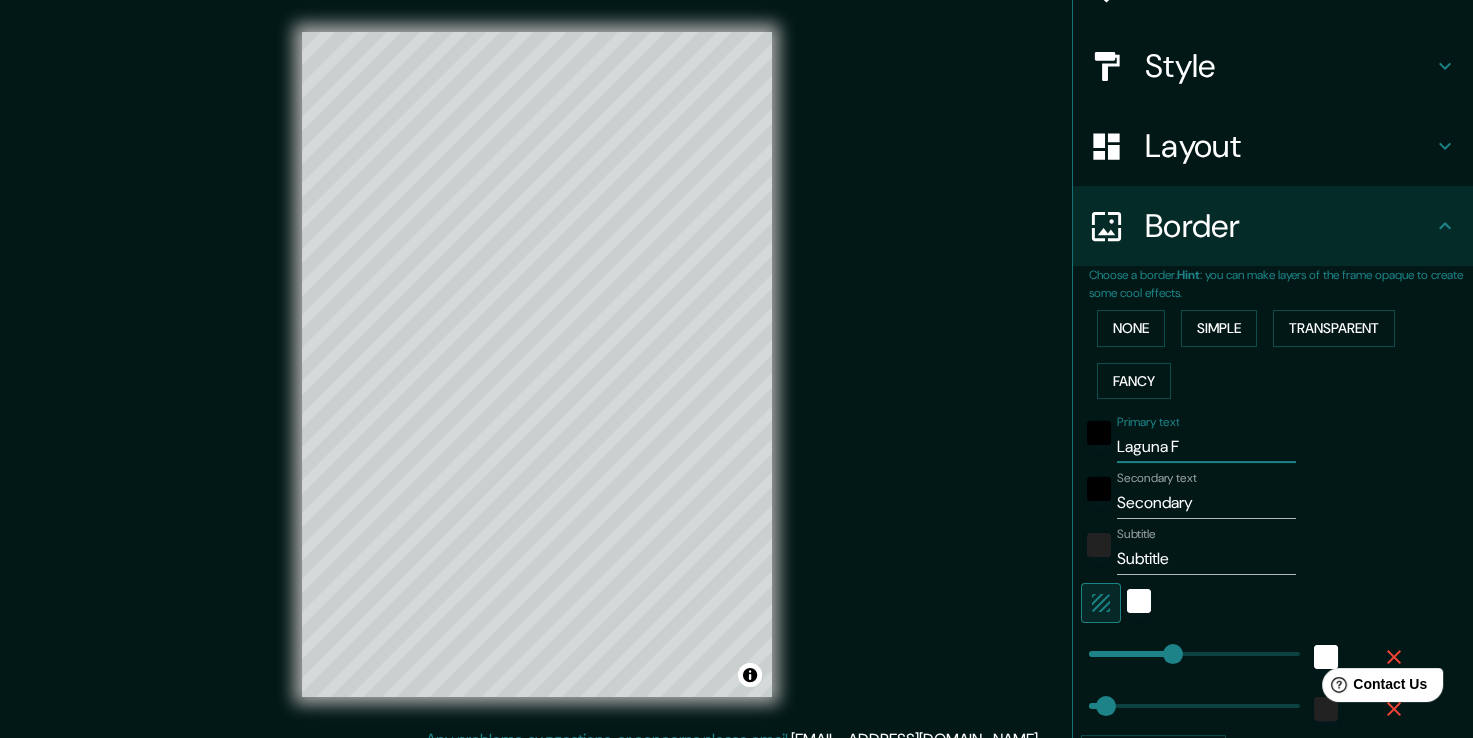 type on "38" 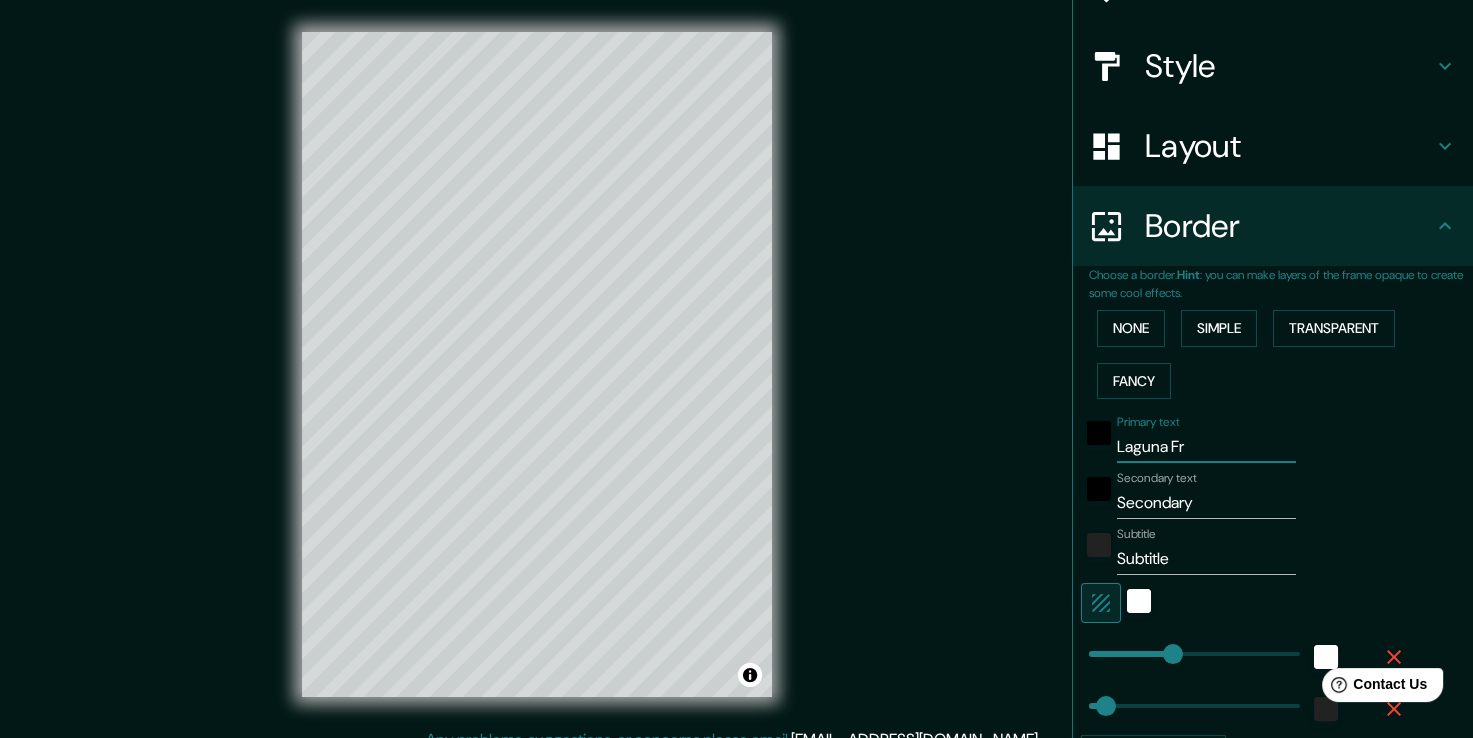 type on "Laguna Fra" 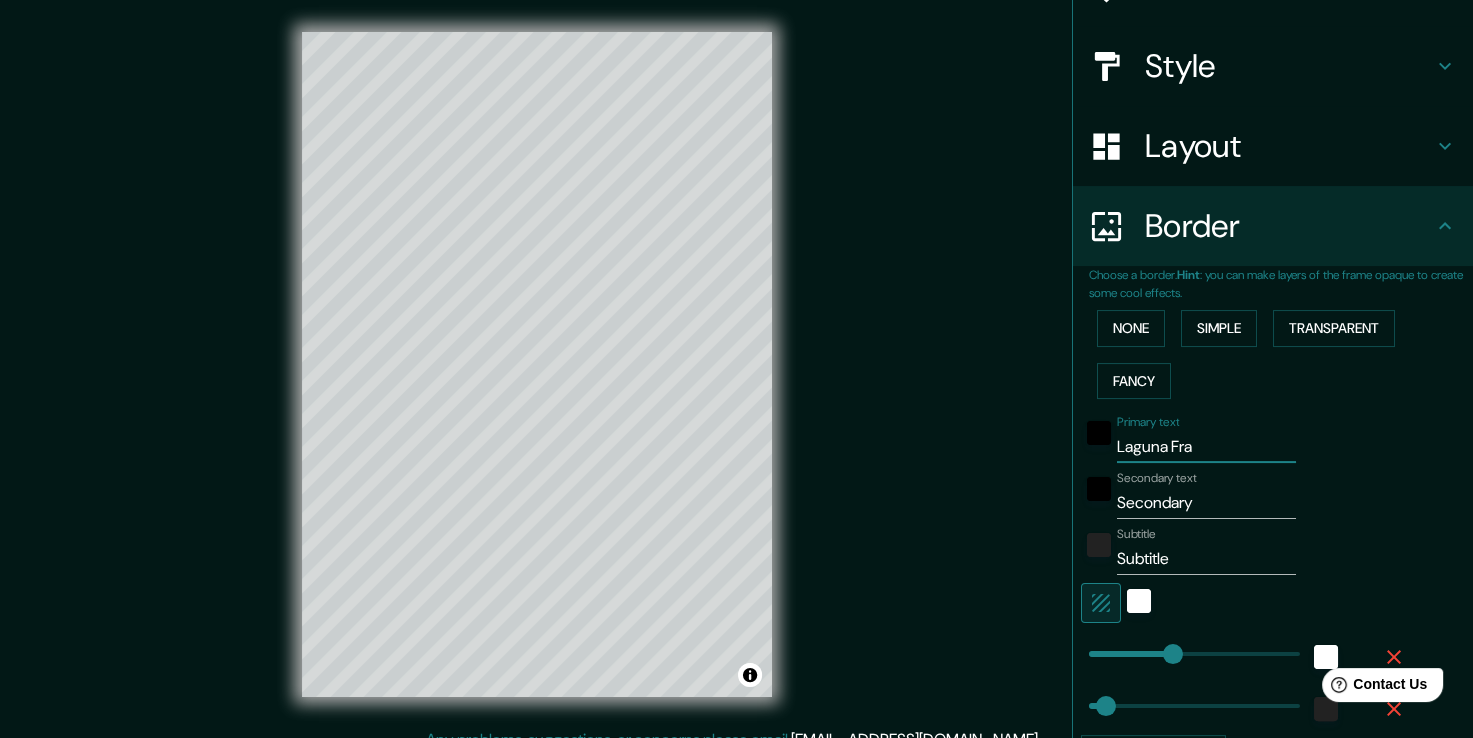 type on "Laguna Fra" 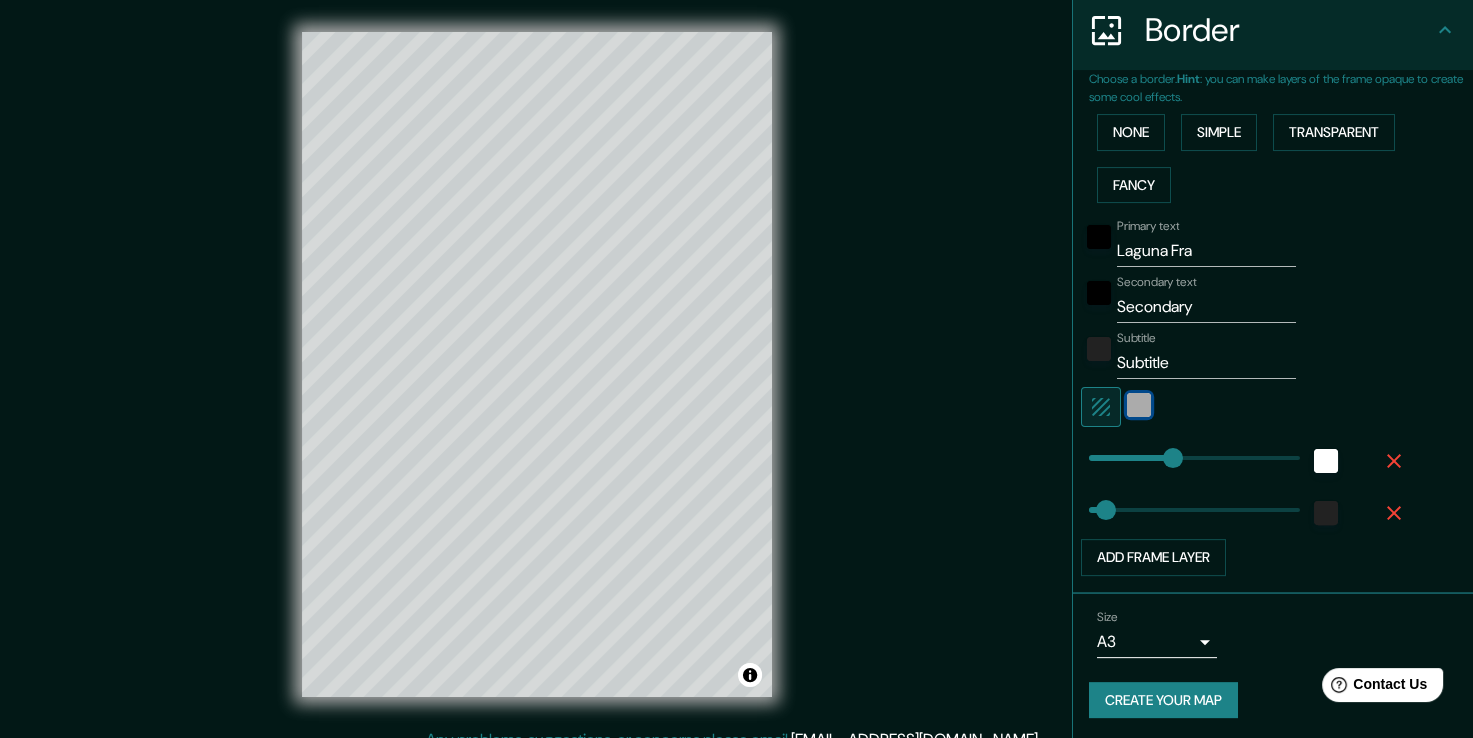 click at bounding box center (1139, 405) 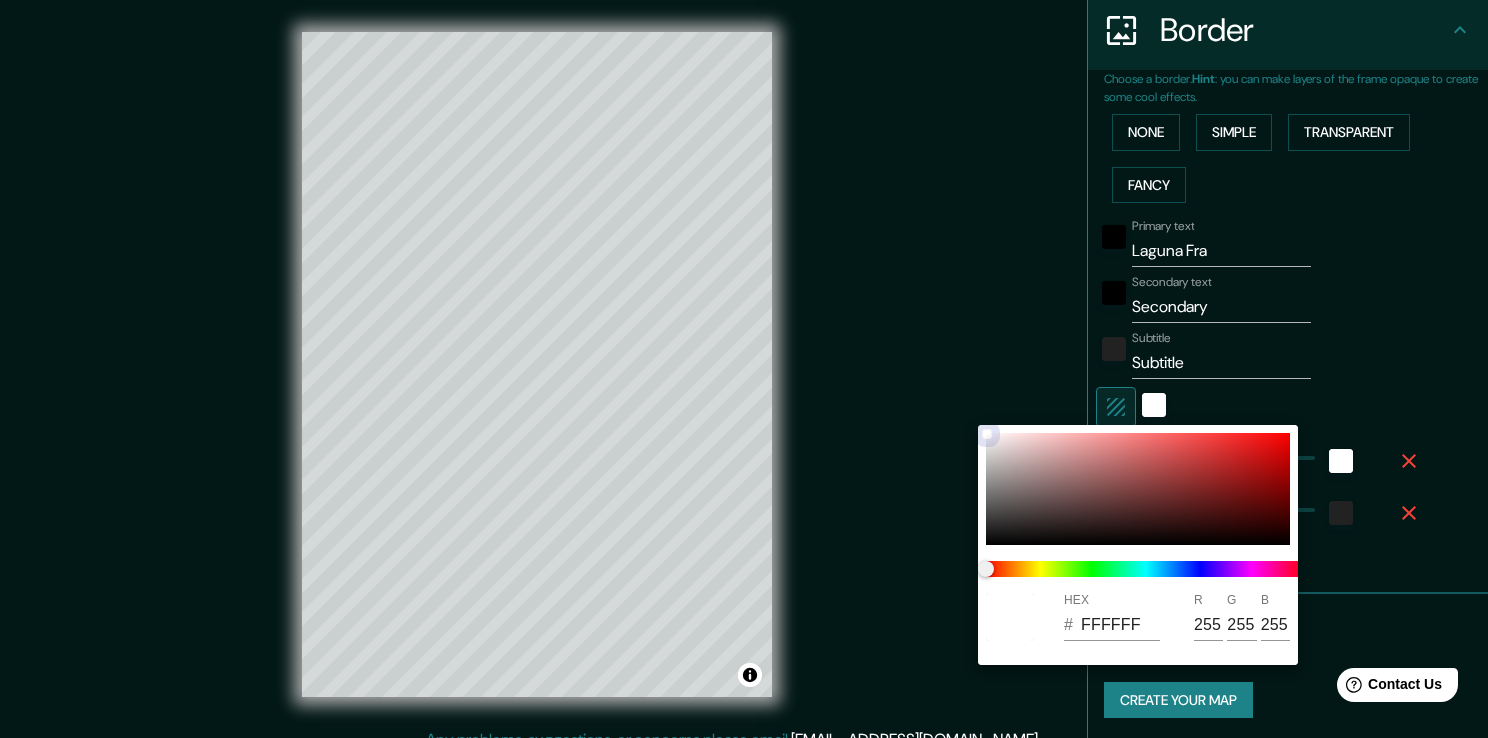 type on "38" 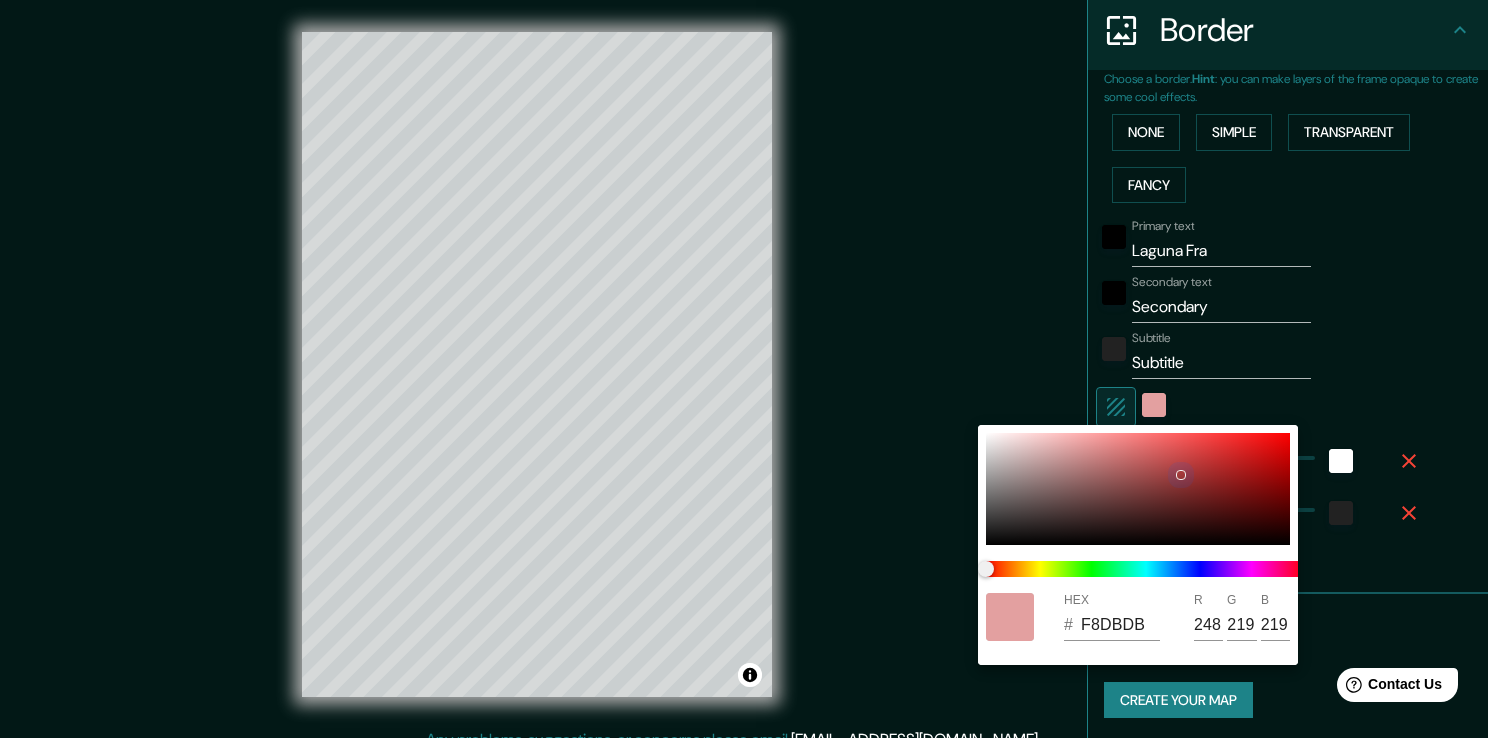 type on "38" 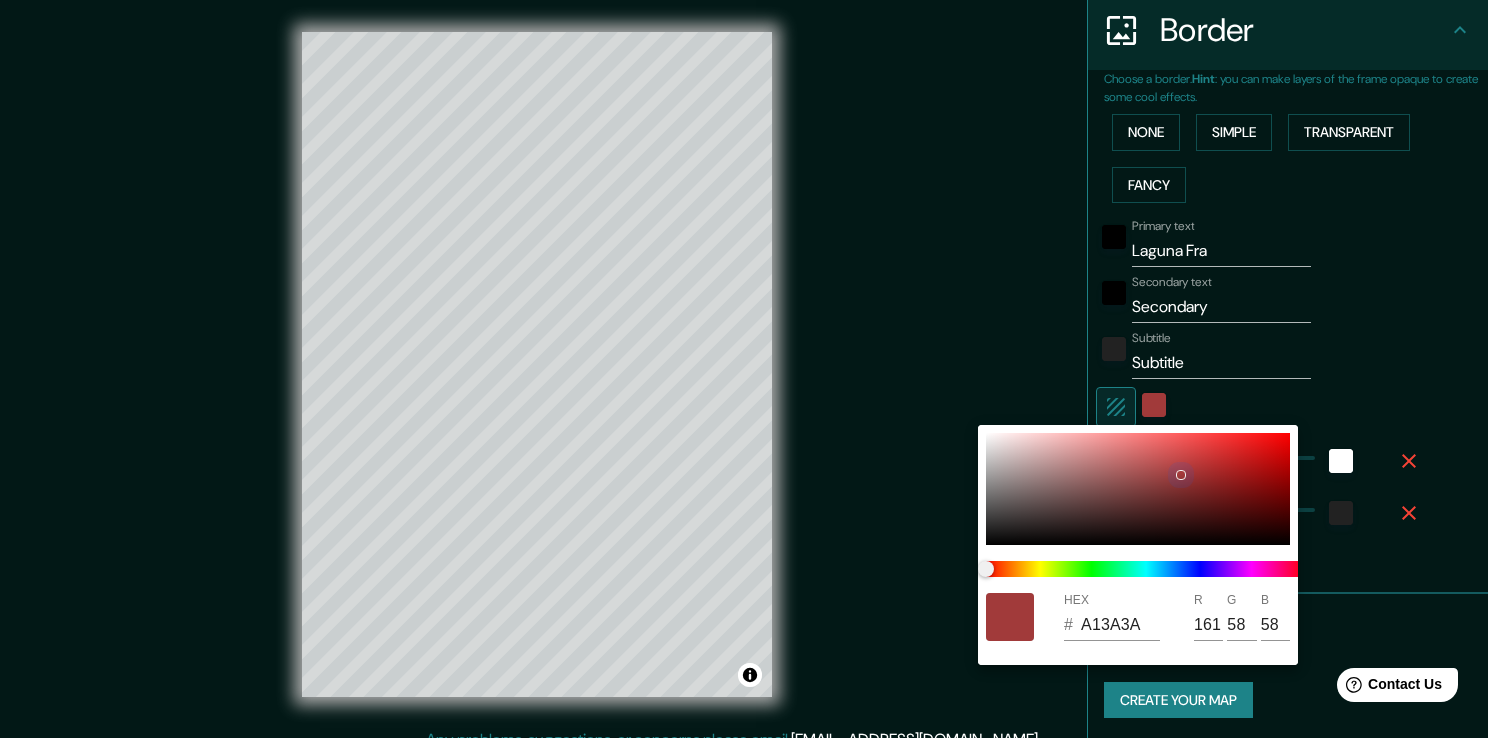 type on "38" 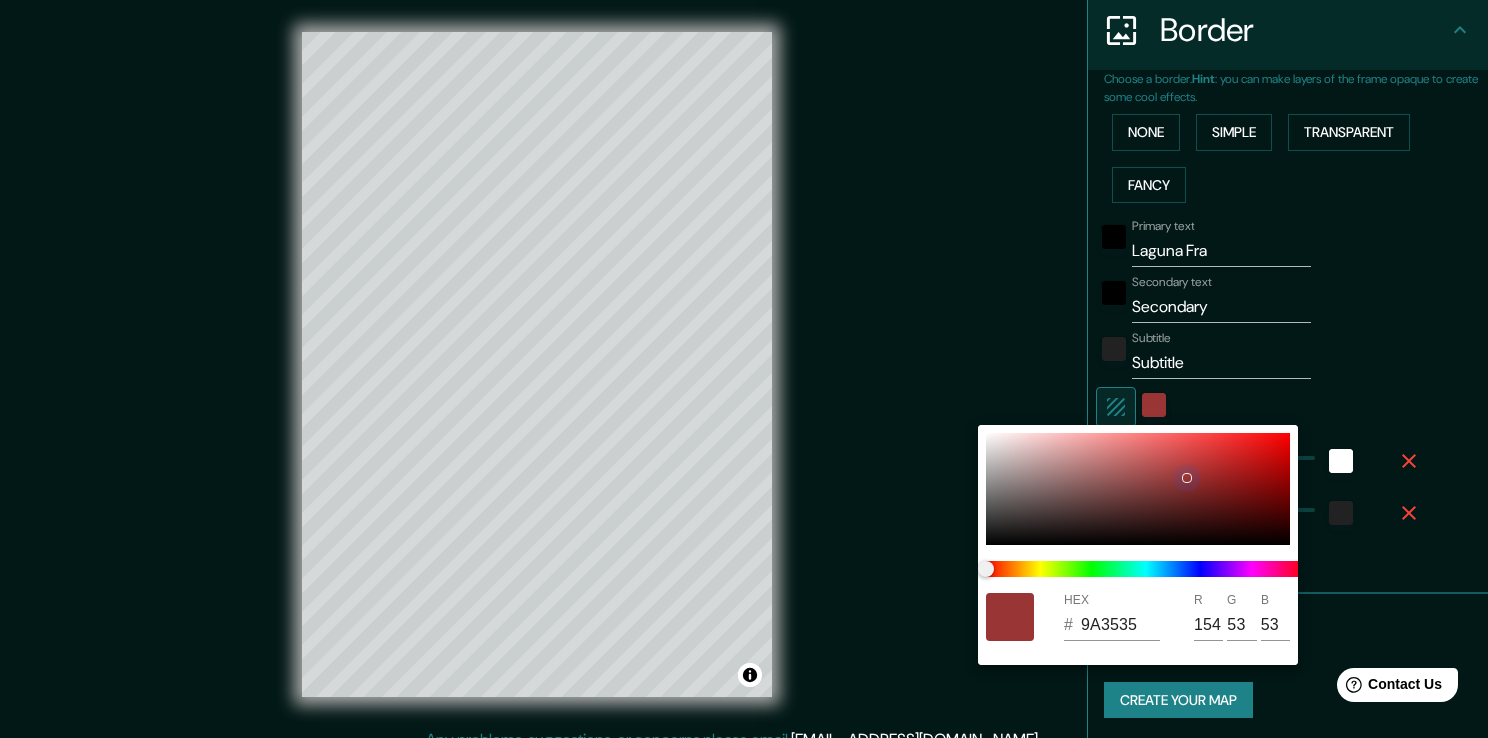 type on "38" 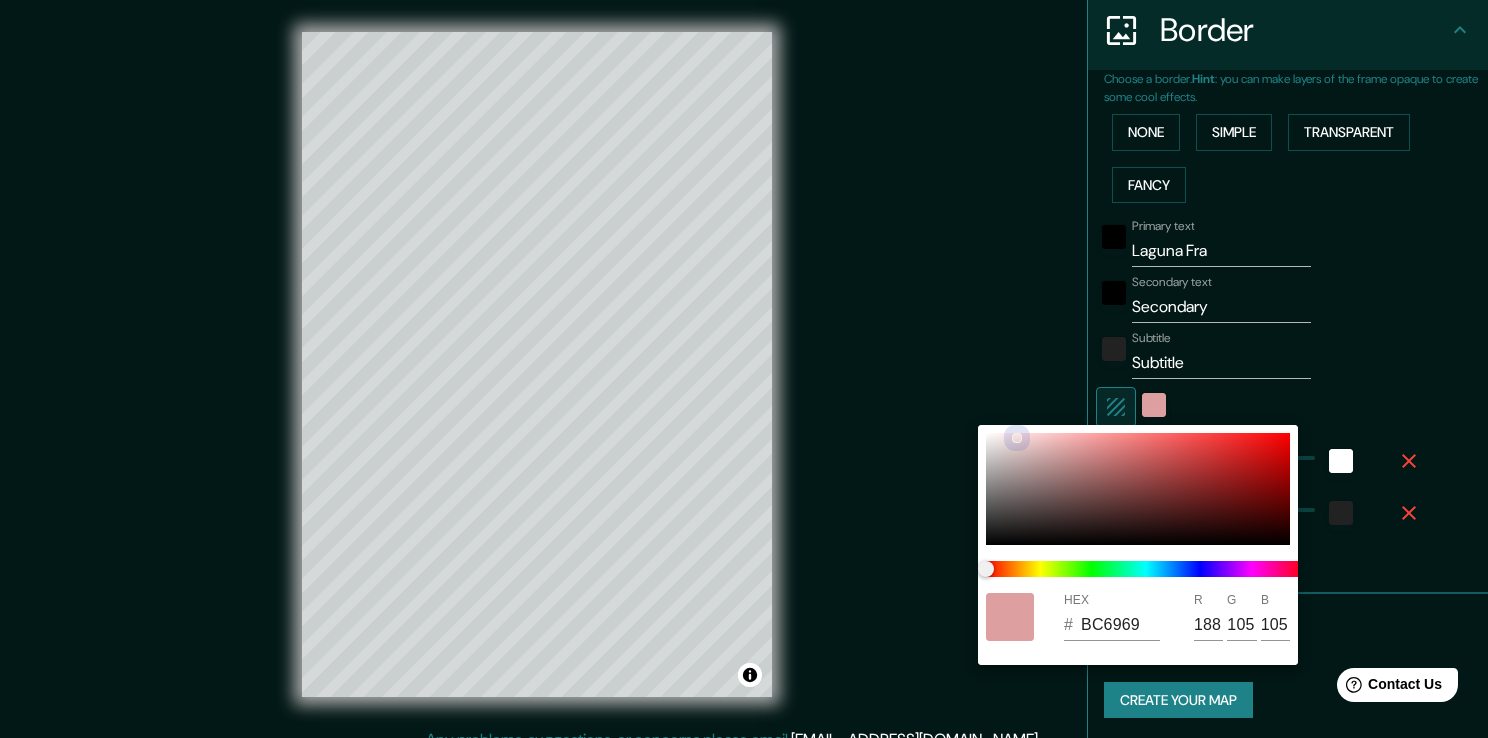 type on "38" 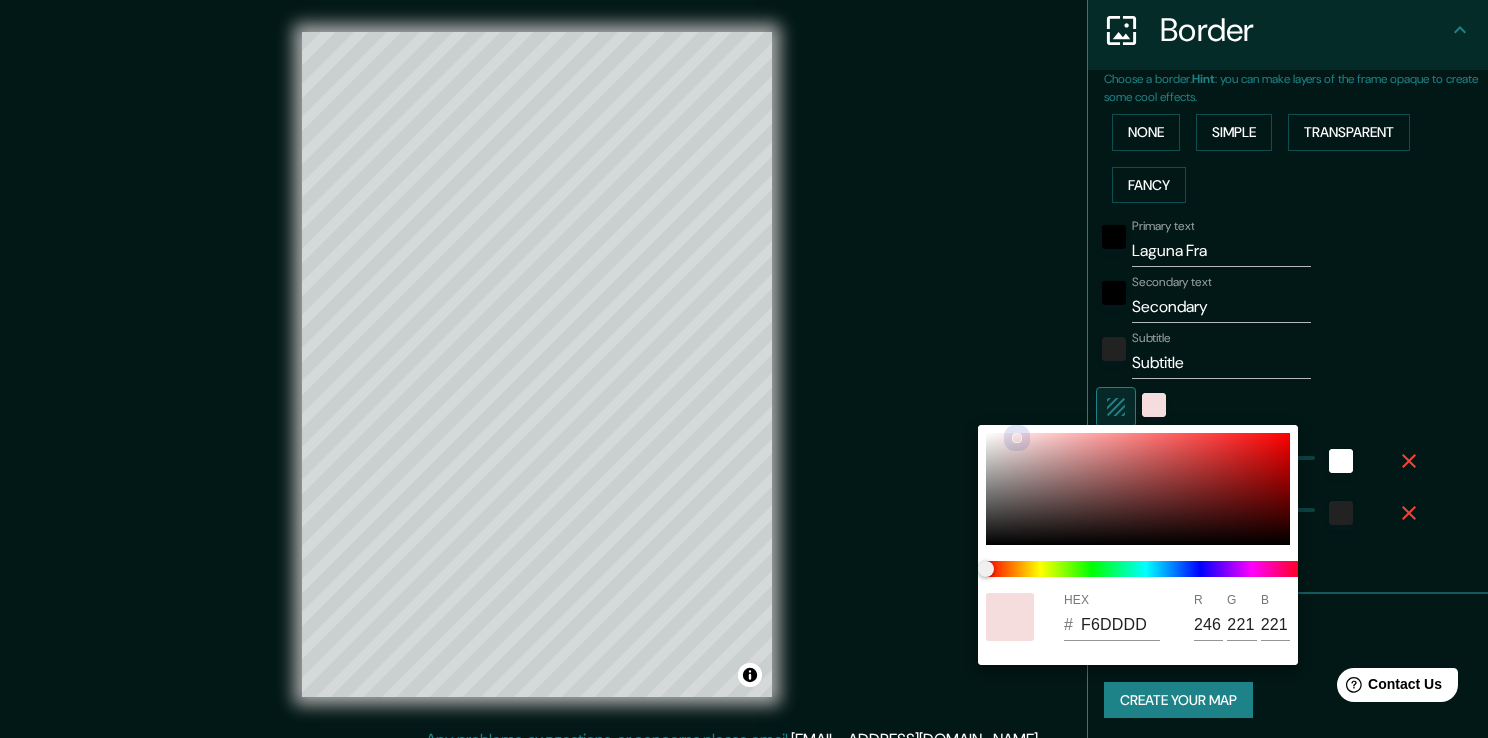 type on "38" 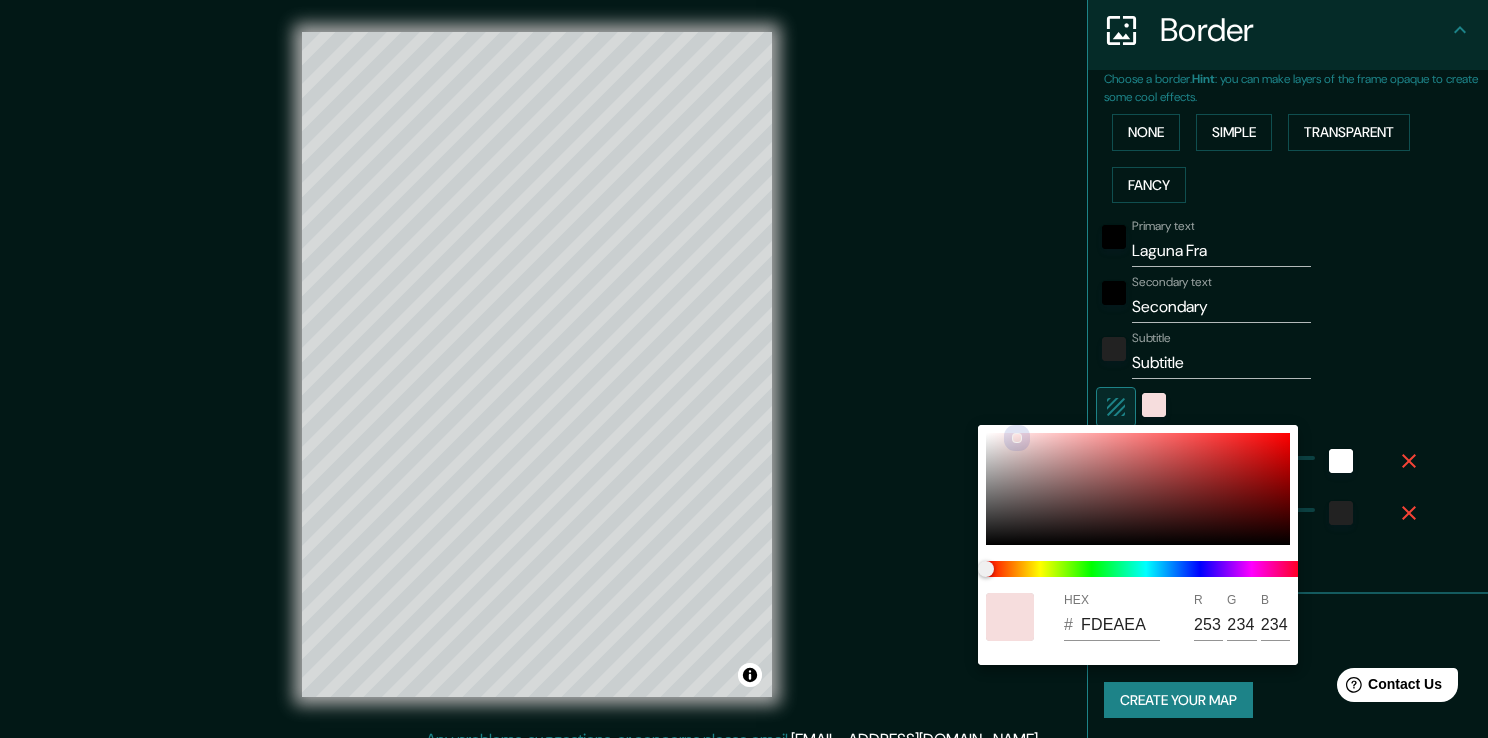 type on "38" 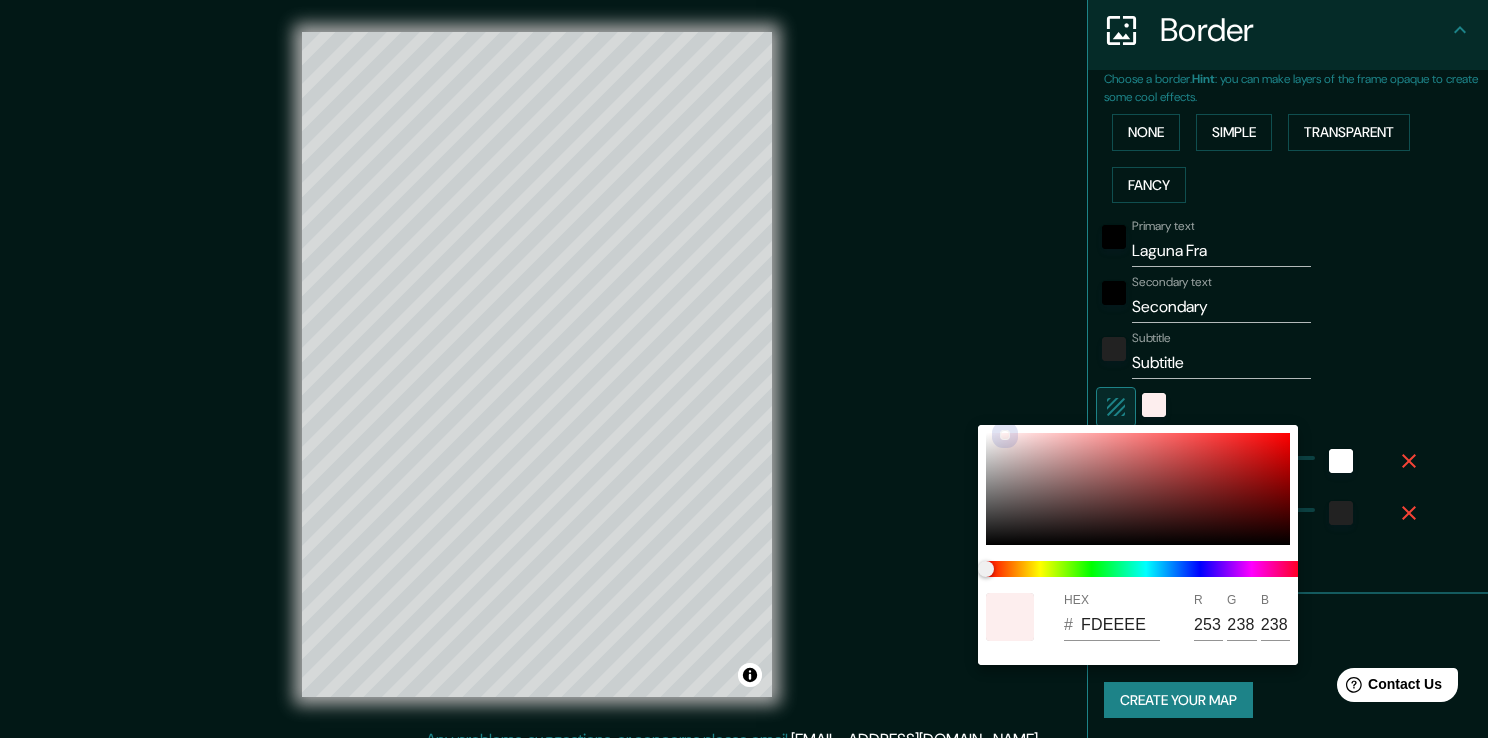 drag, startPoint x: 992, startPoint y: 435, endPoint x: 970, endPoint y: 428, distance: 23.086792 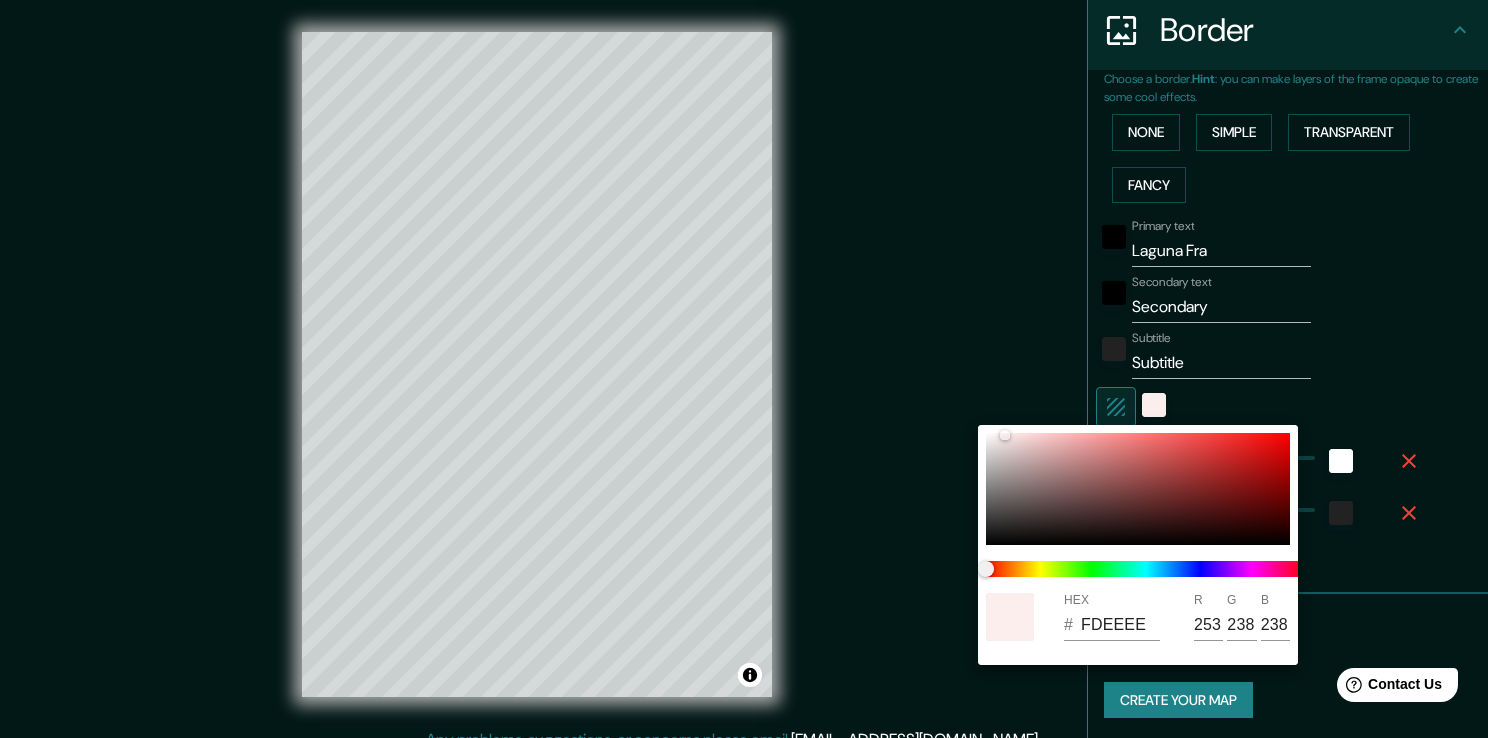 click at bounding box center [744, 369] 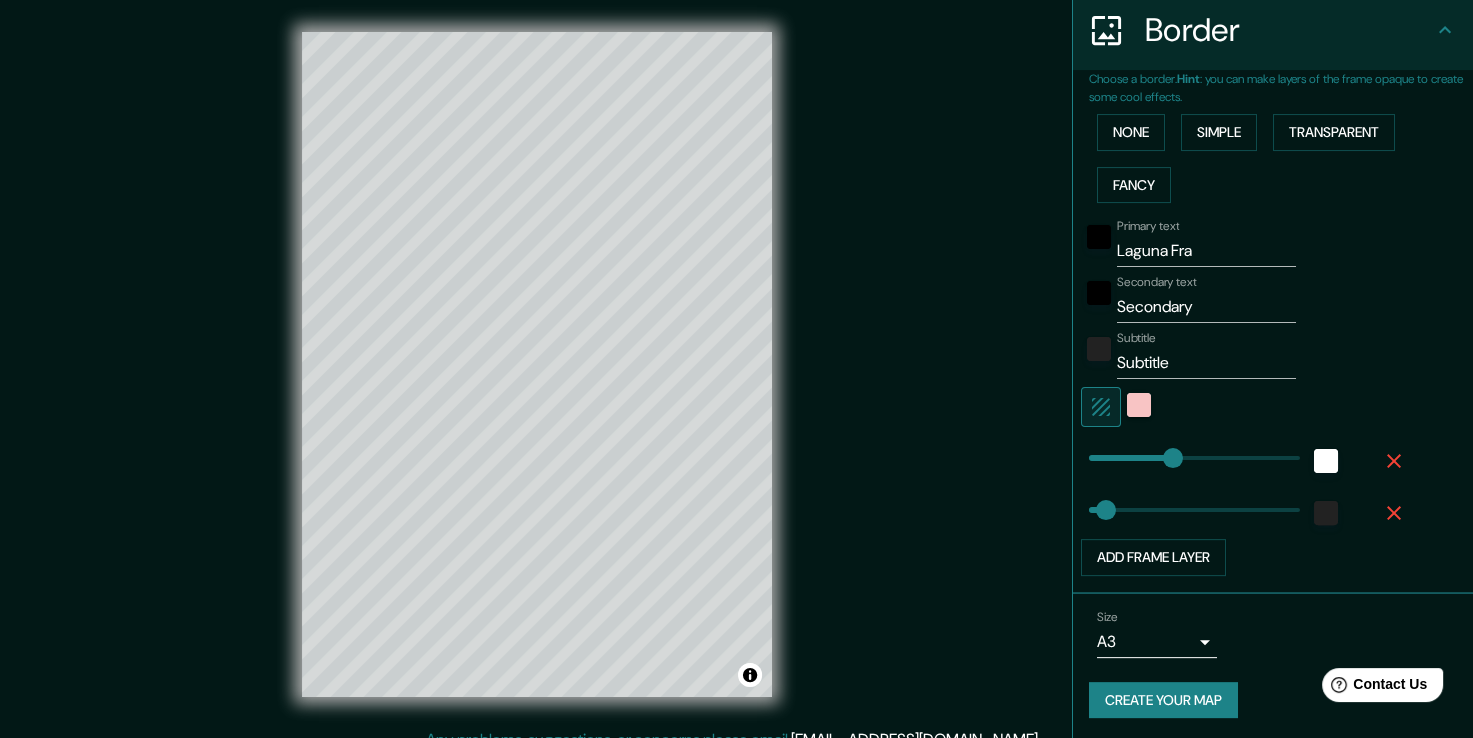 drag, startPoint x: 1123, startPoint y: 417, endPoint x: 1124, endPoint y: 405, distance: 12.0415945 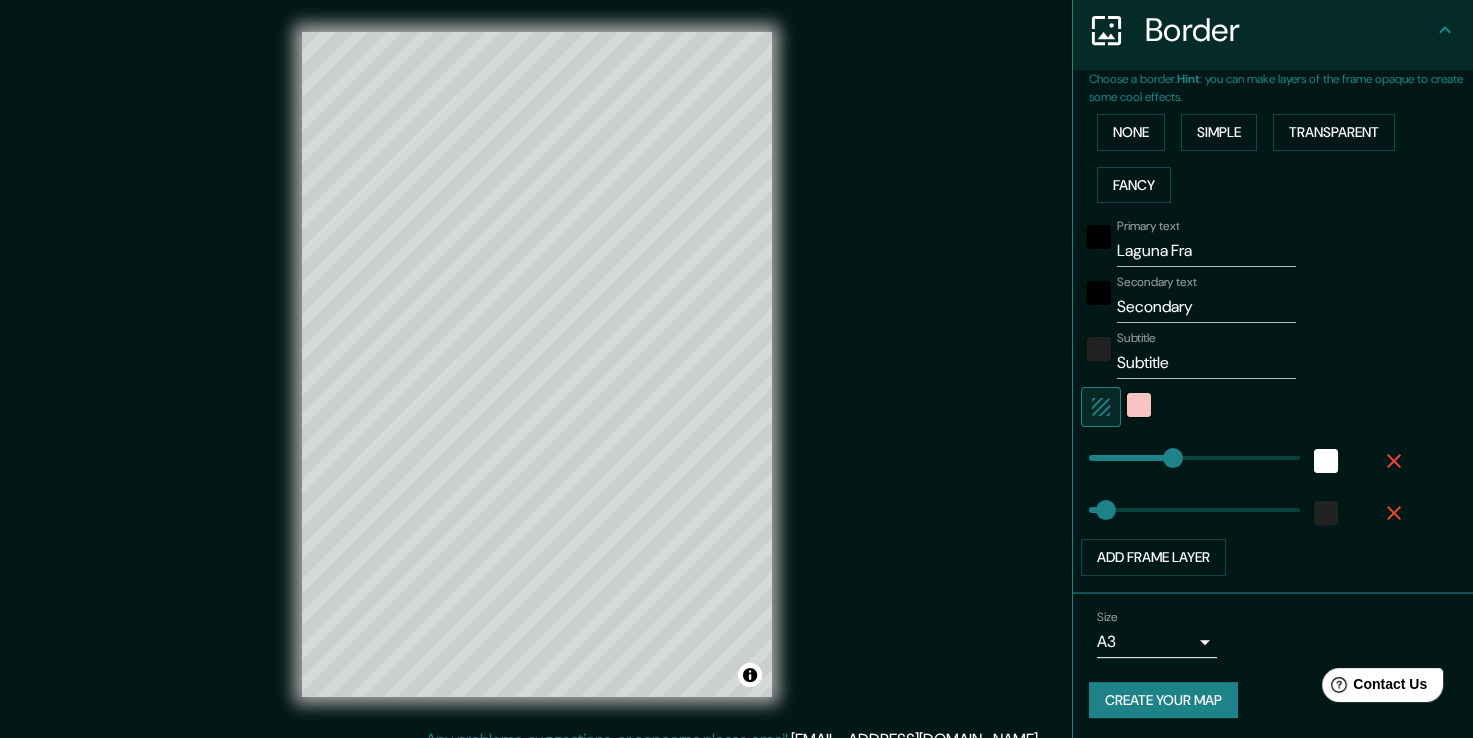 click at bounding box center (1139, 407) 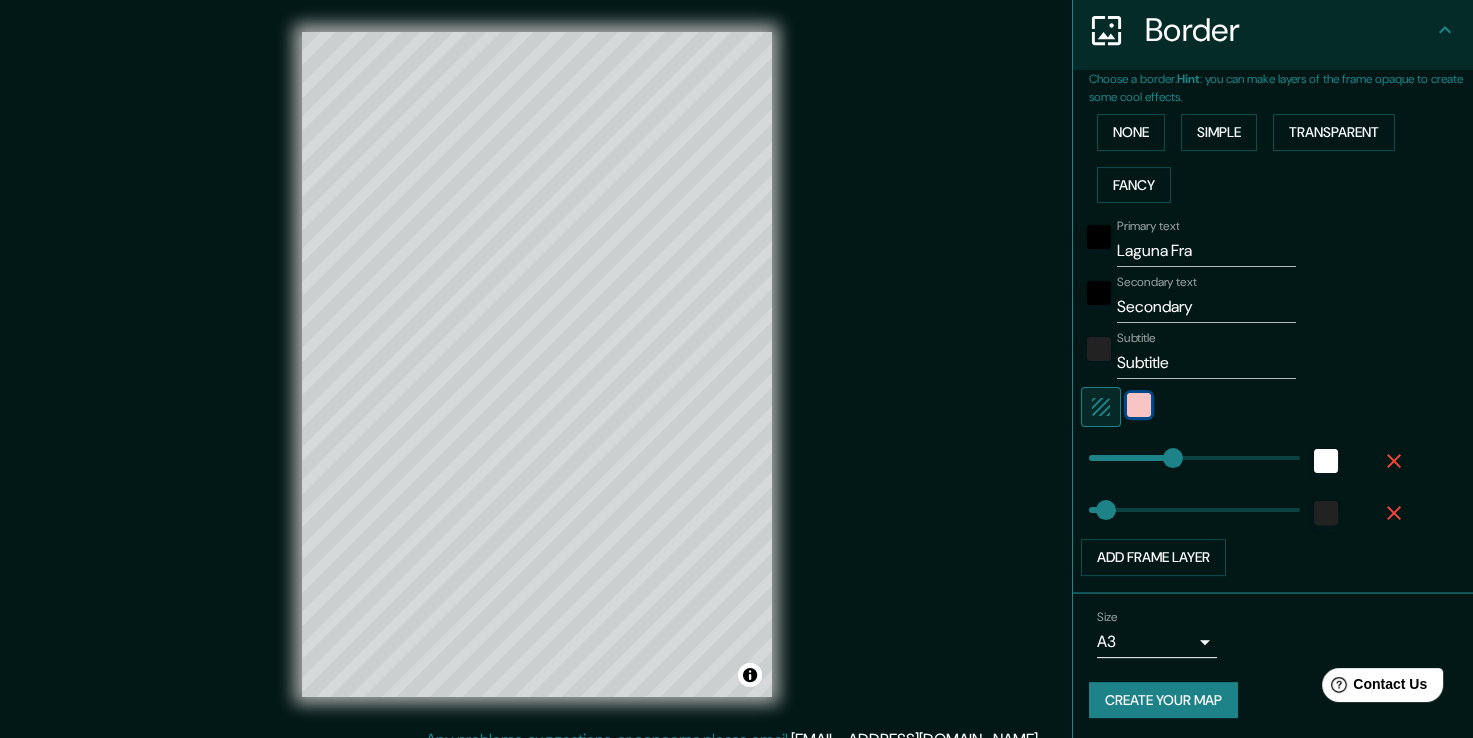 click at bounding box center (1139, 405) 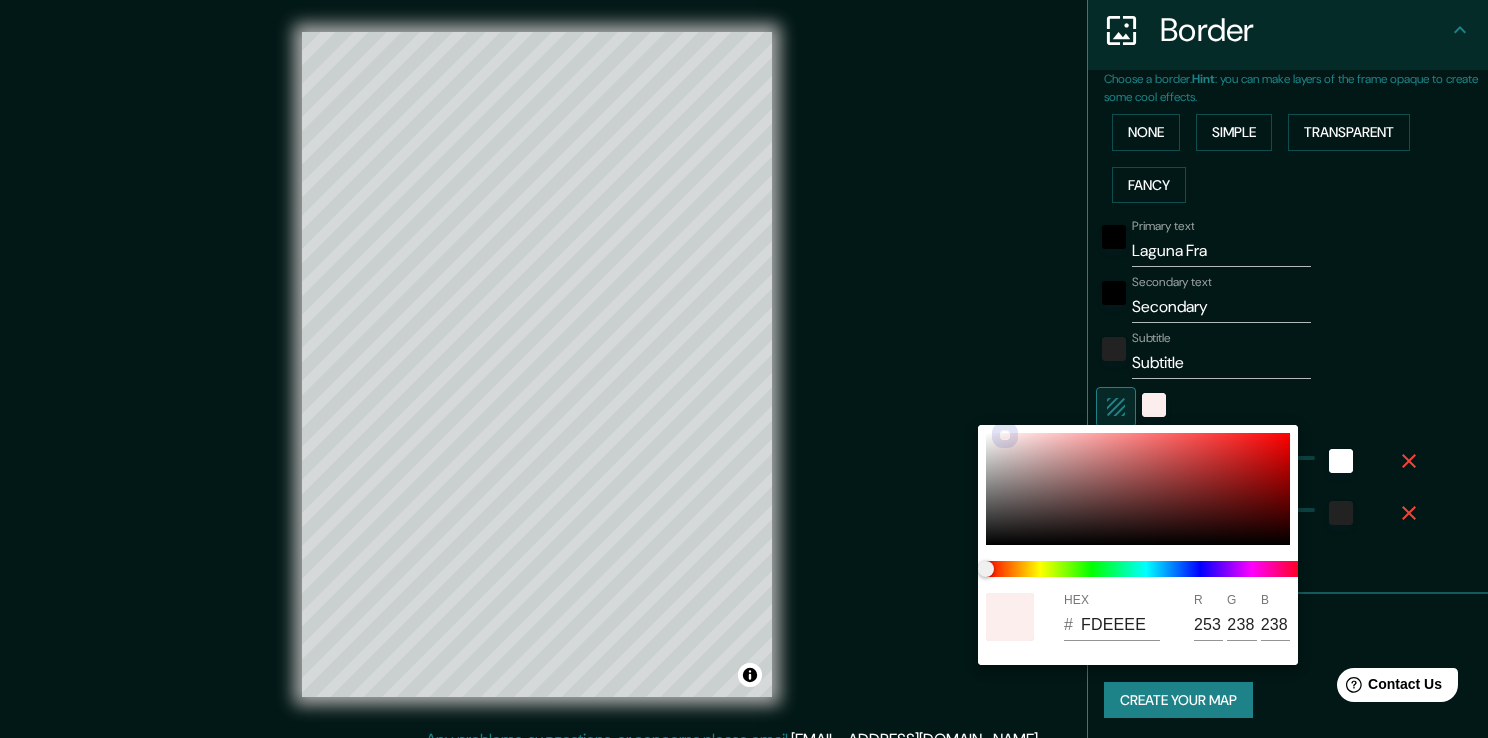 type on "38" 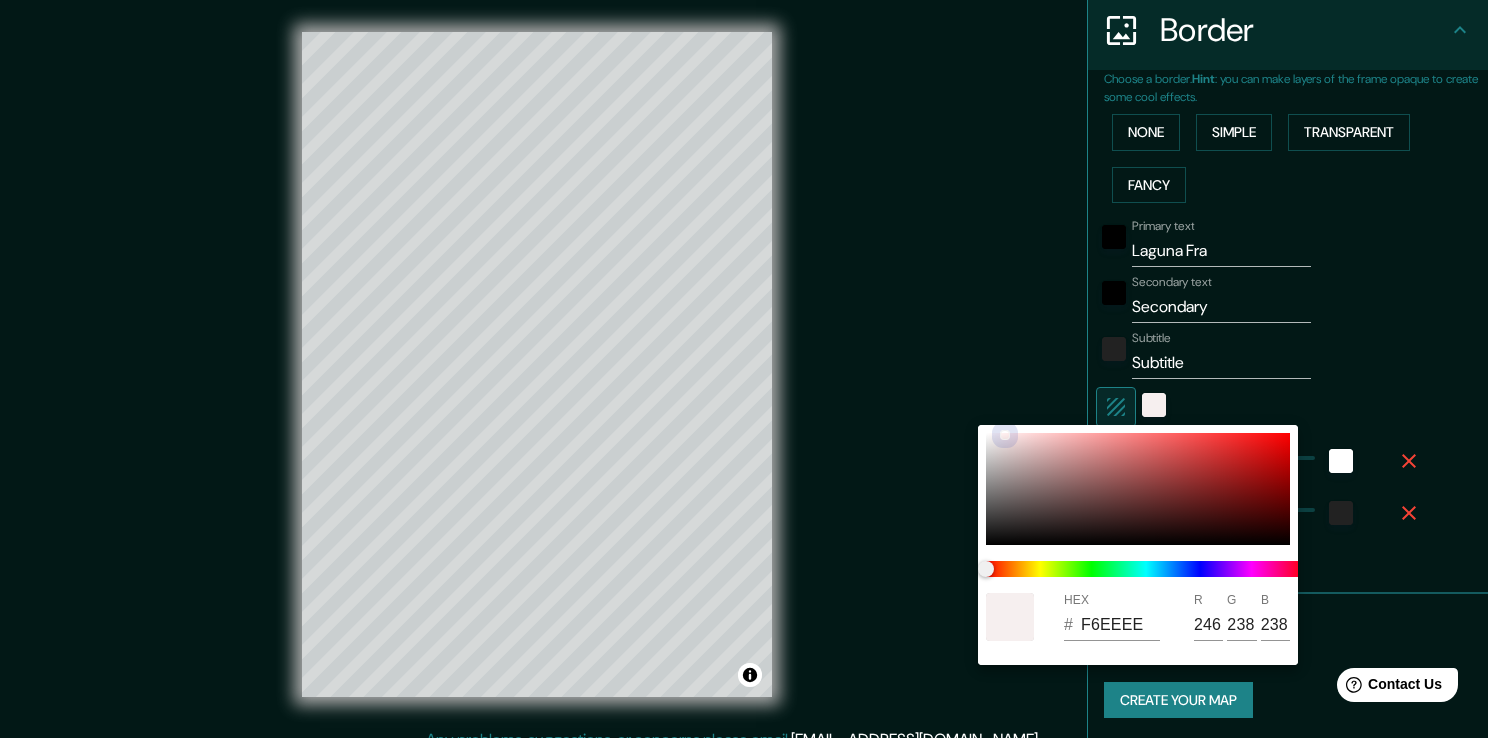type on "38" 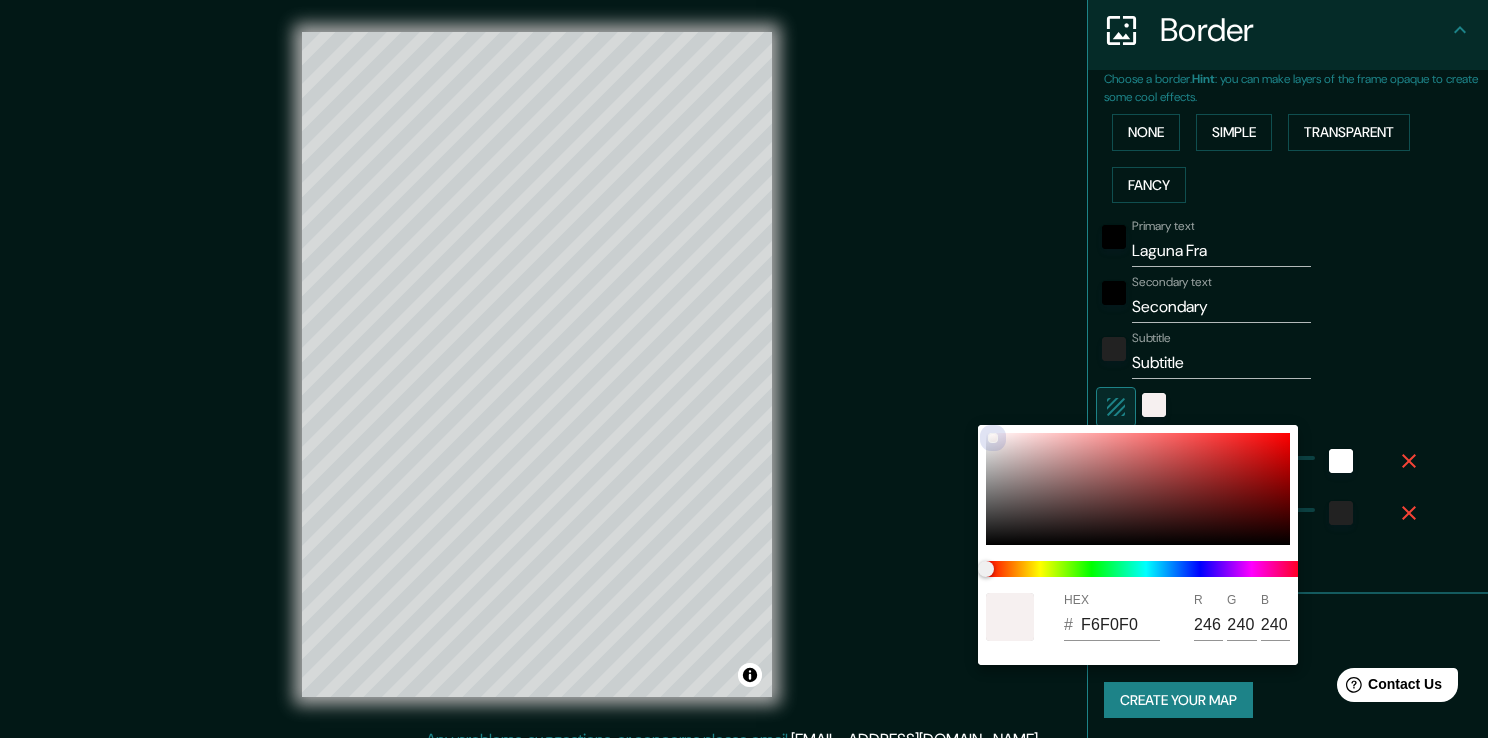 type on "38" 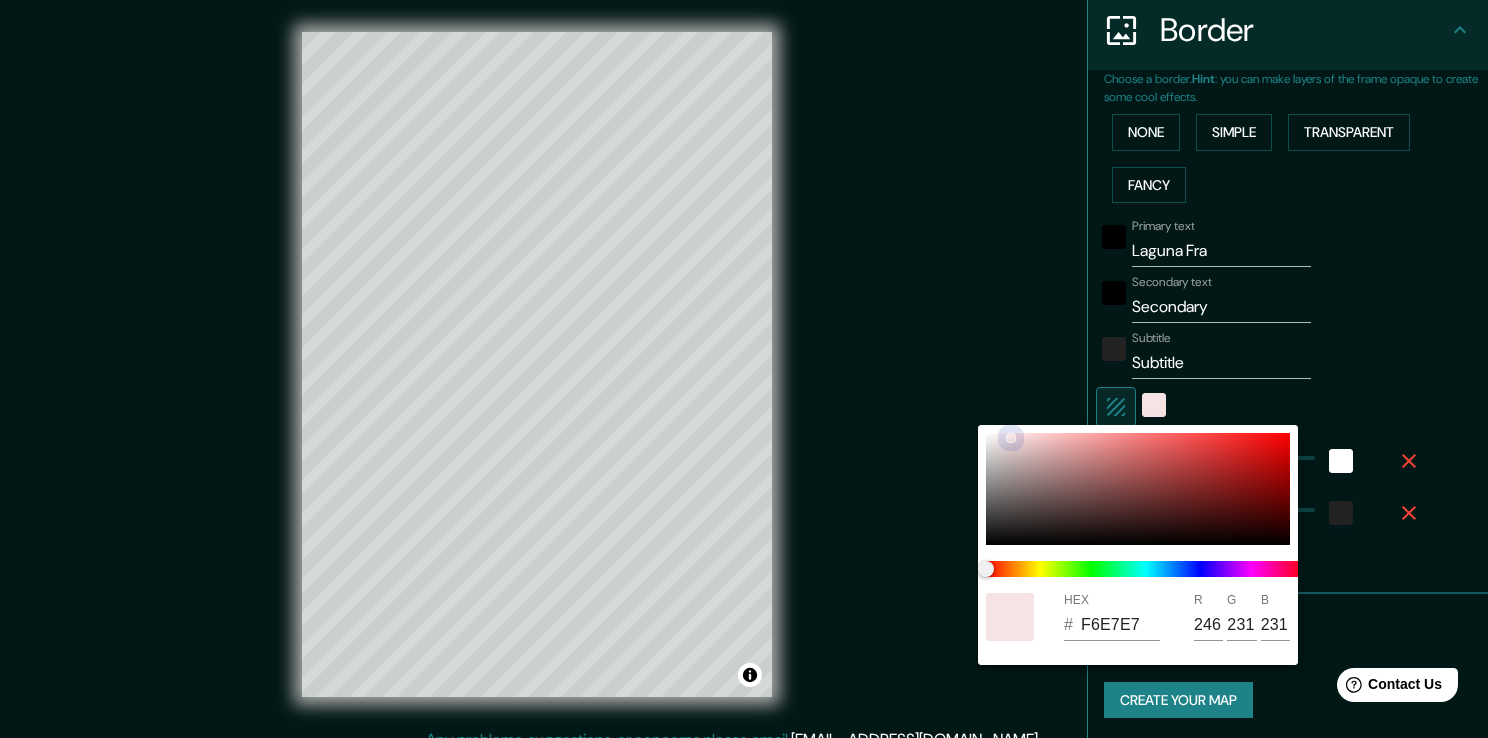 type on "38" 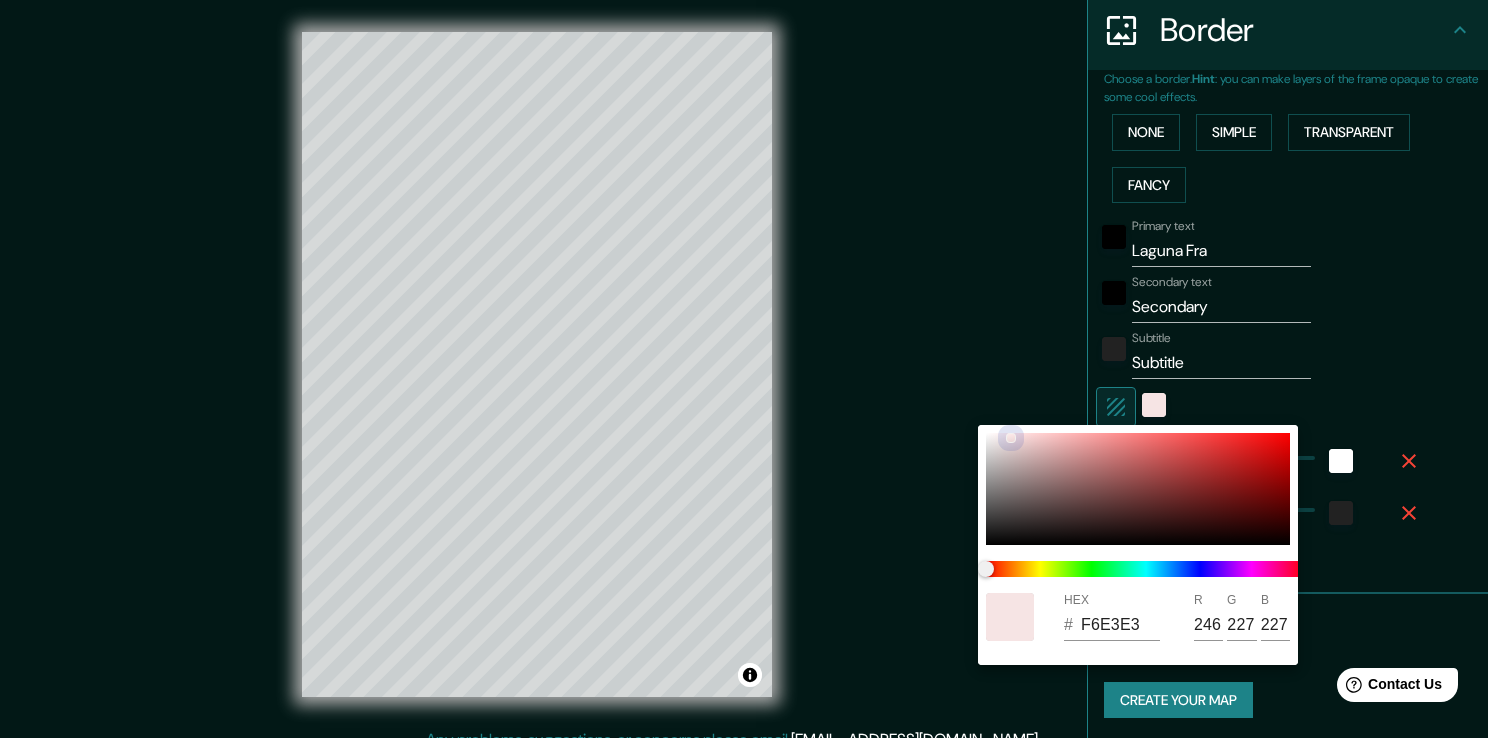 type on "38" 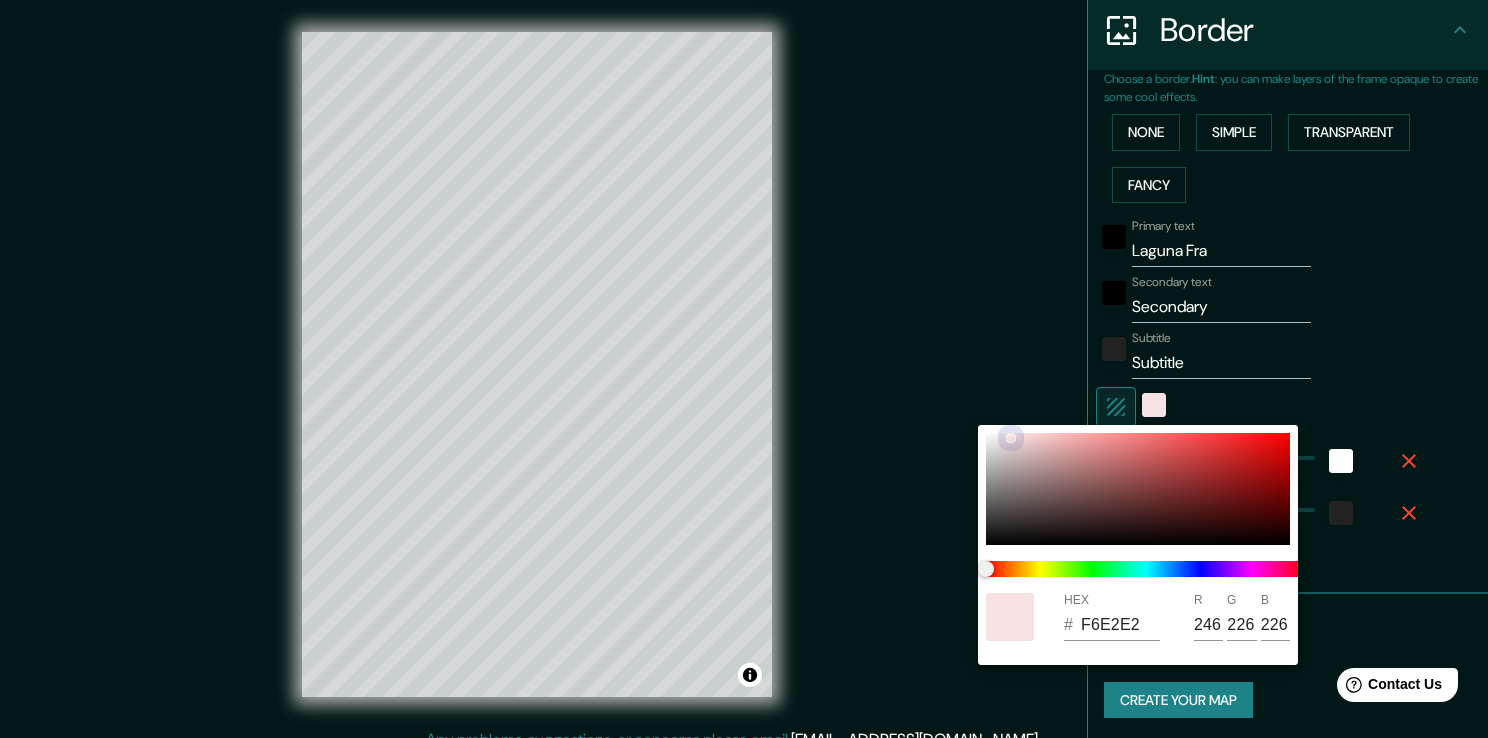 type on "38" 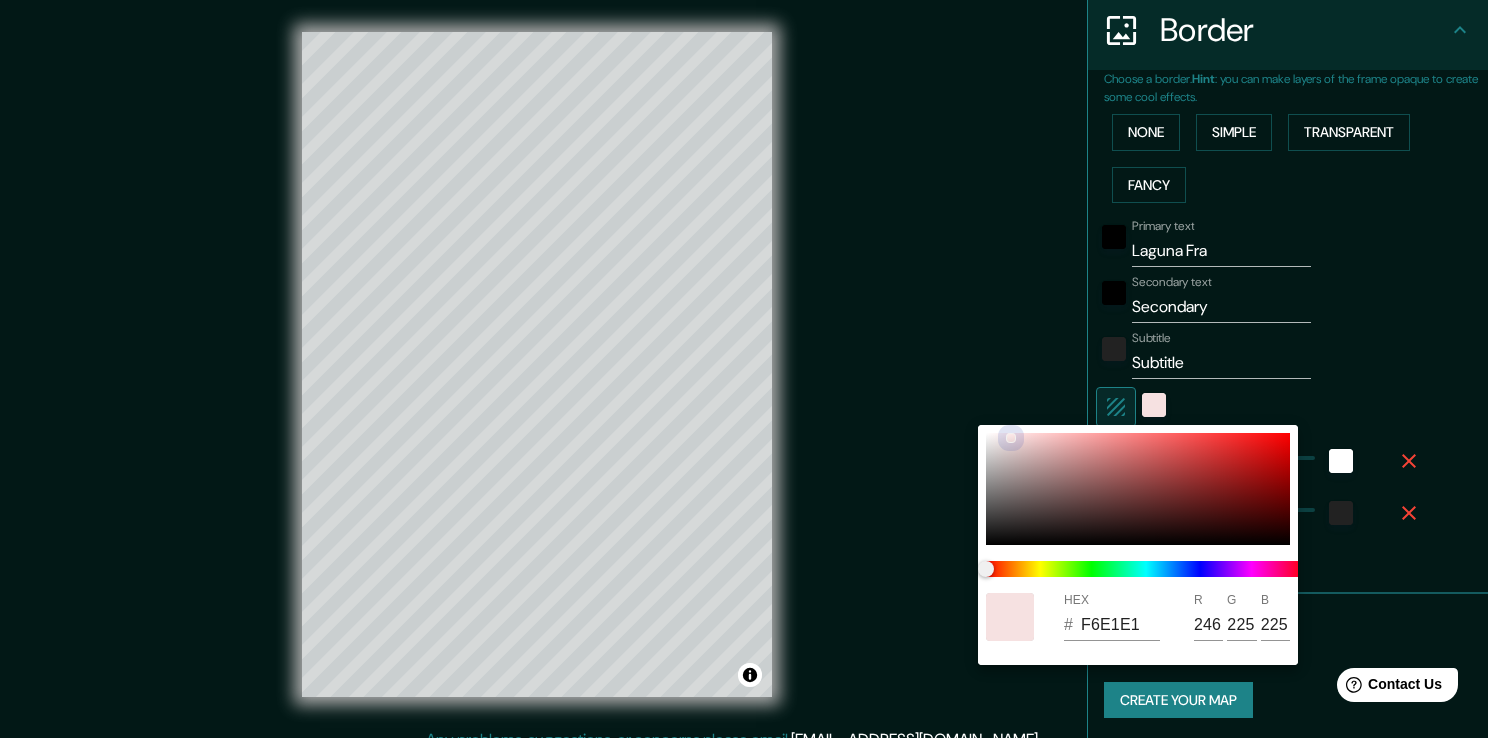 type on "38" 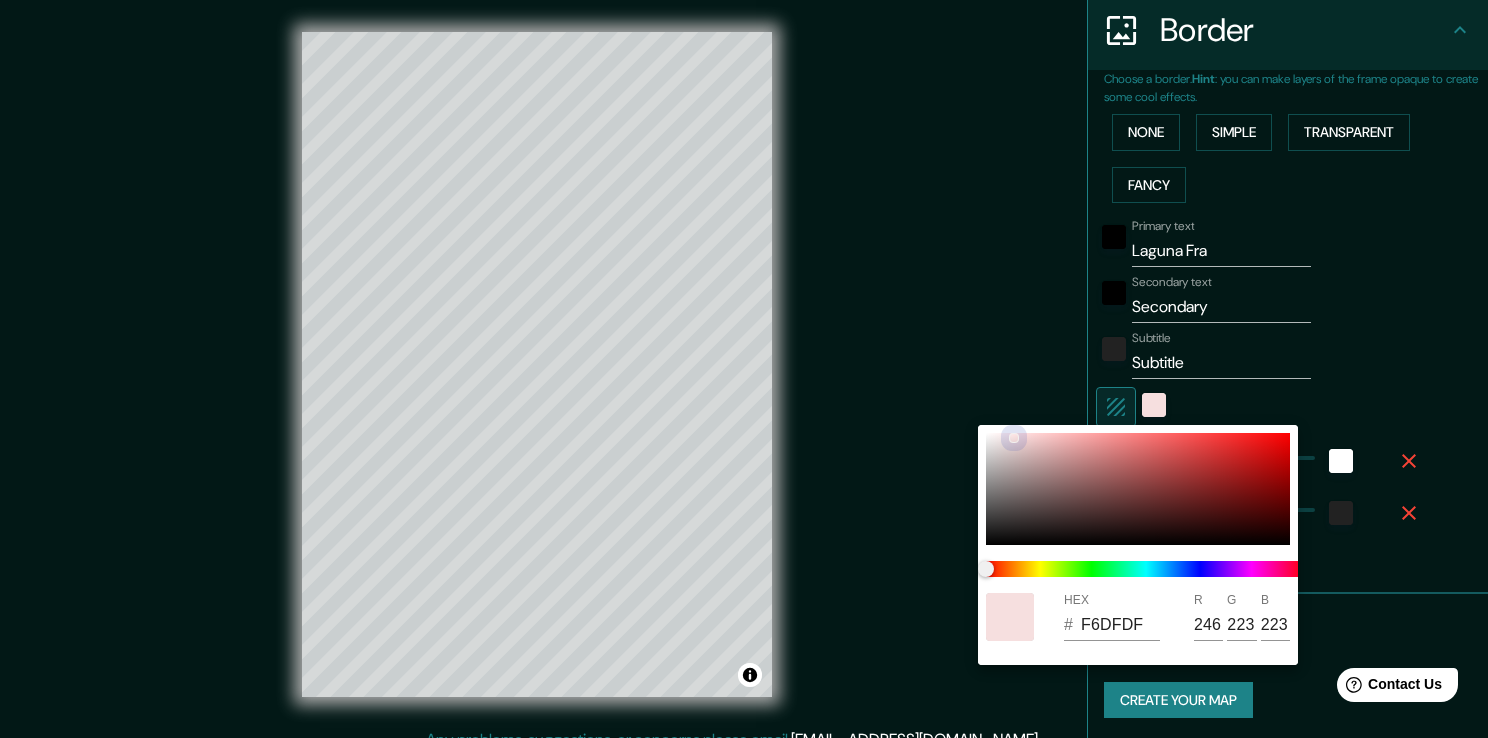 type on "38" 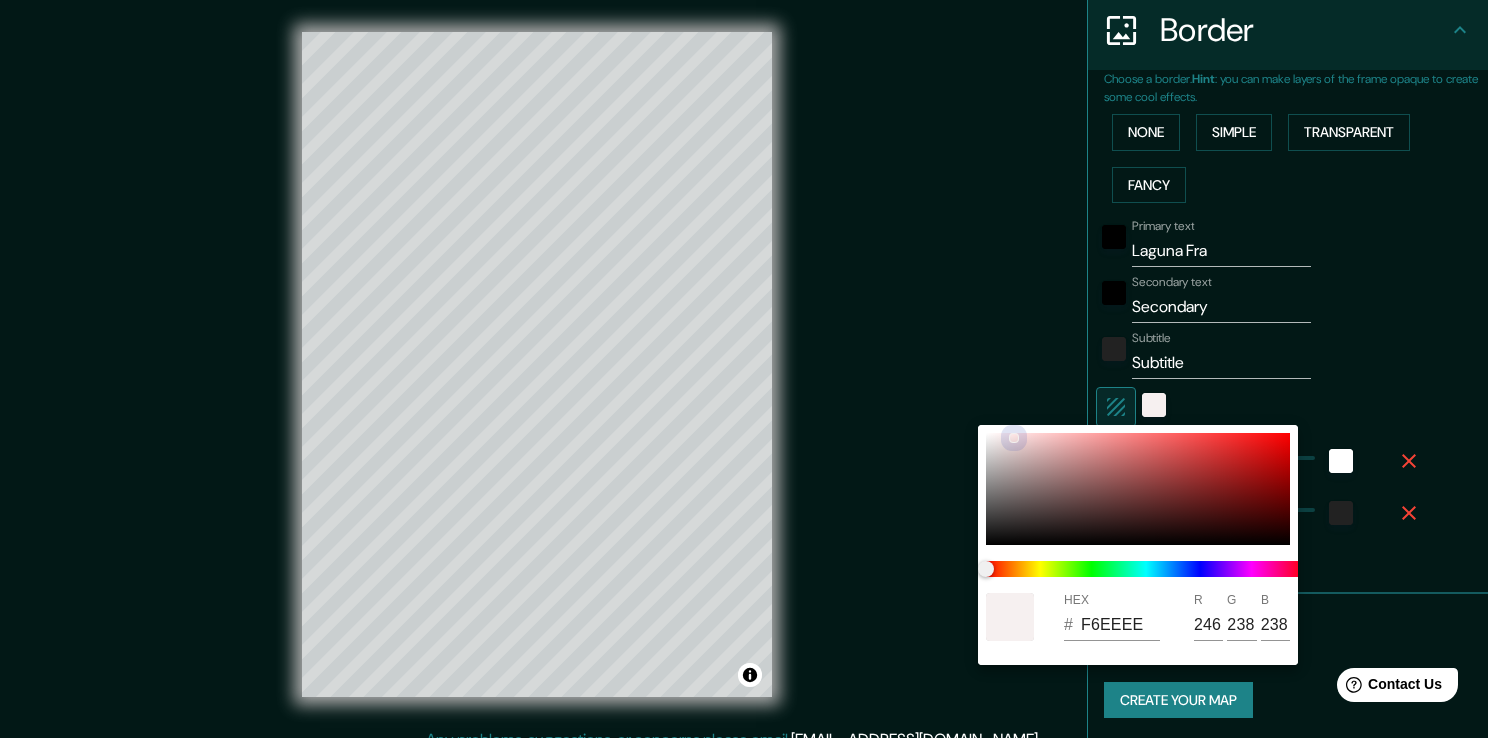 type on "38" 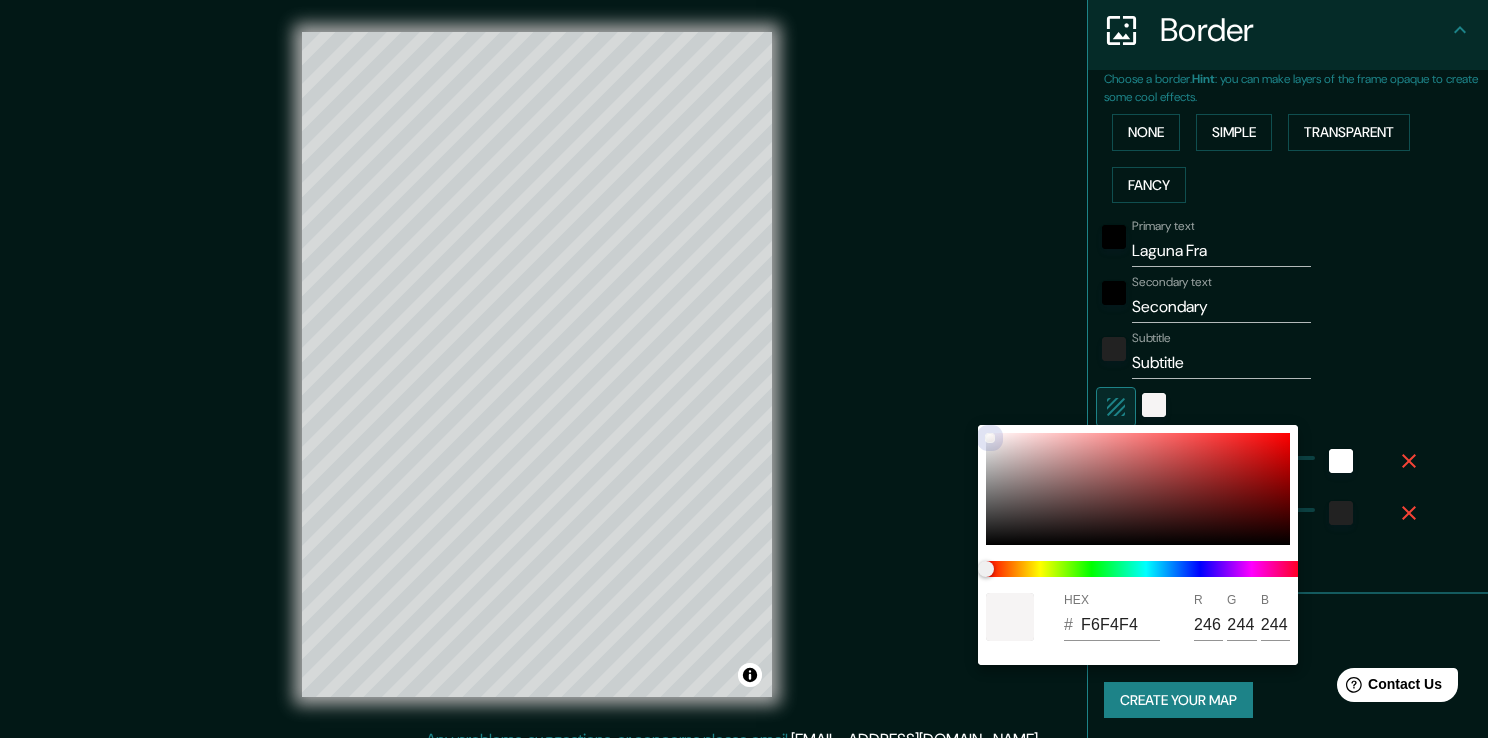 type on "38" 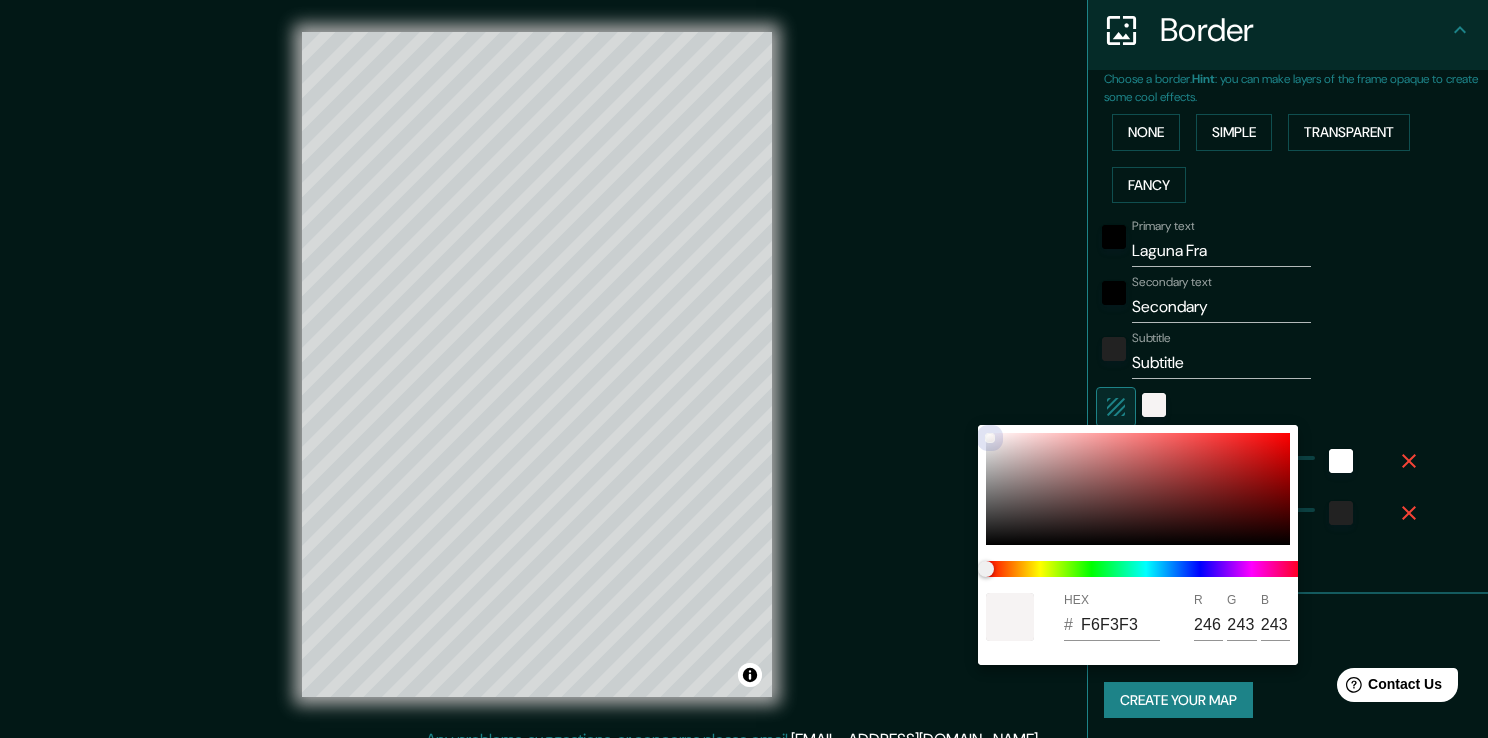 type on "38" 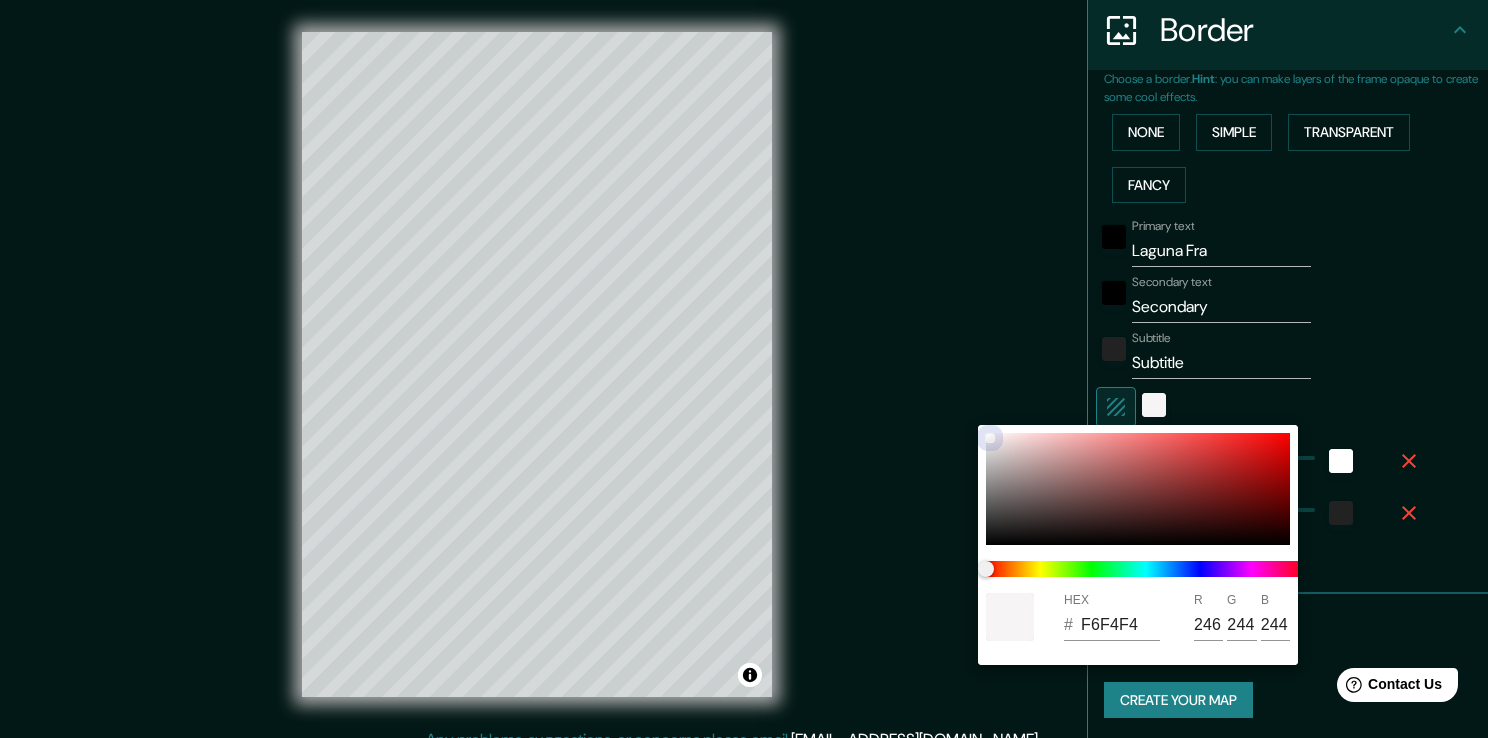 drag, startPoint x: 1004, startPoint y: 437, endPoint x: 979, endPoint y: 416, distance: 32.649654 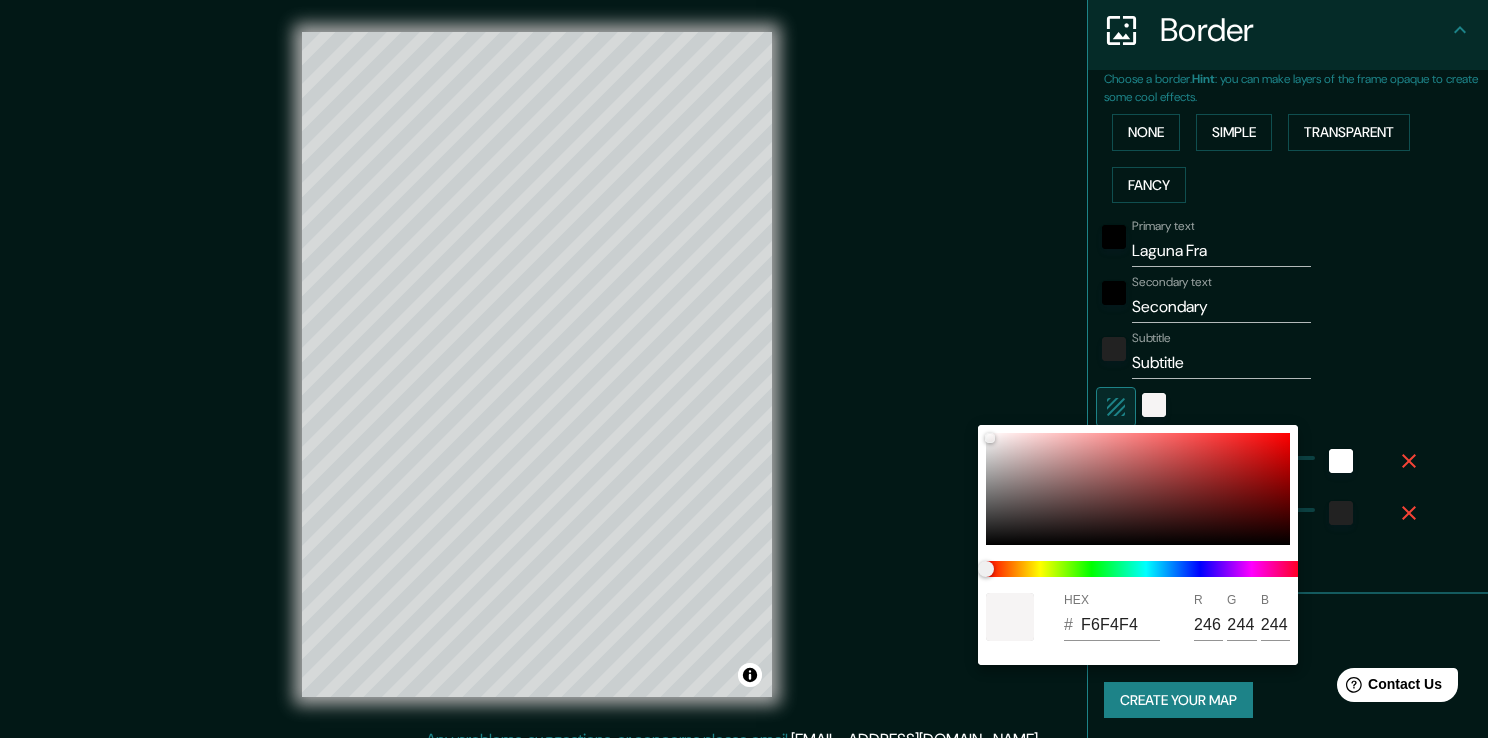 click at bounding box center [744, 369] 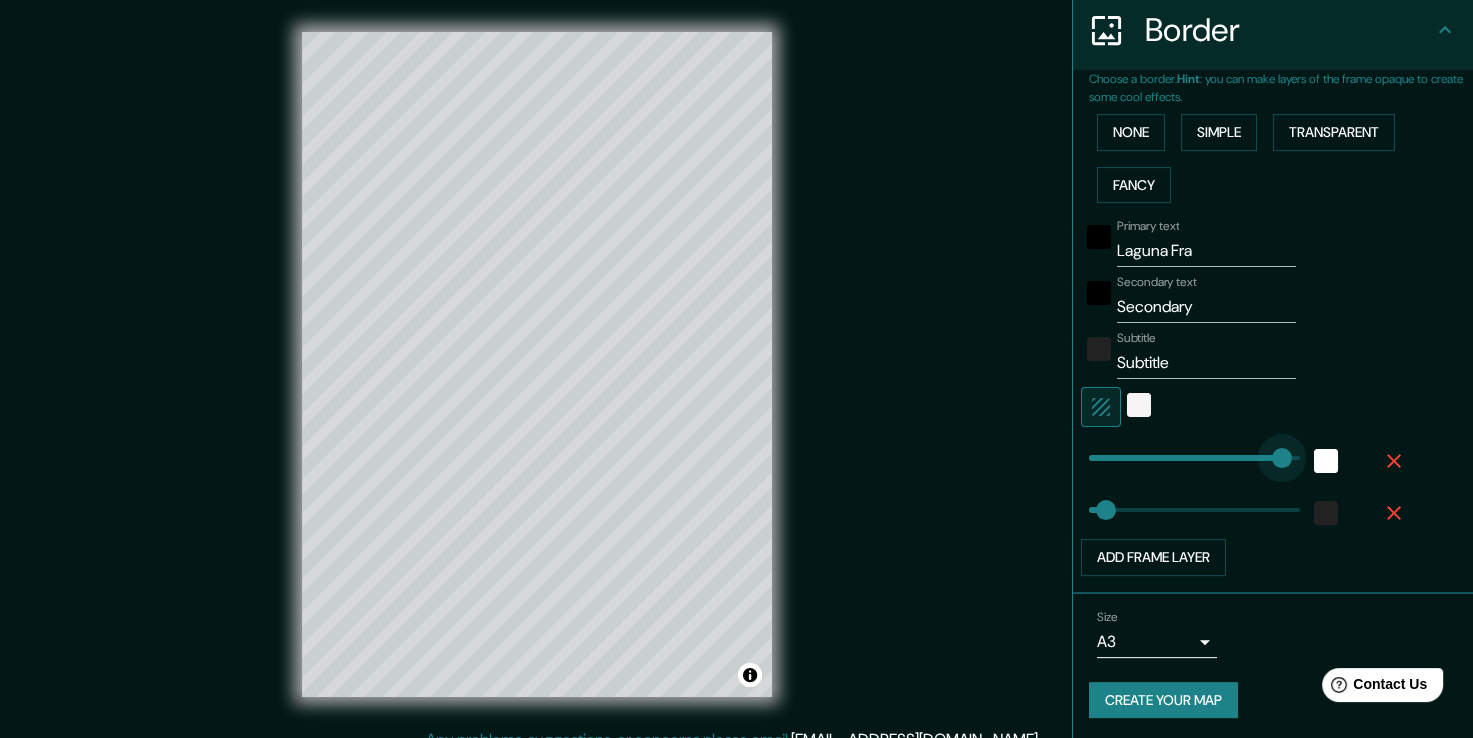 type on "327" 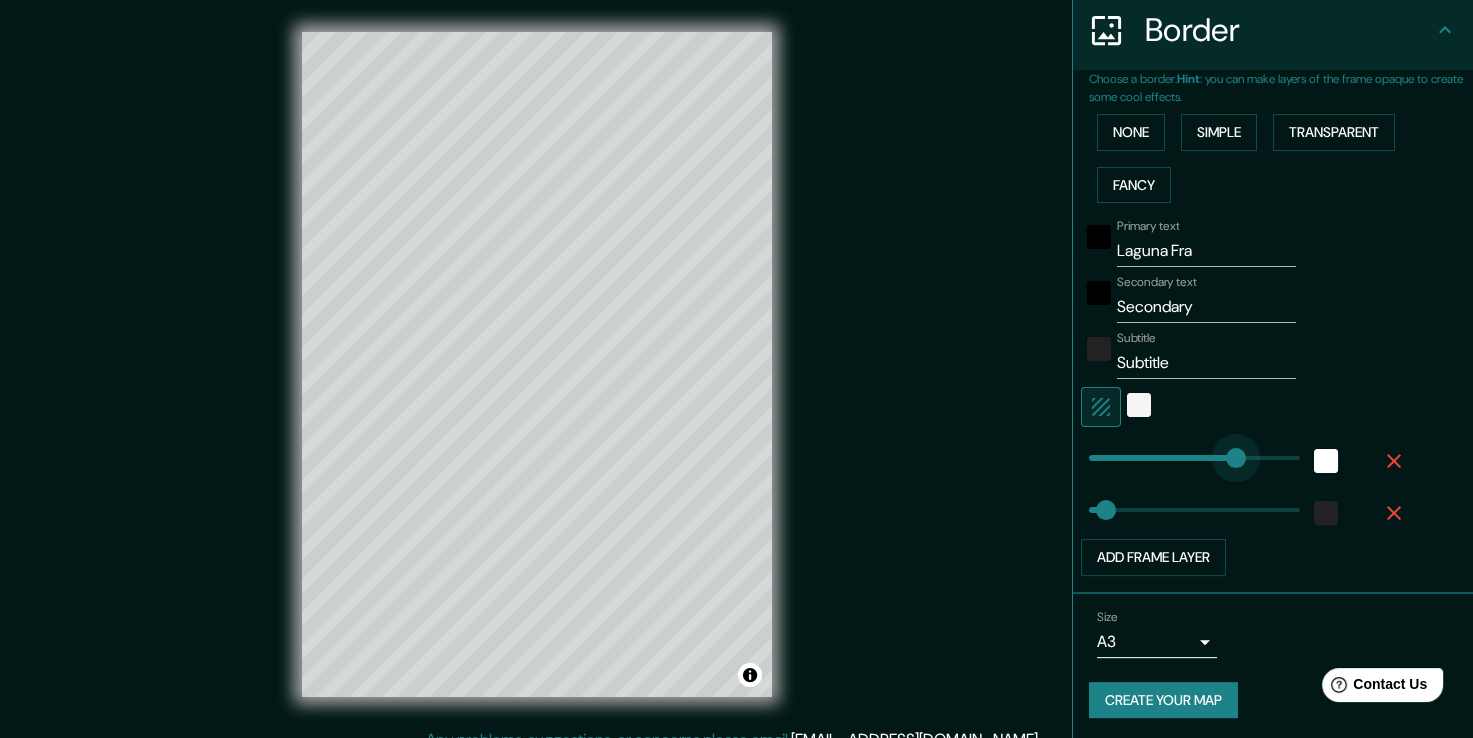 drag, startPoint x: 1164, startPoint y: 454, endPoint x: 1220, endPoint y: 455, distance: 56.008926 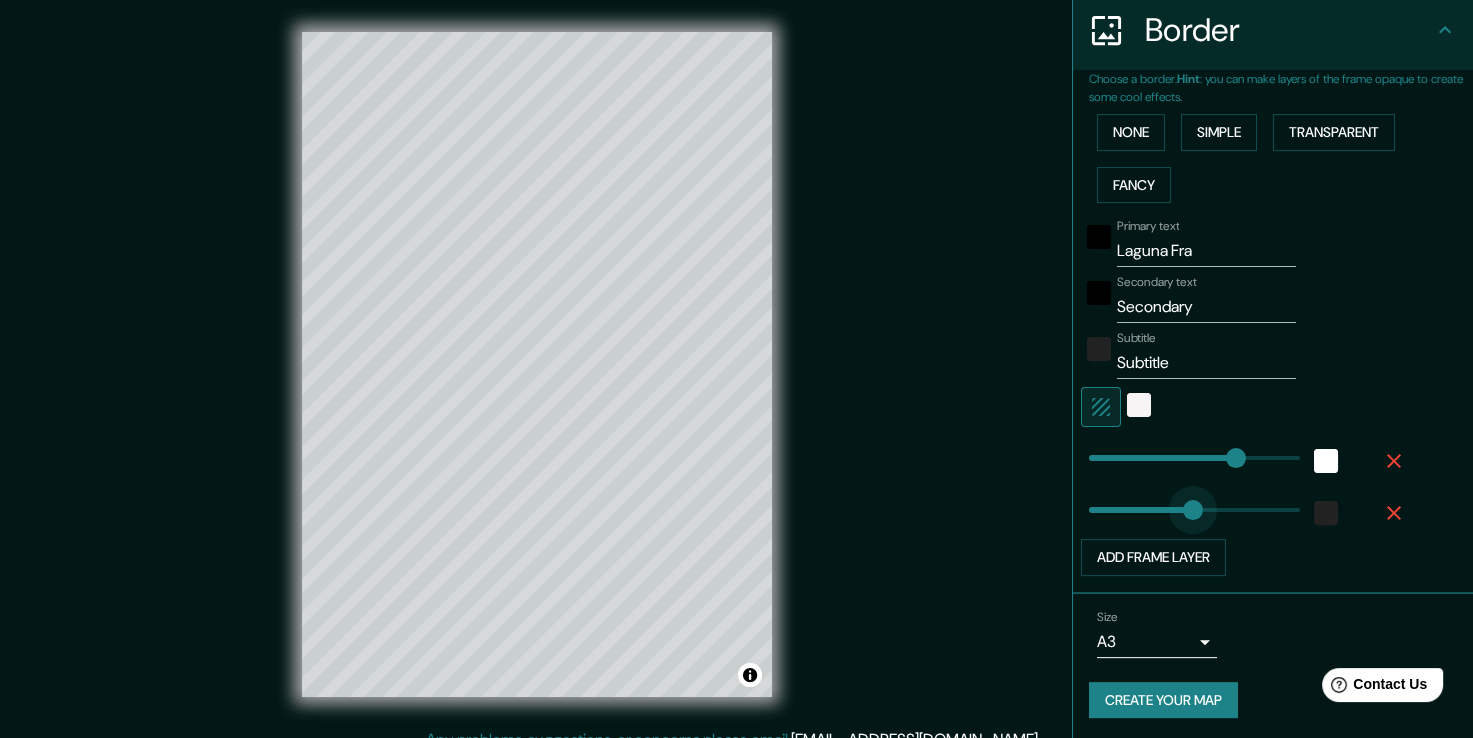 type on "425" 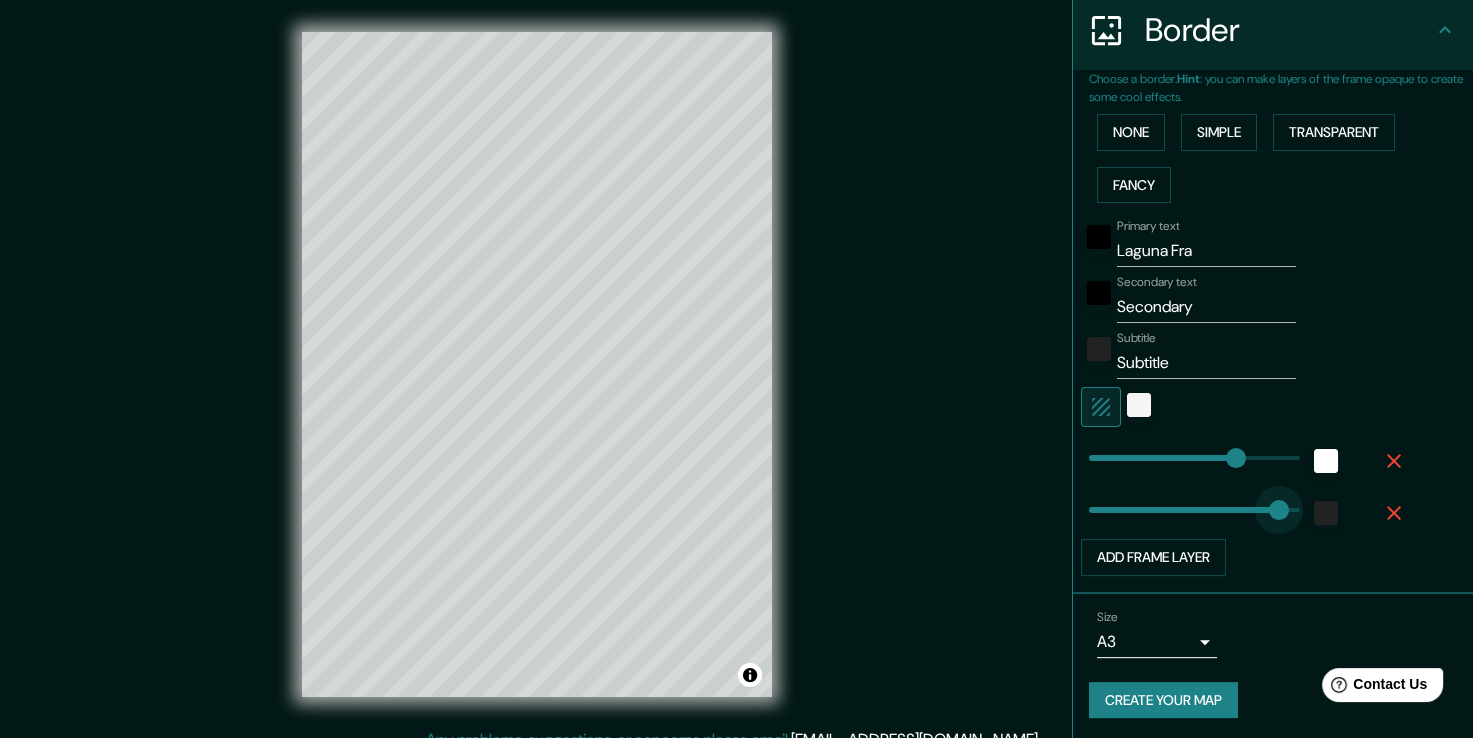 drag, startPoint x: 1096, startPoint y: 502, endPoint x: 1264, endPoint y: 507, distance: 168.07439 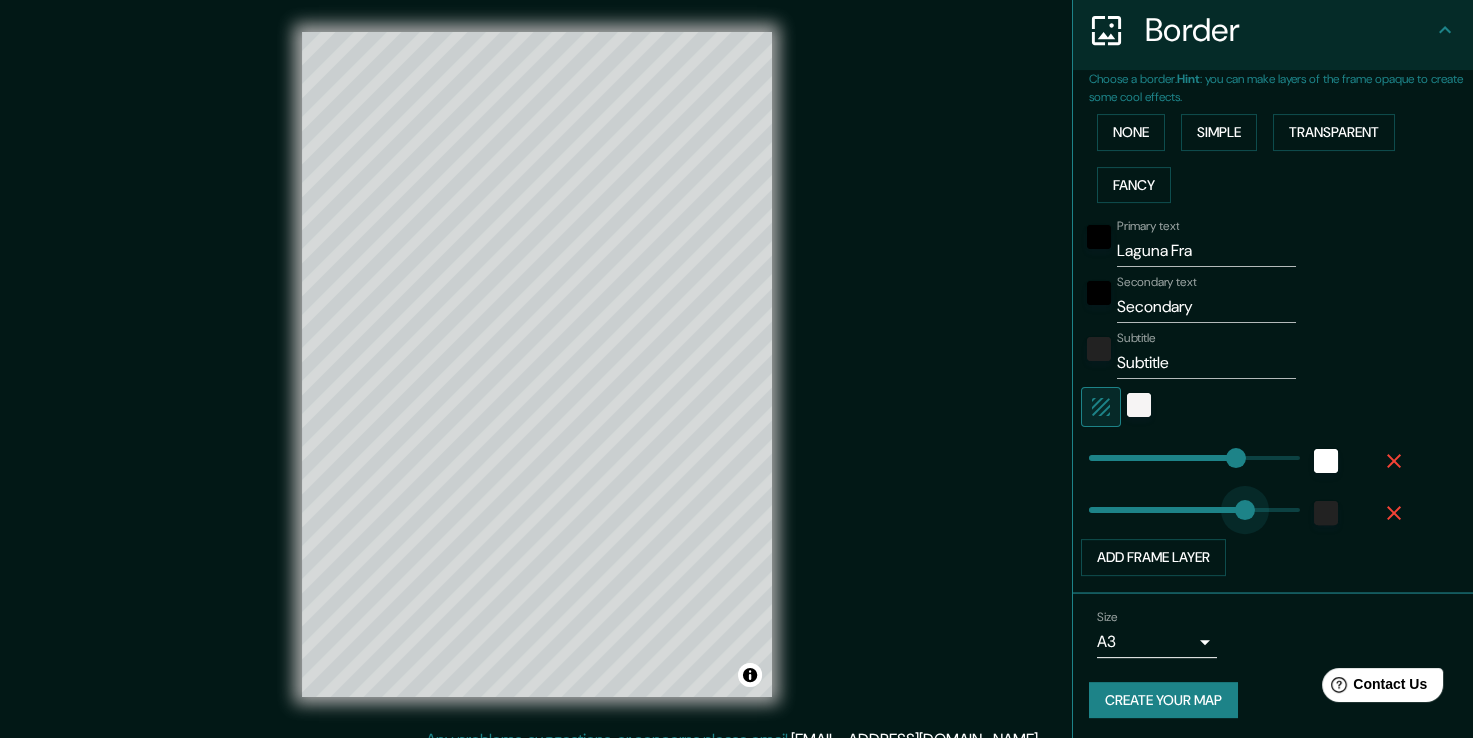 type on "0" 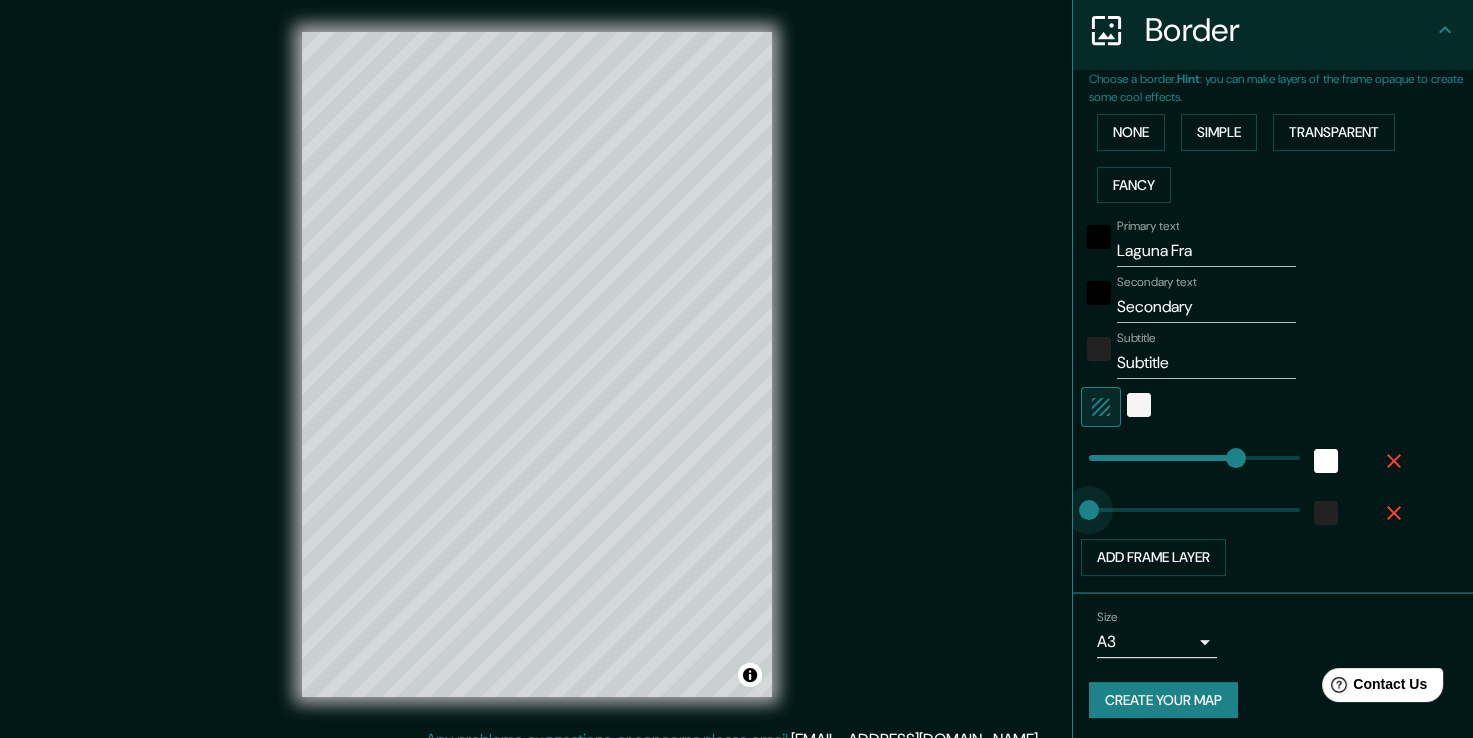 drag, startPoint x: 1256, startPoint y: 509, endPoint x: 1022, endPoint y: 491, distance: 234.69128 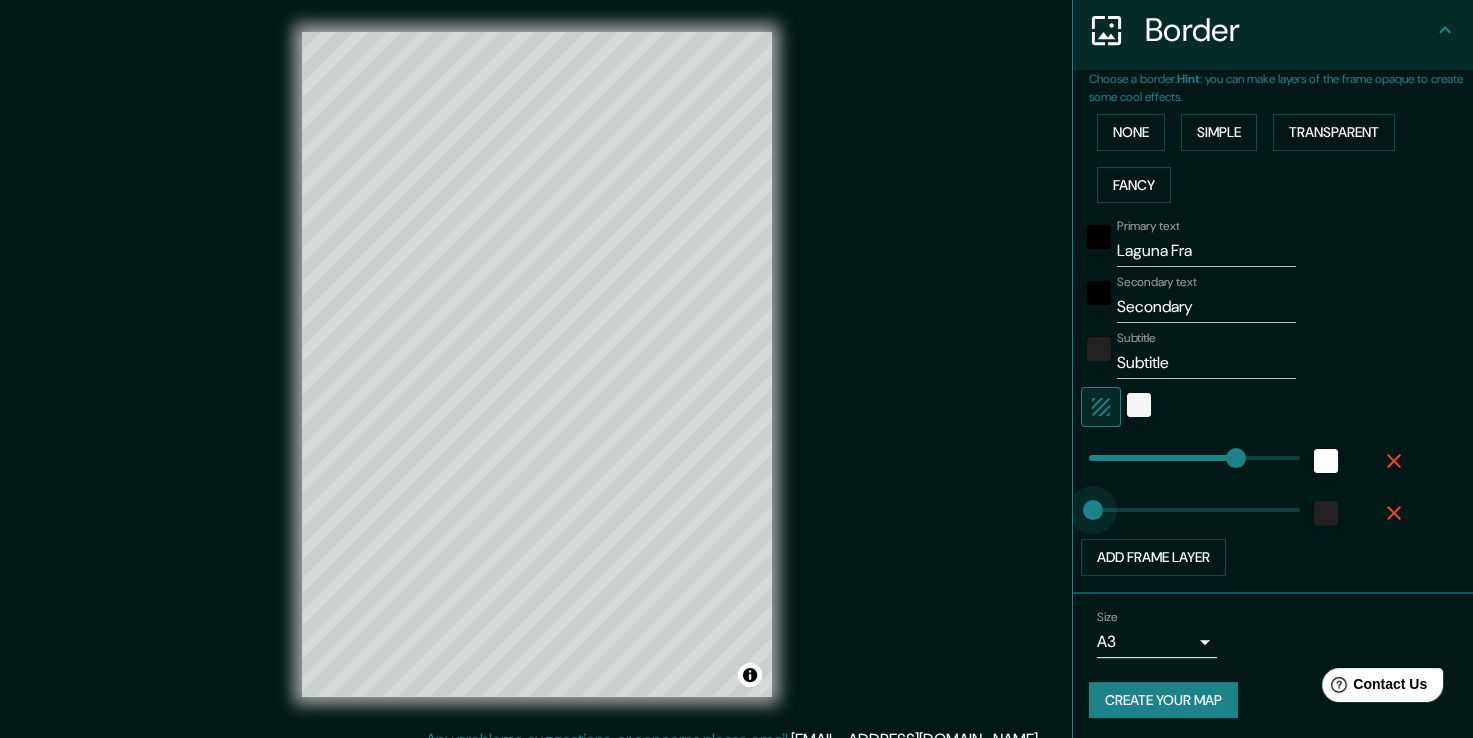 type on "57" 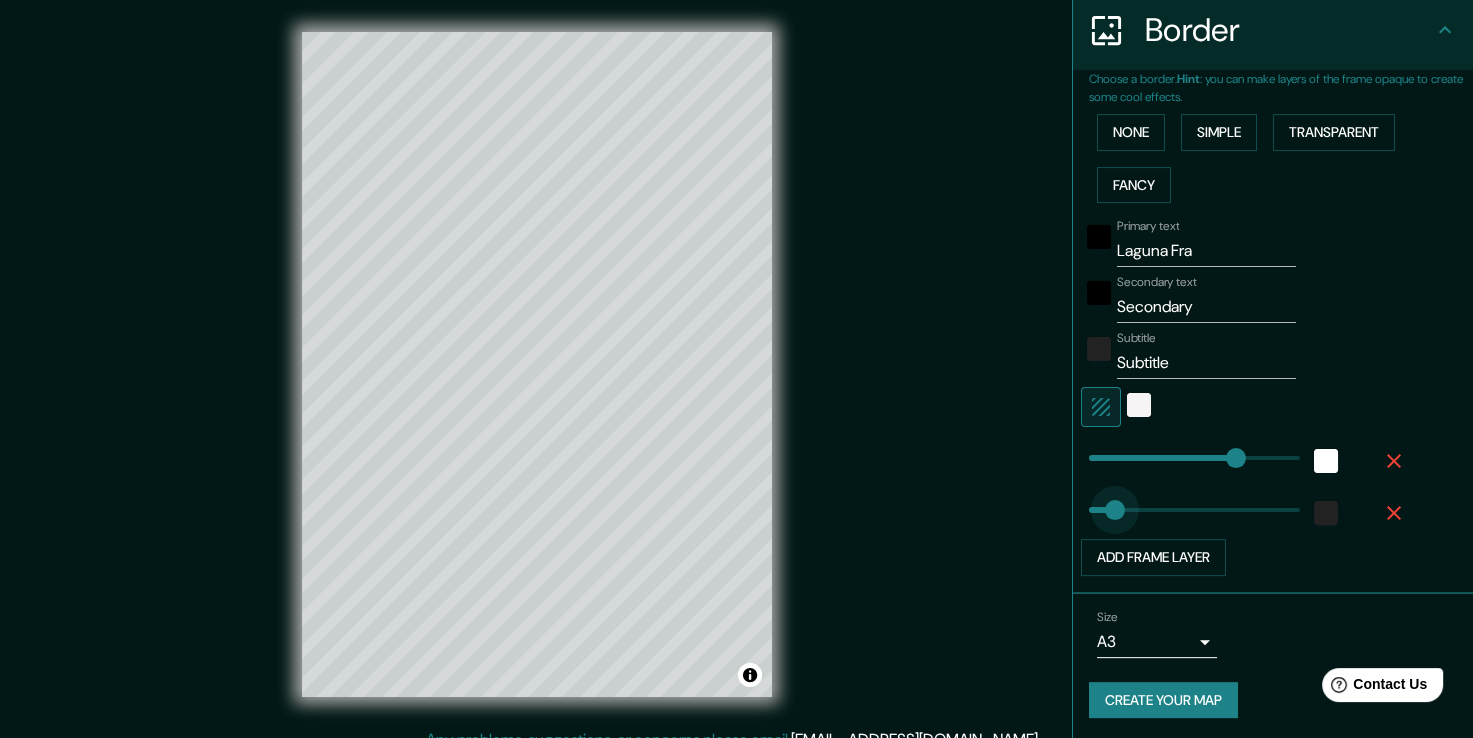 drag, startPoint x: 1078, startPoint y: 510, endPoint x: 1099, endPoint y: 509, distance: 21.023796 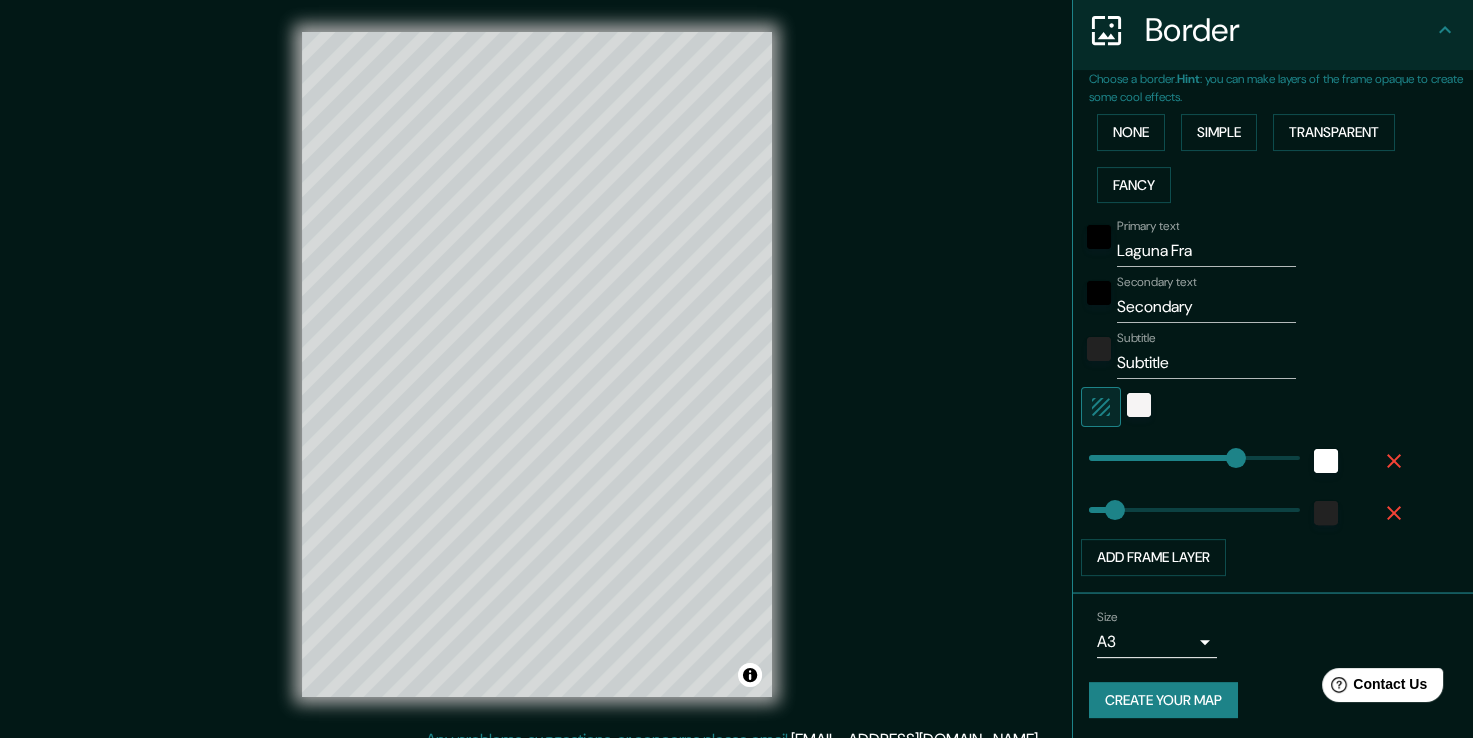 scroll, scrollTop: 22, scrollLeft: 0, axis: vertical 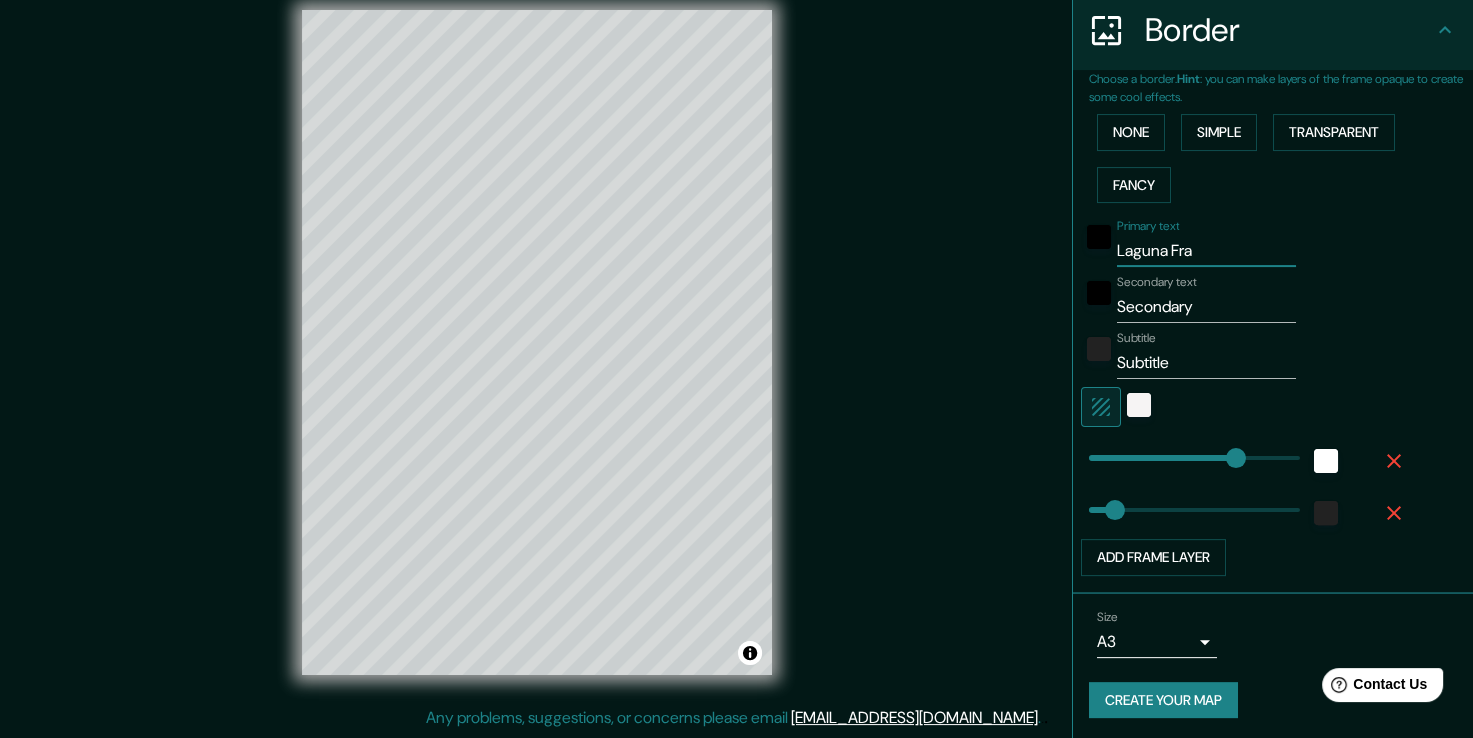 click on "Laguna Fra" at bounding box center [1206, 251] 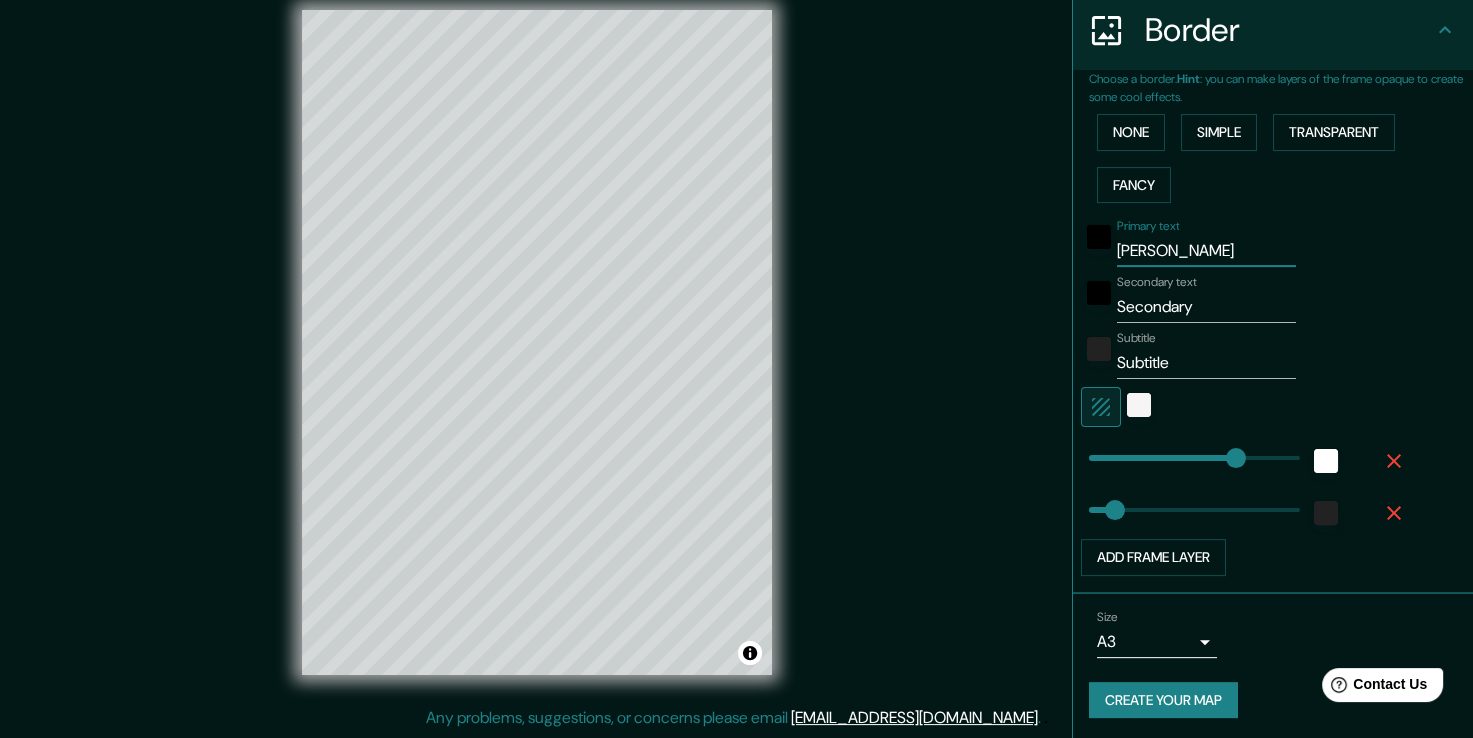 drag, startPoint x: 1209, startPoint y: 245, endPoint x: 1218, endPoint y: 250, distance: 10.29563 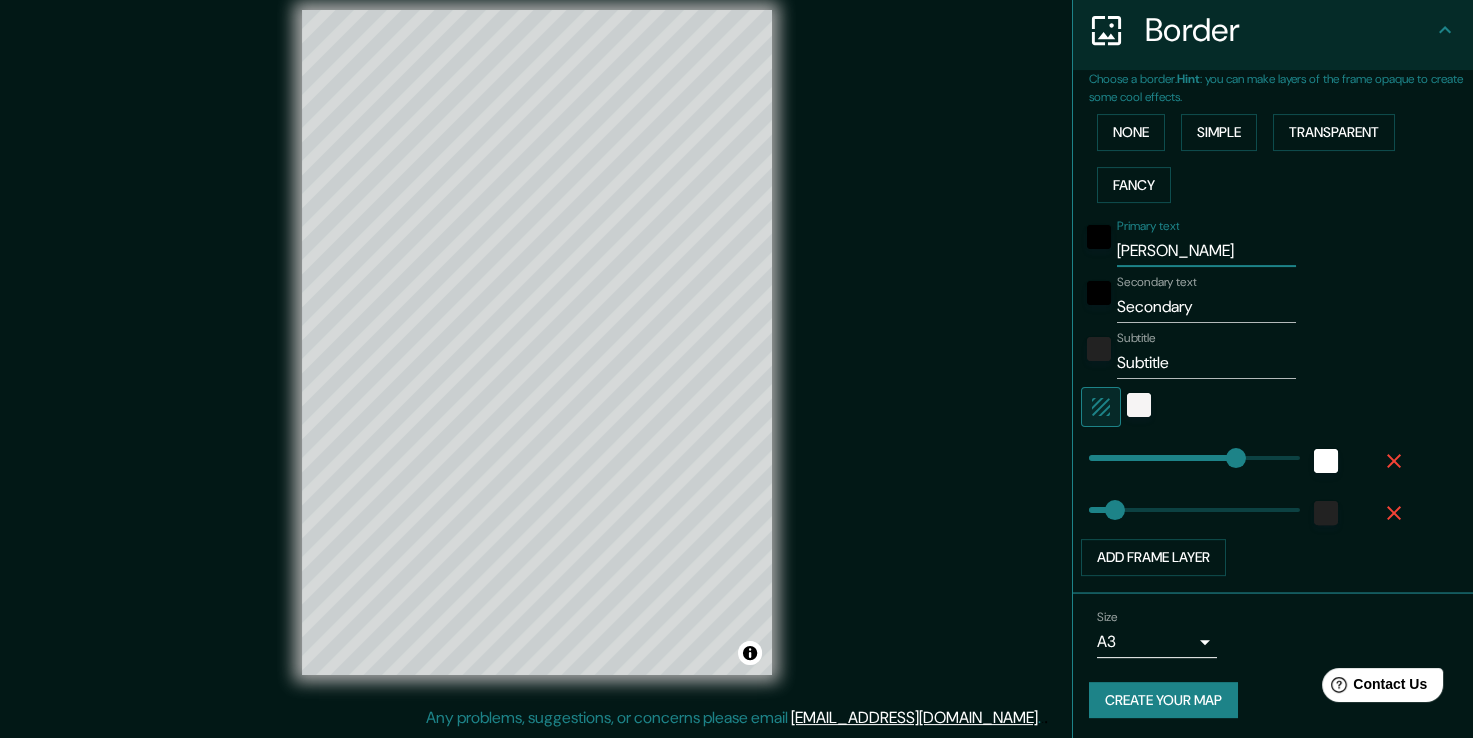 click on "[PERSON_NAME]" at bounding box center (1206, 251) 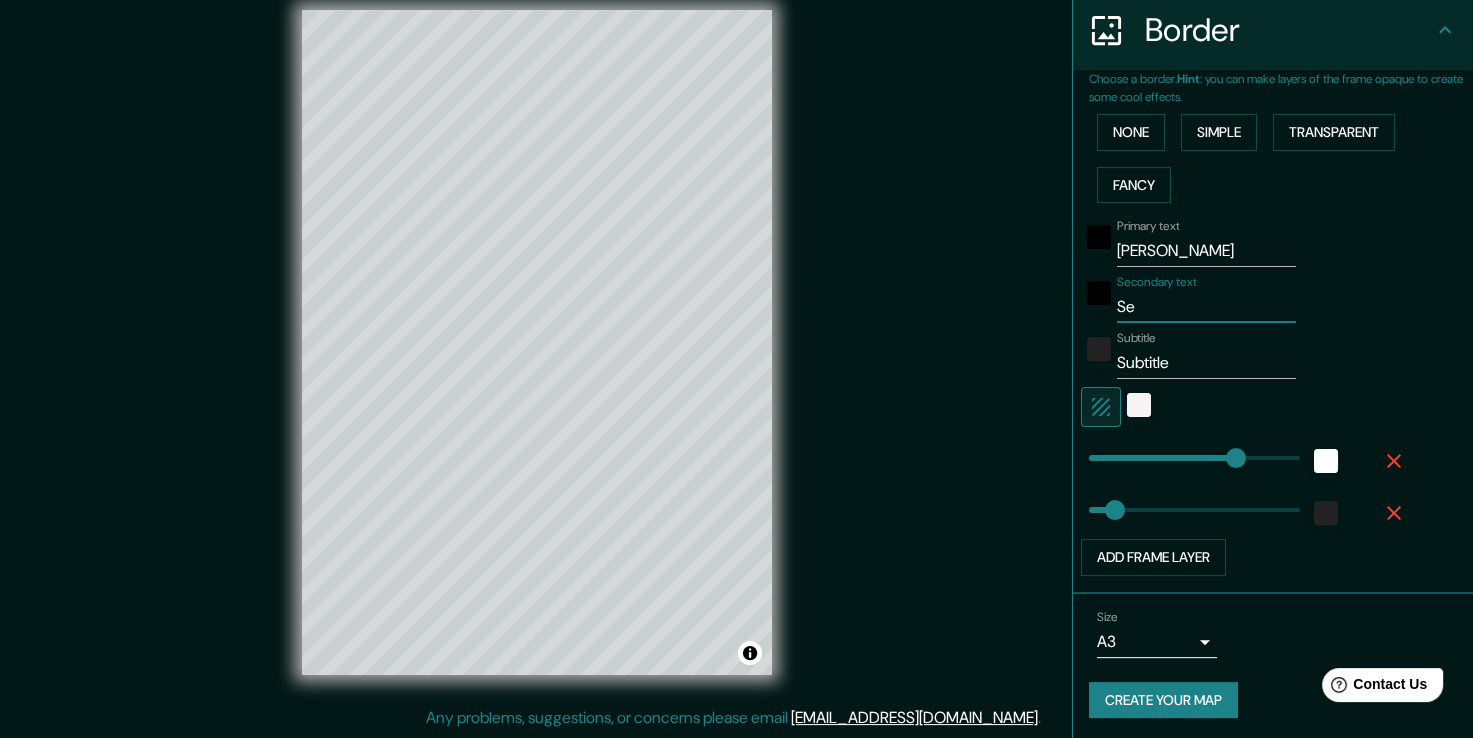 type on "S" 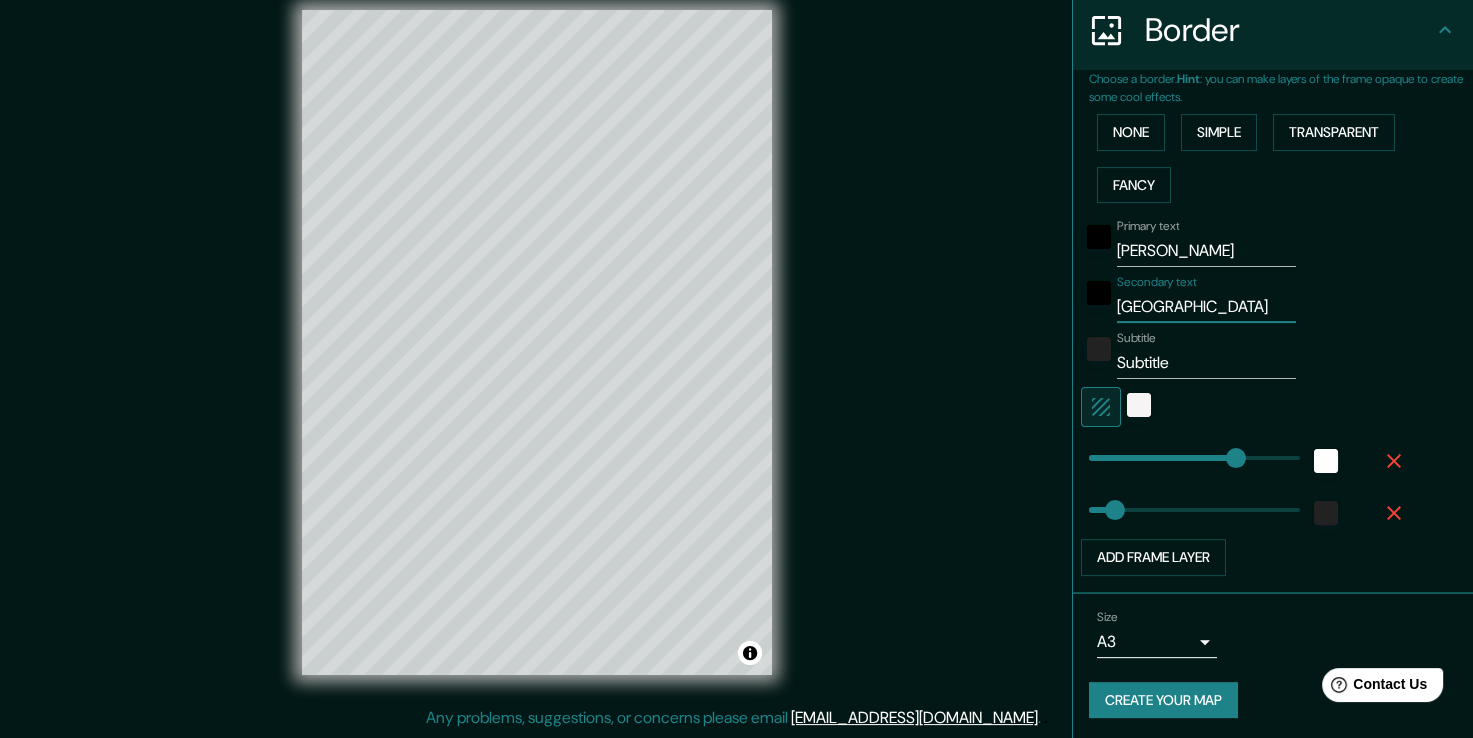 type on "[GEOGRAPHIC_DATA]" 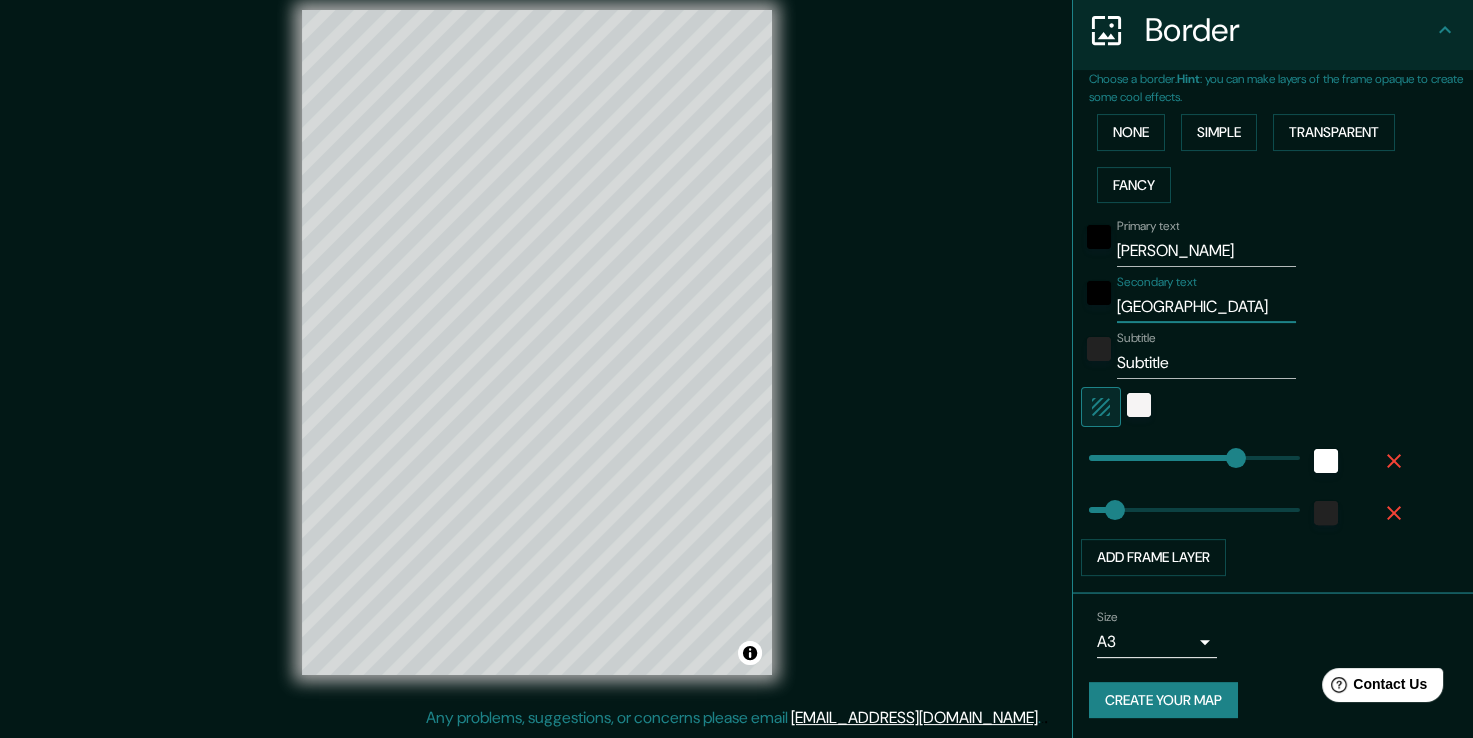 click on "Subtitle" at bounding box center [1206, 363] 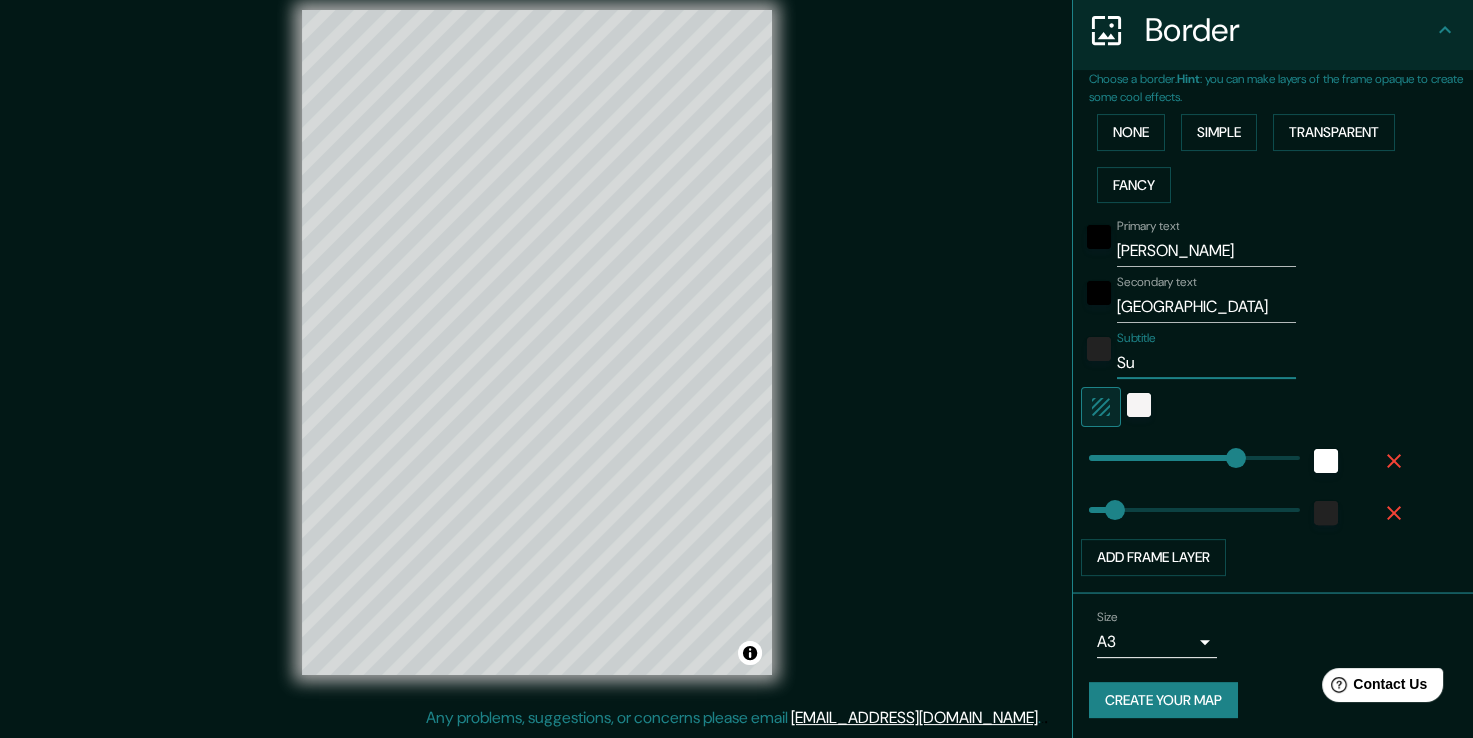 type on "S" 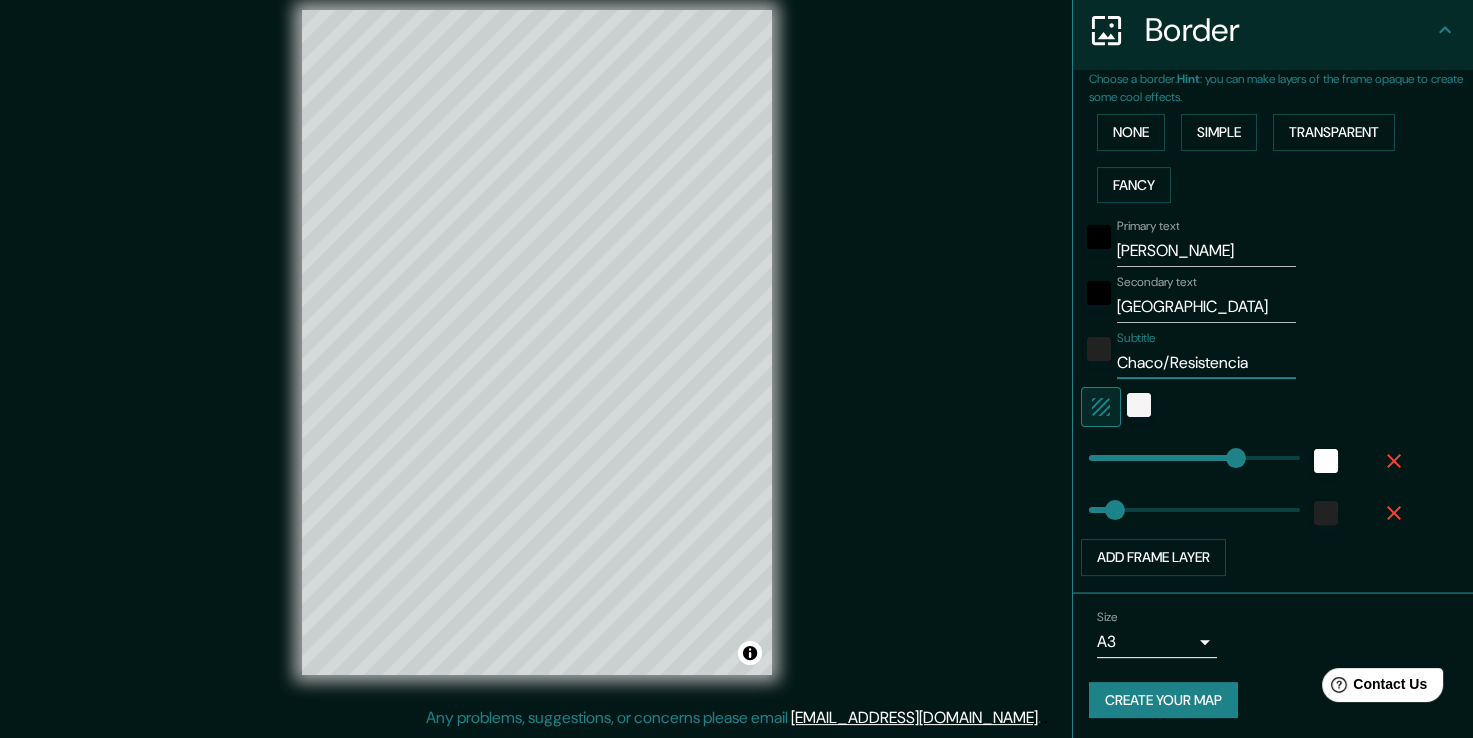 type on "Chaco/Resistencia" 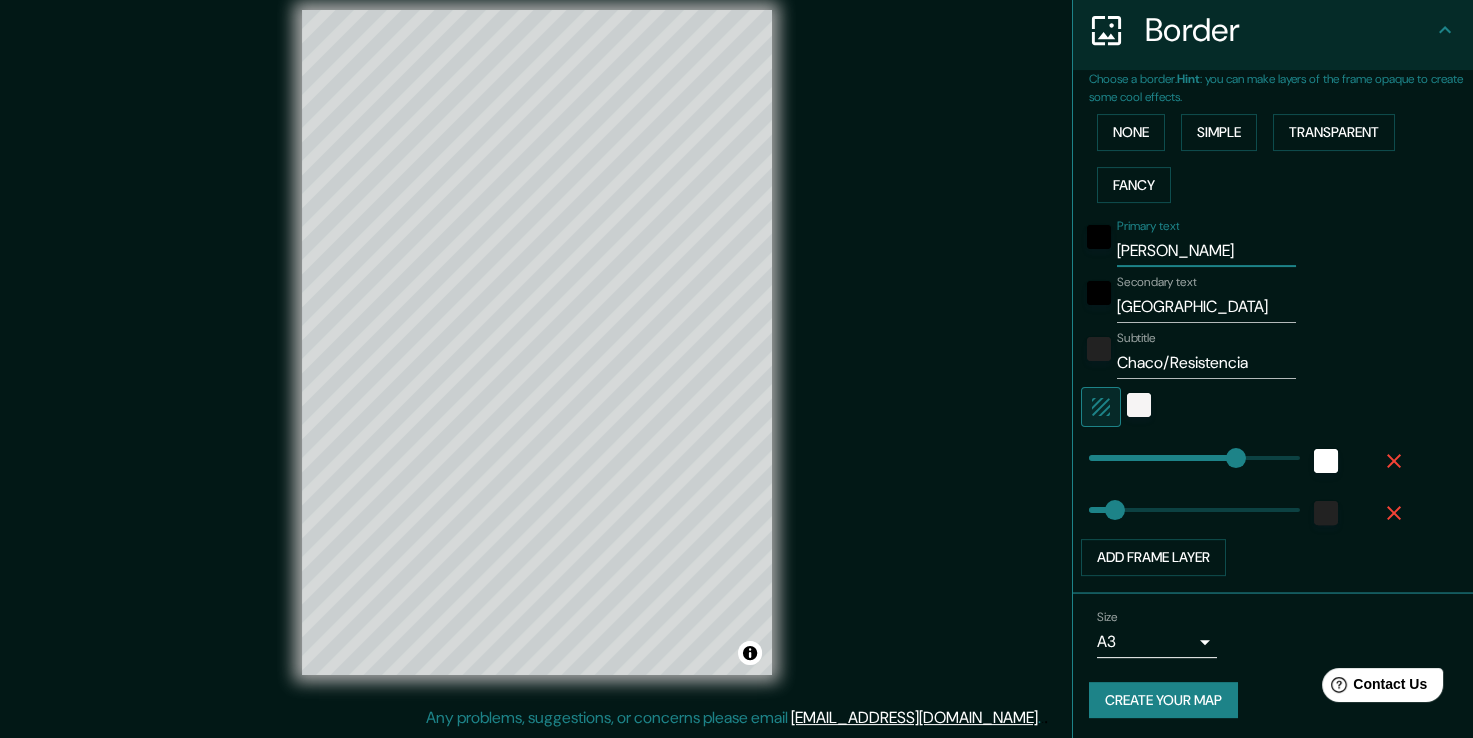 drag, startPoint x: 1212, startPoint y: 251, endPoint x: 1073, endPoint y: 254, distance: 139.03236 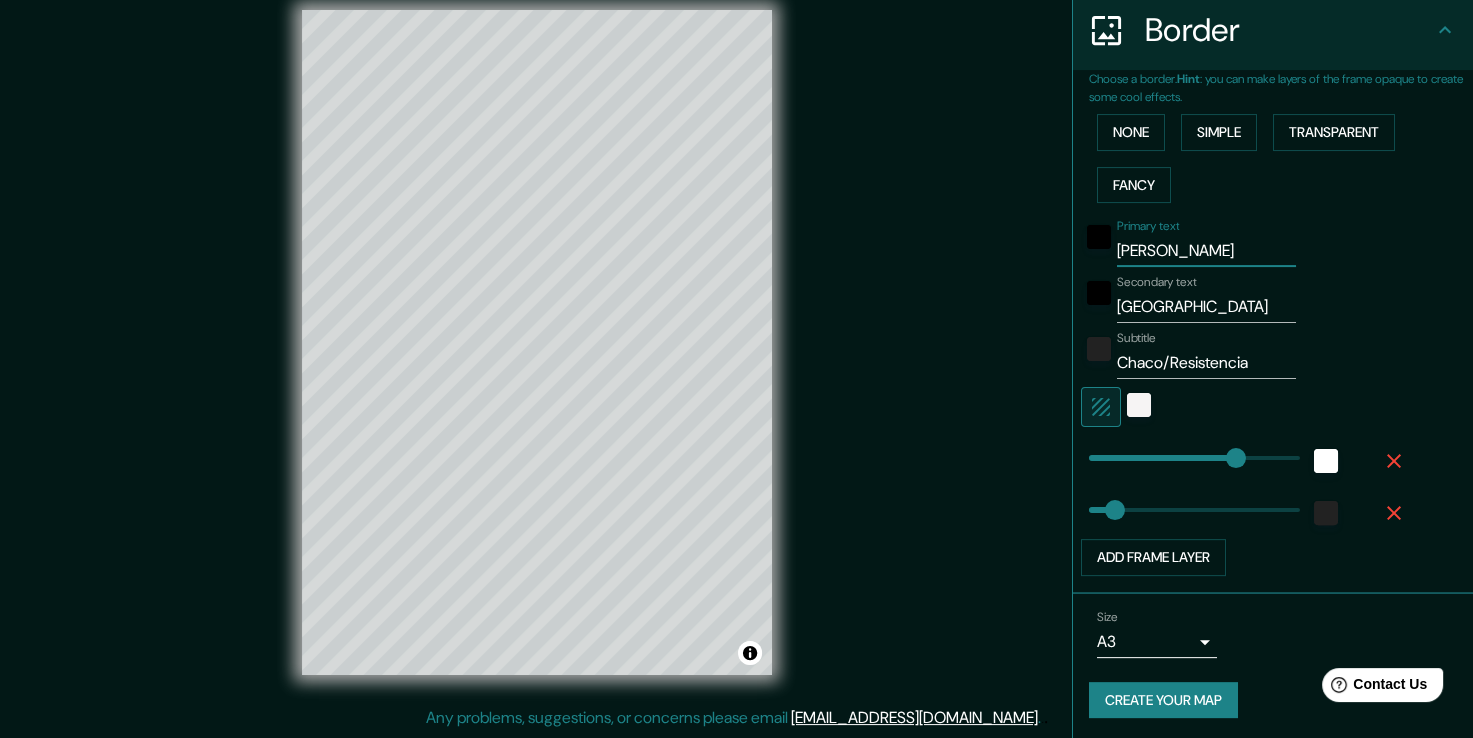 click on "Primary text [PERSON_NAME]" at bounding box center (1245, 243) 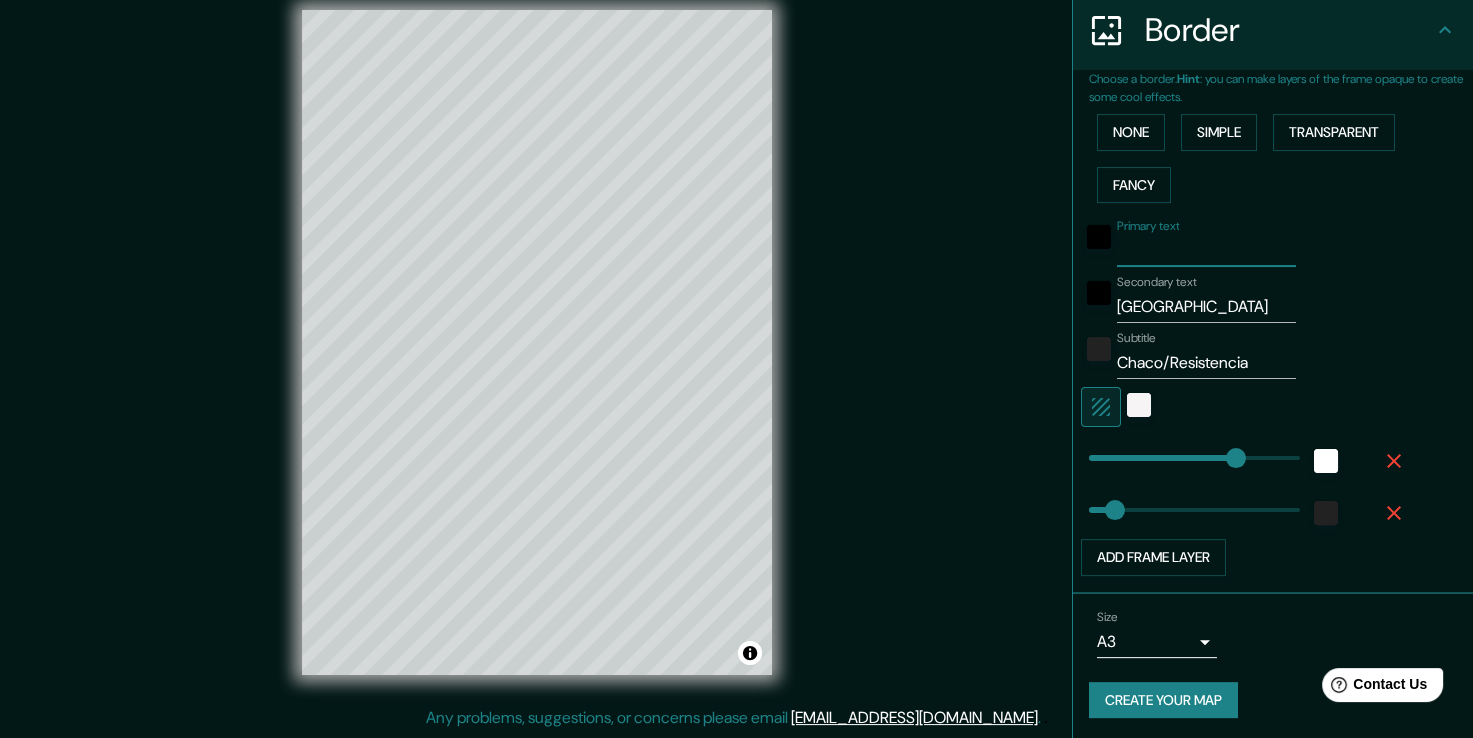 type 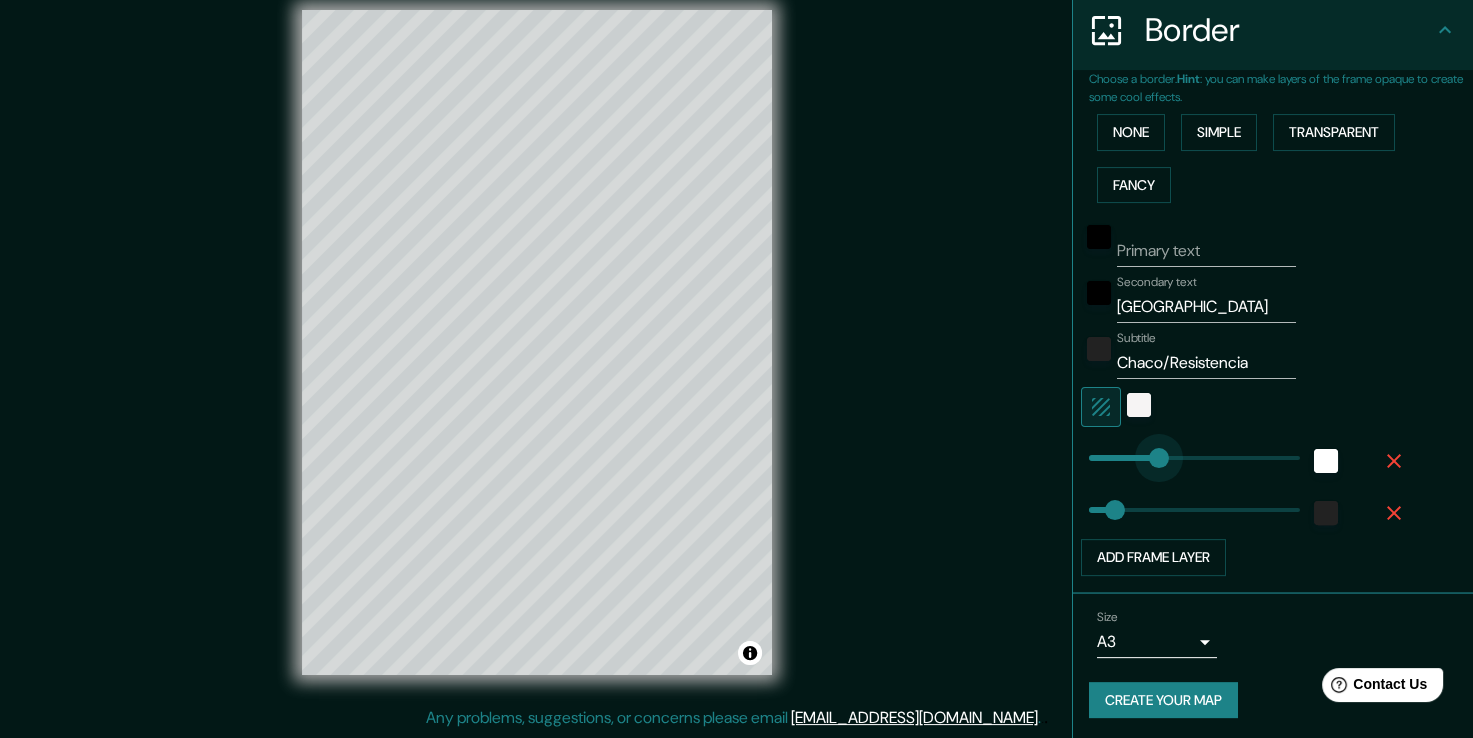 type on "150" 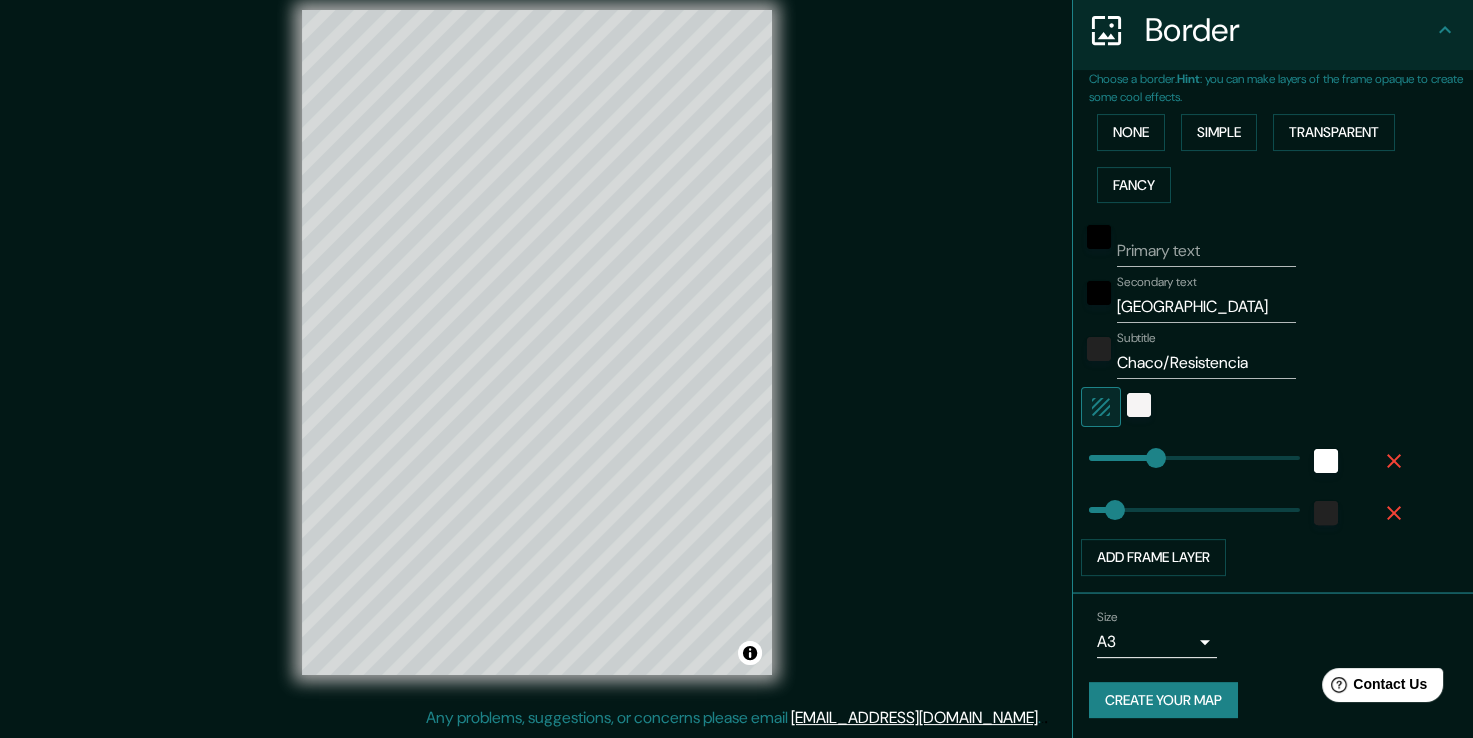 type on "0" 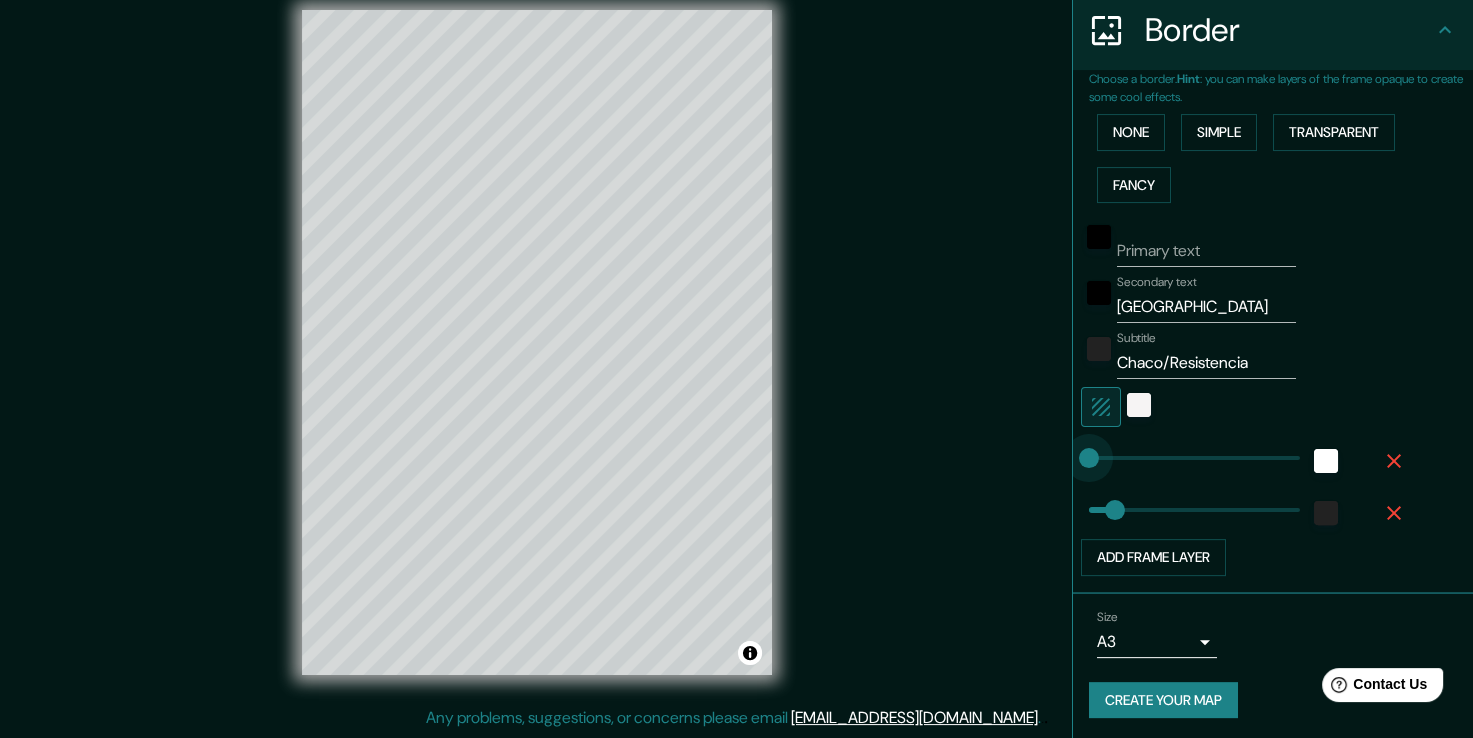 drag, startPoint x: 1141, startPoint y: 453, endPoint x: 1067, endPoint y: 453, distance: 74 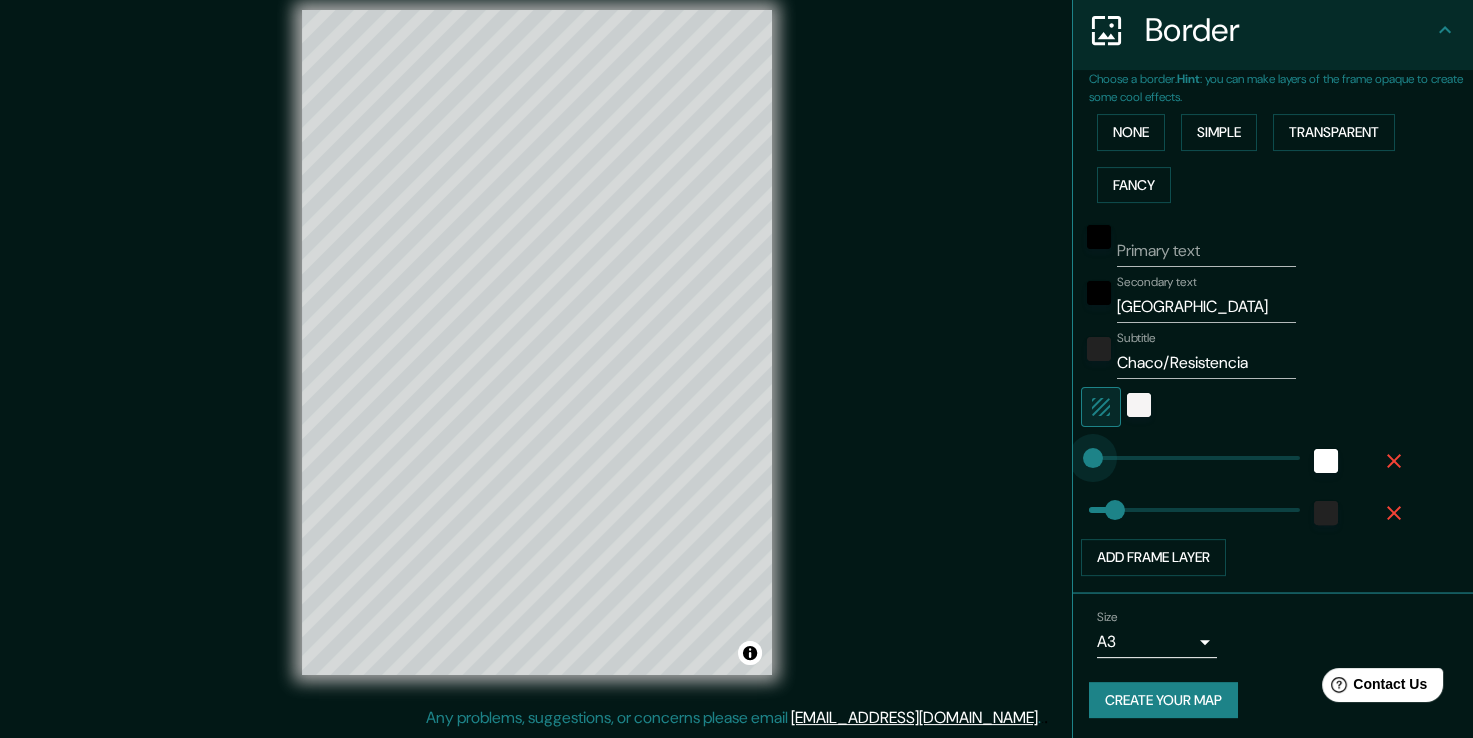 type on "46" 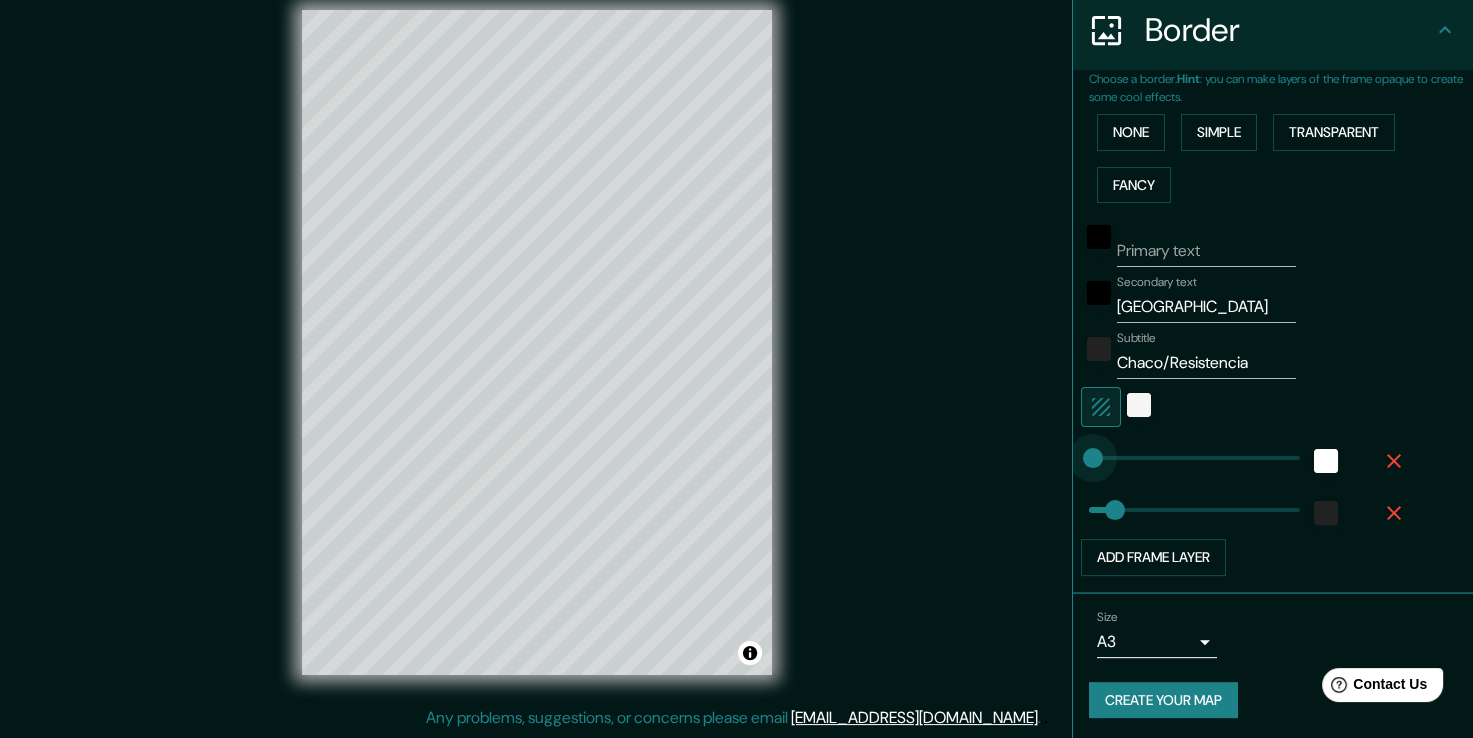 drag, startPoint x: 1077, startPoint y: 454, endPoint x: 1094, endPoint y: 459, distance: 17.720045 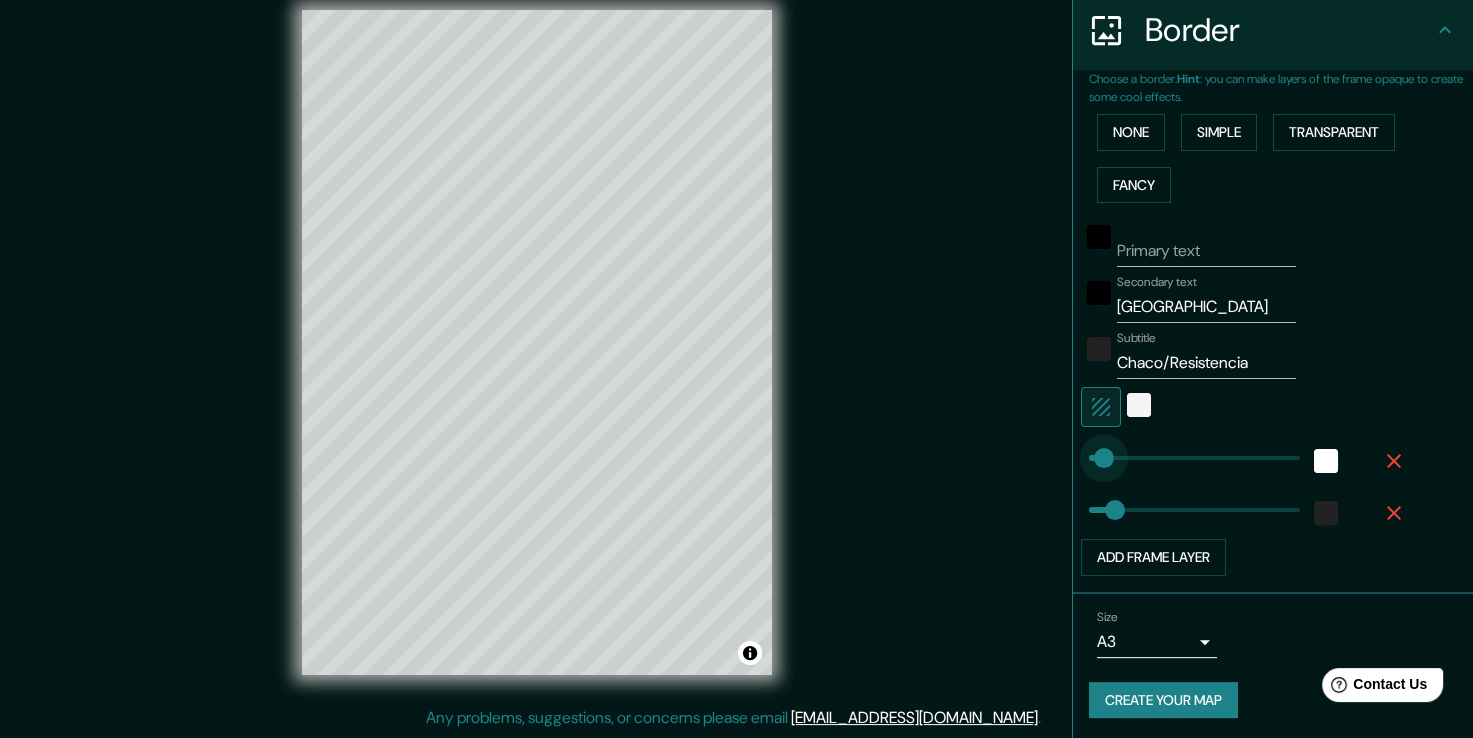 type on "0" 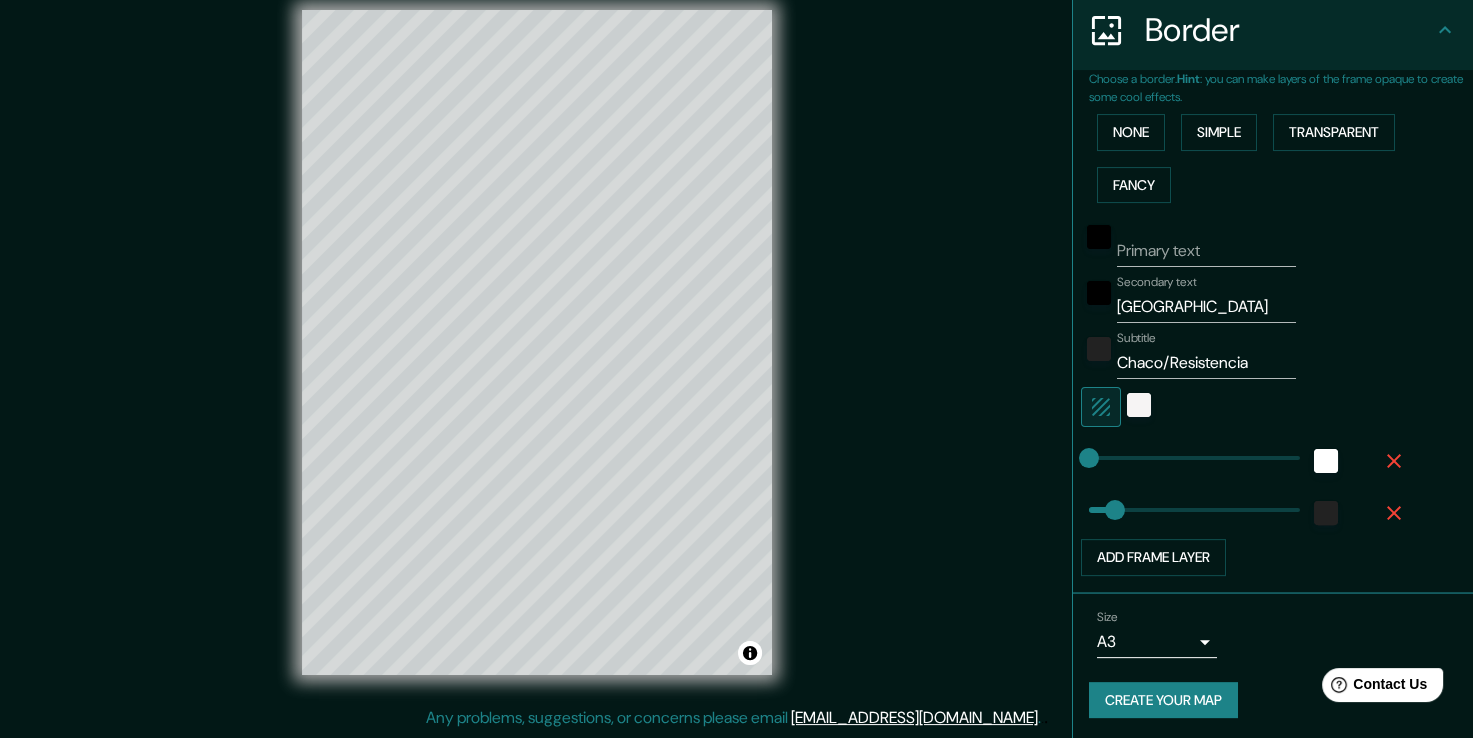 type on "0" 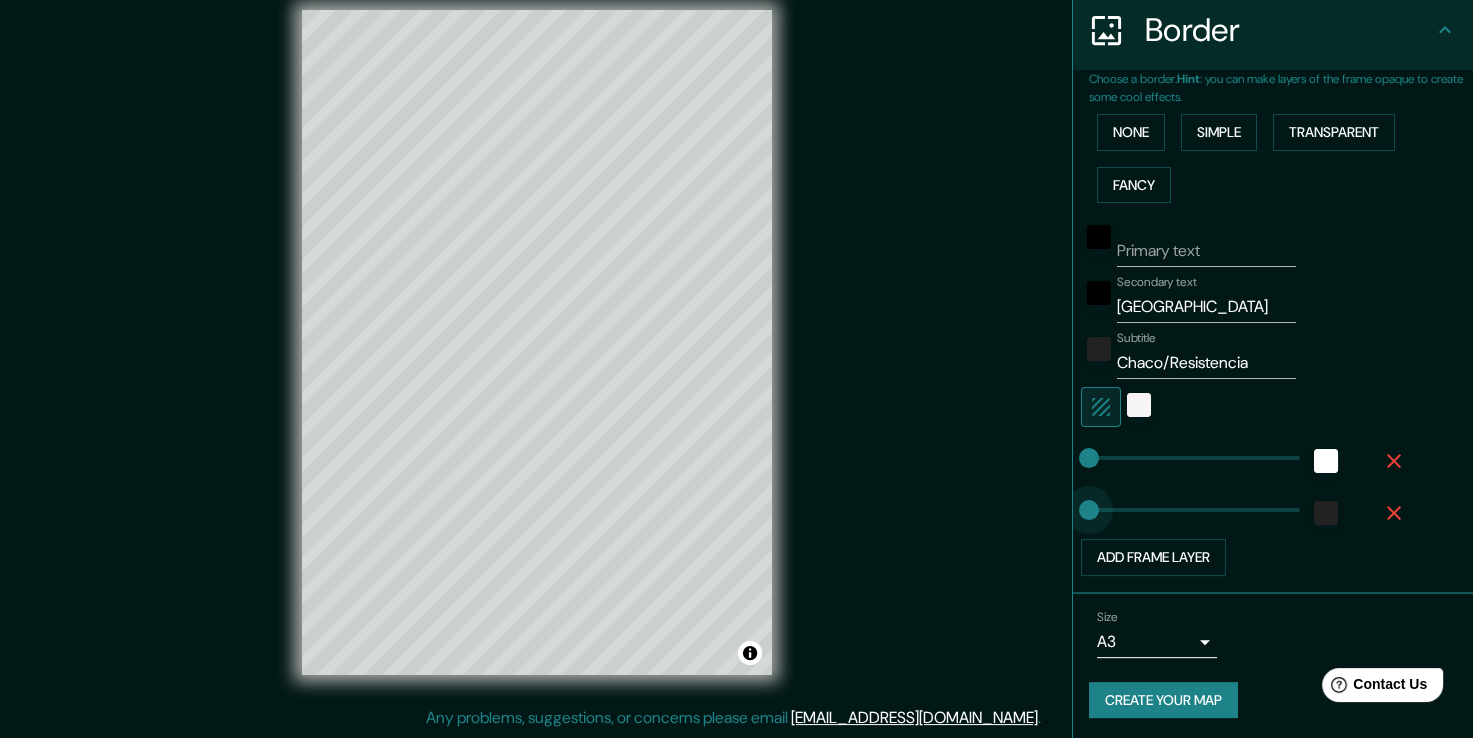 drag, startPoint x: 1082, startPoint y: 506, endPoint x: 1067, endPoint y: 506, distance: 15 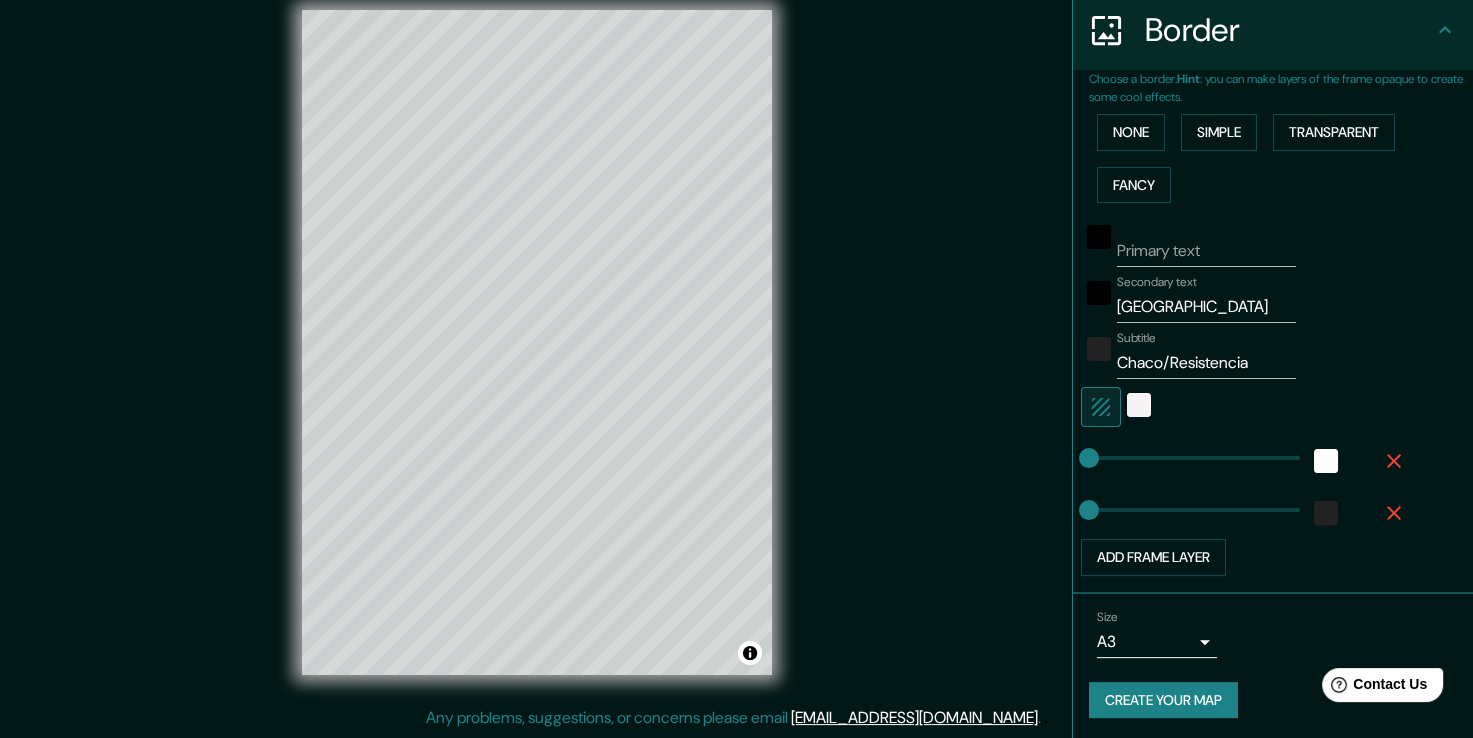 click 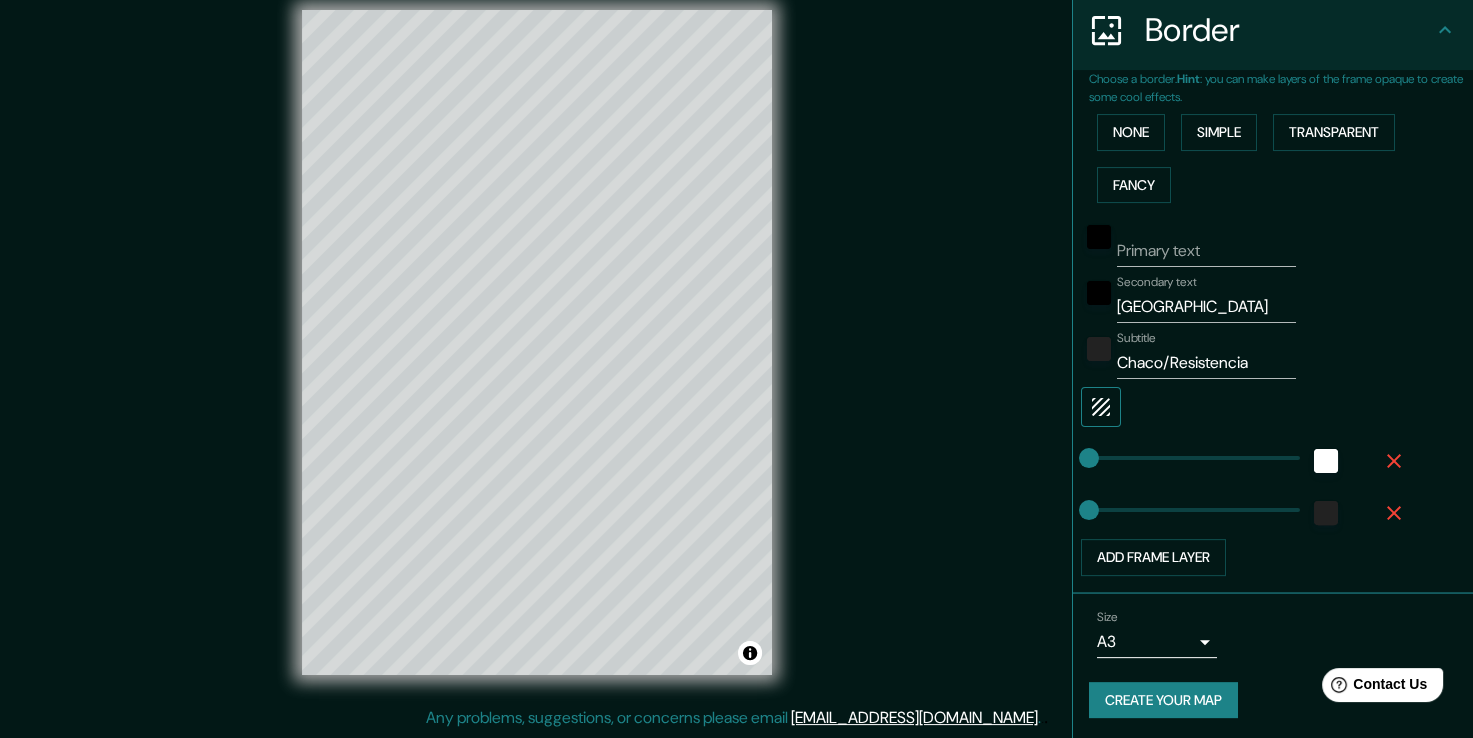 click 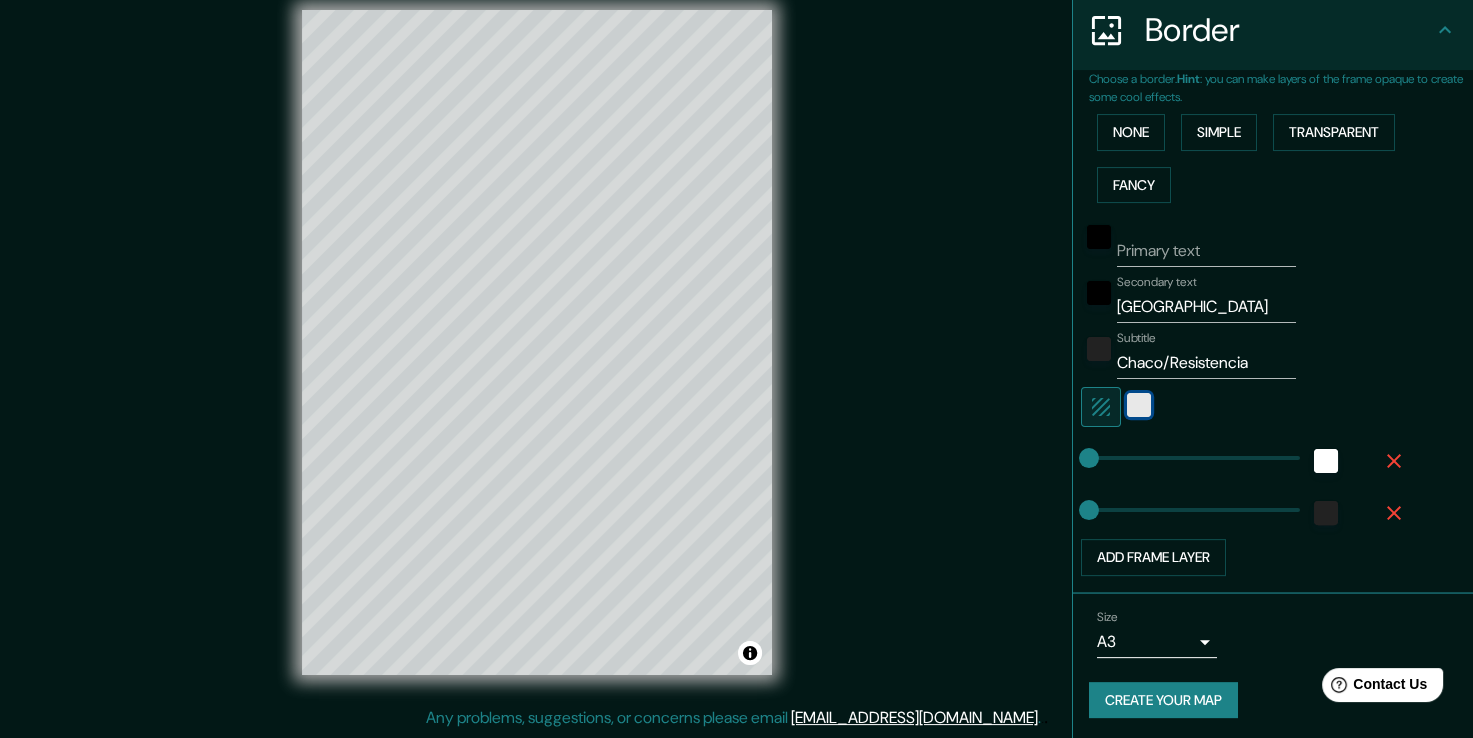 click at bounding box center (1139, 405) 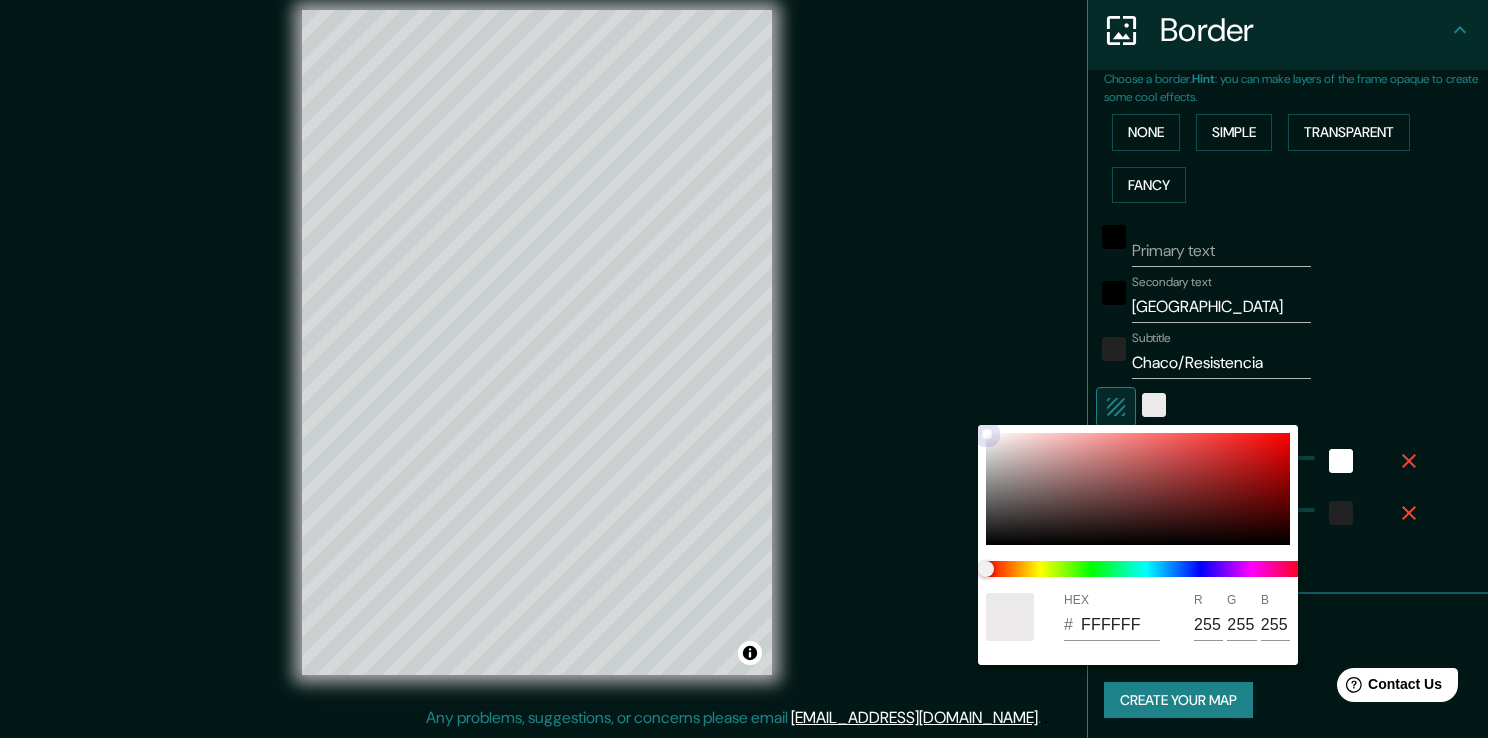 type on "DDDADA" 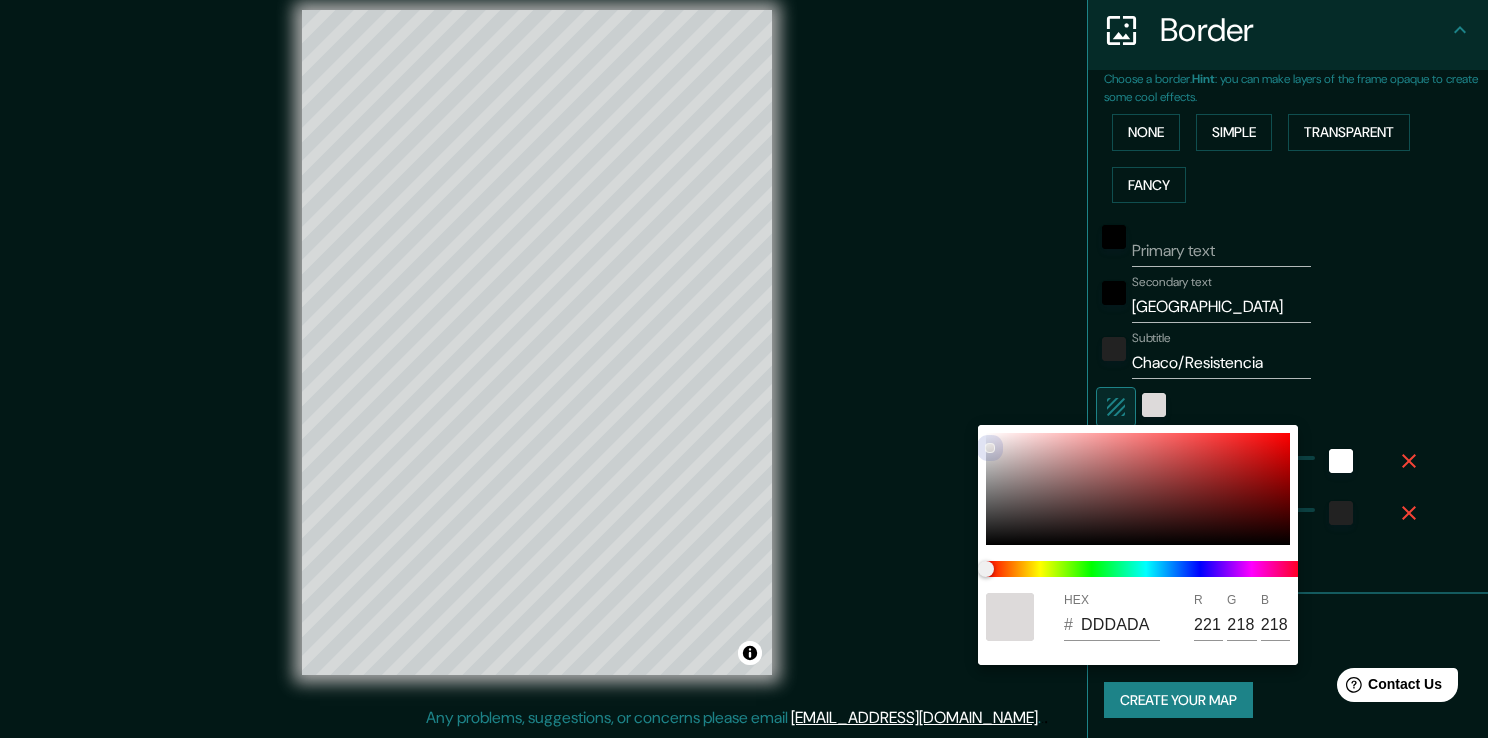 type on "CBC7C7" 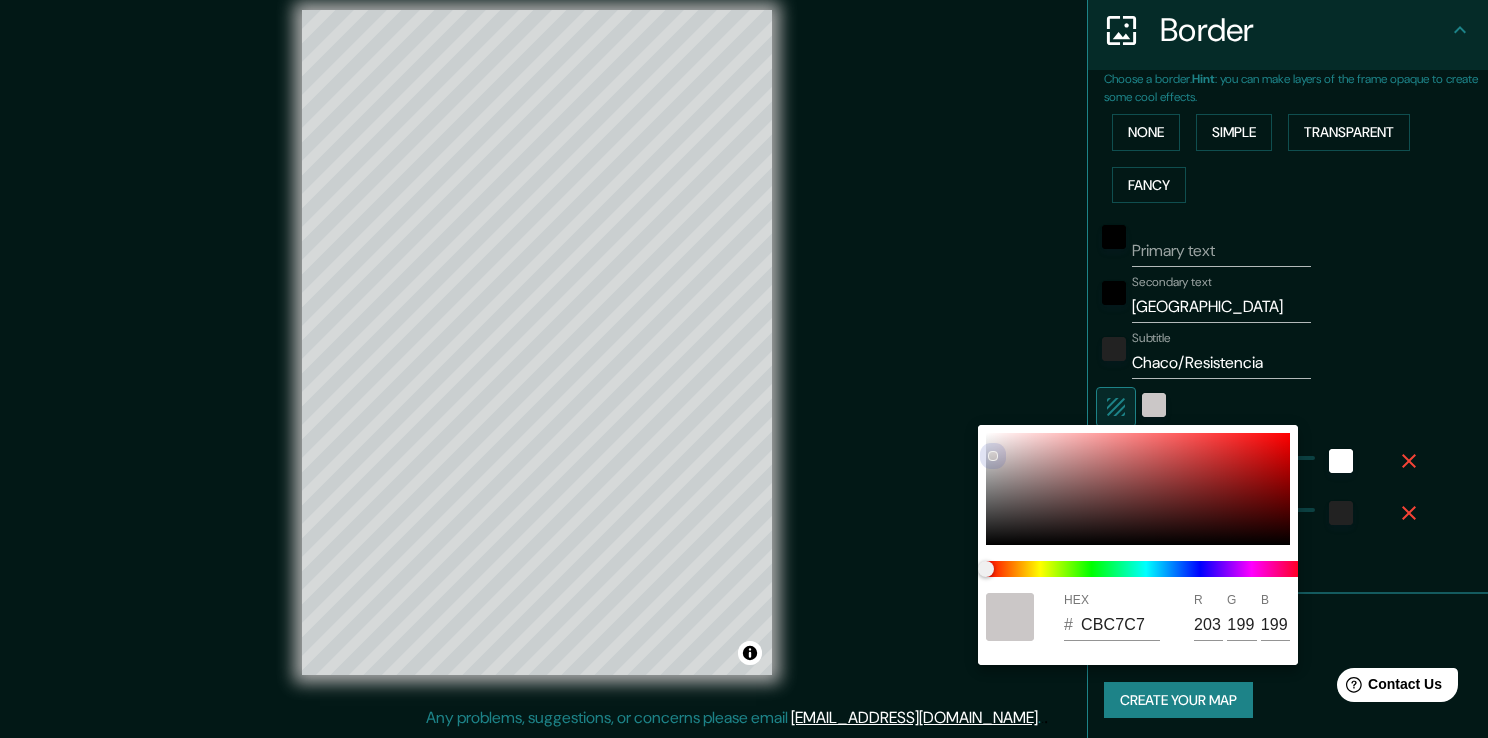 type on "CDC9C9" 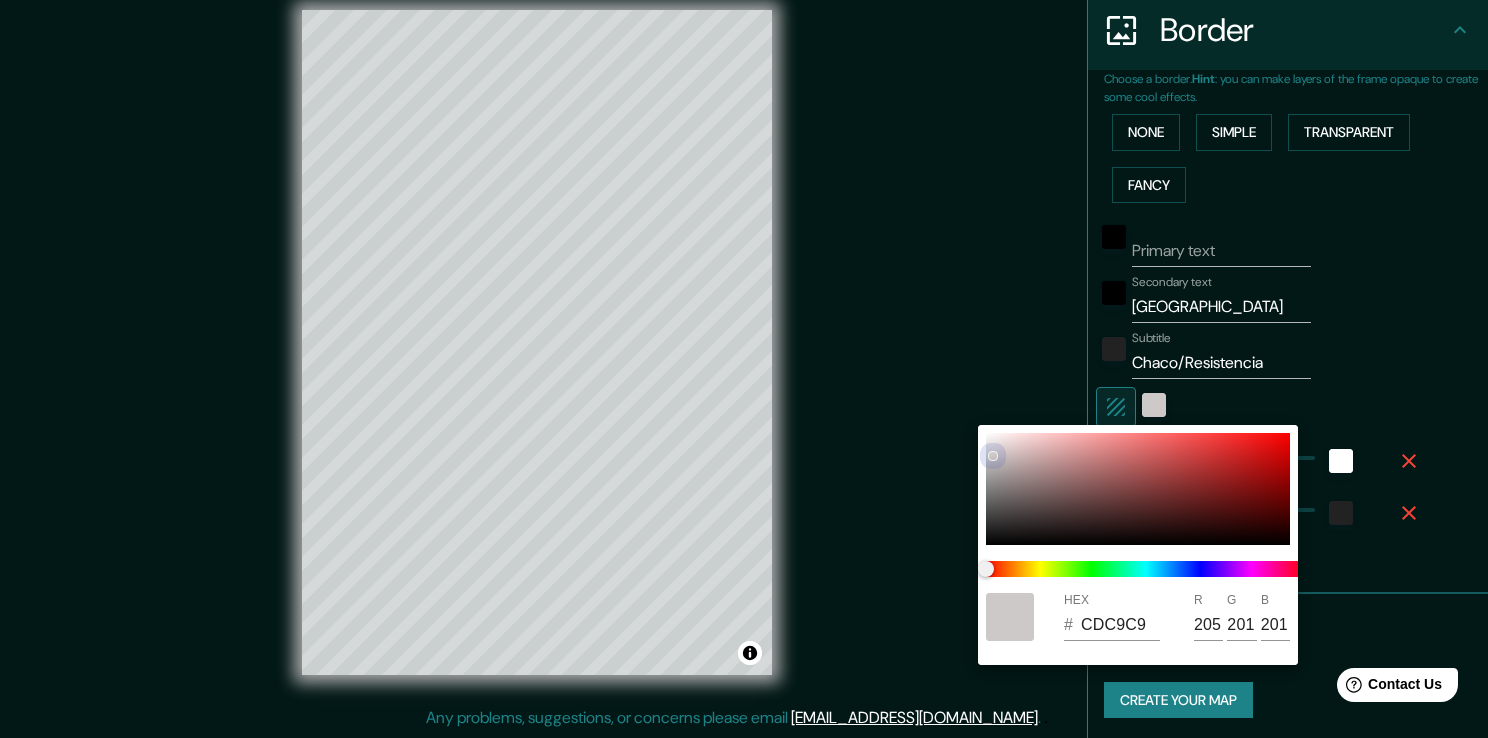 type on "D0CCCC" 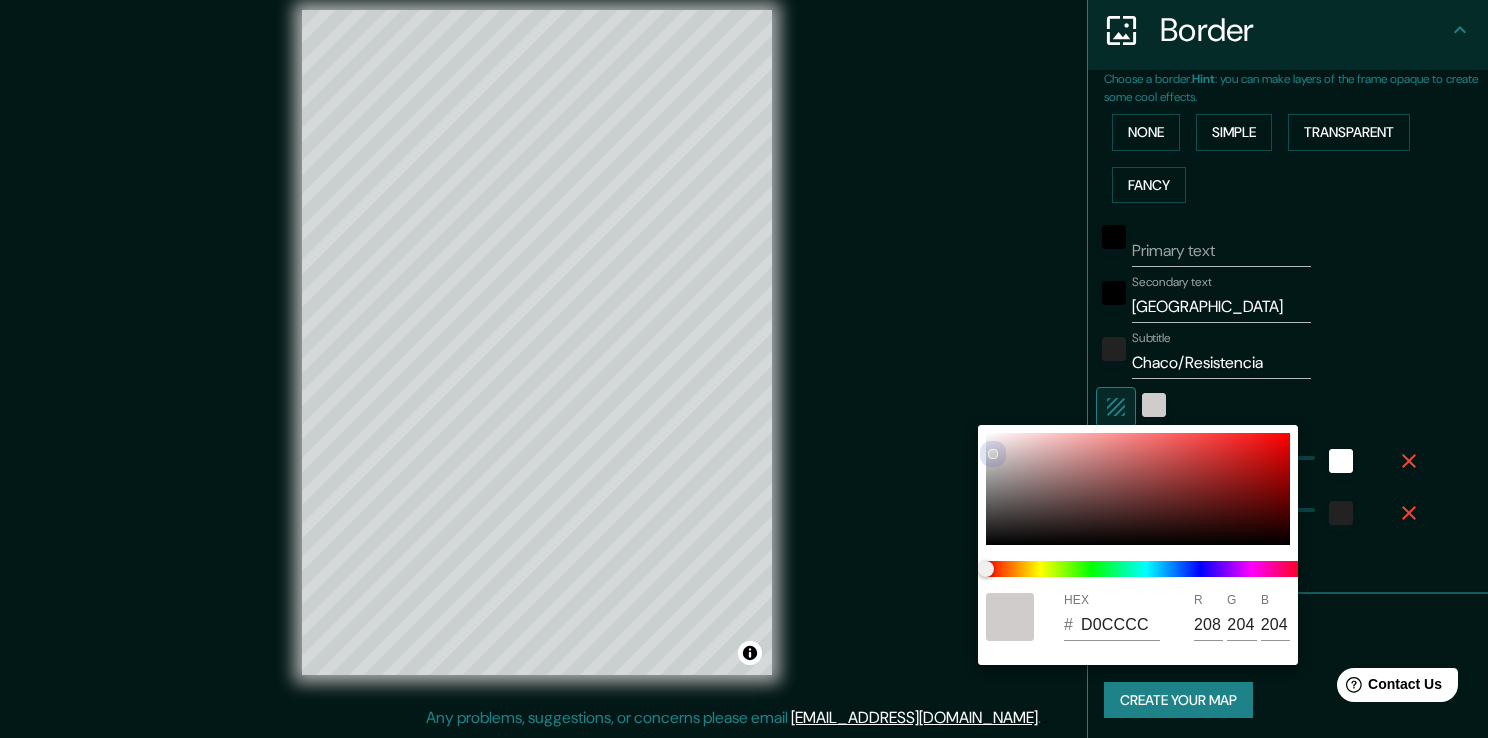 click at bounding box center [993, 454] 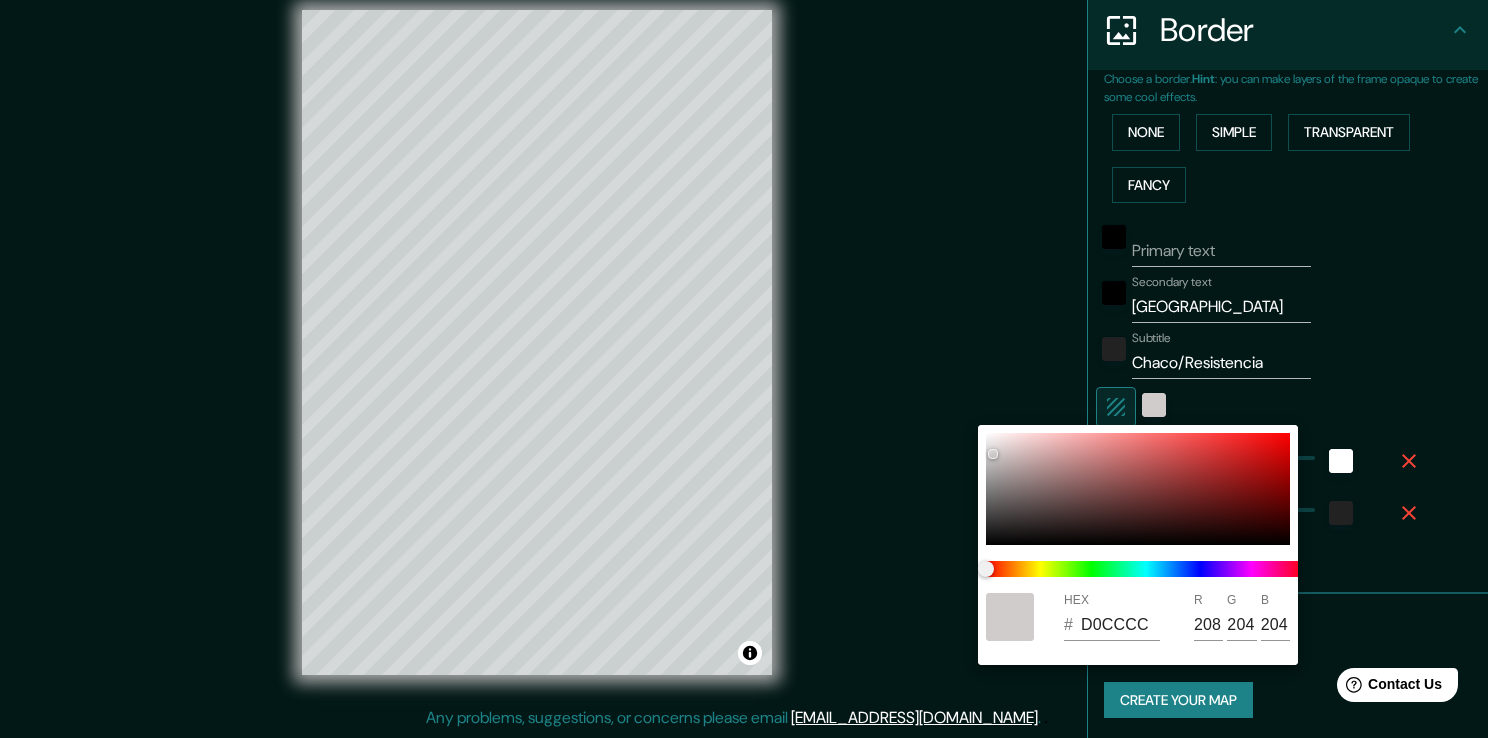 click at bounding box center [744, 369] 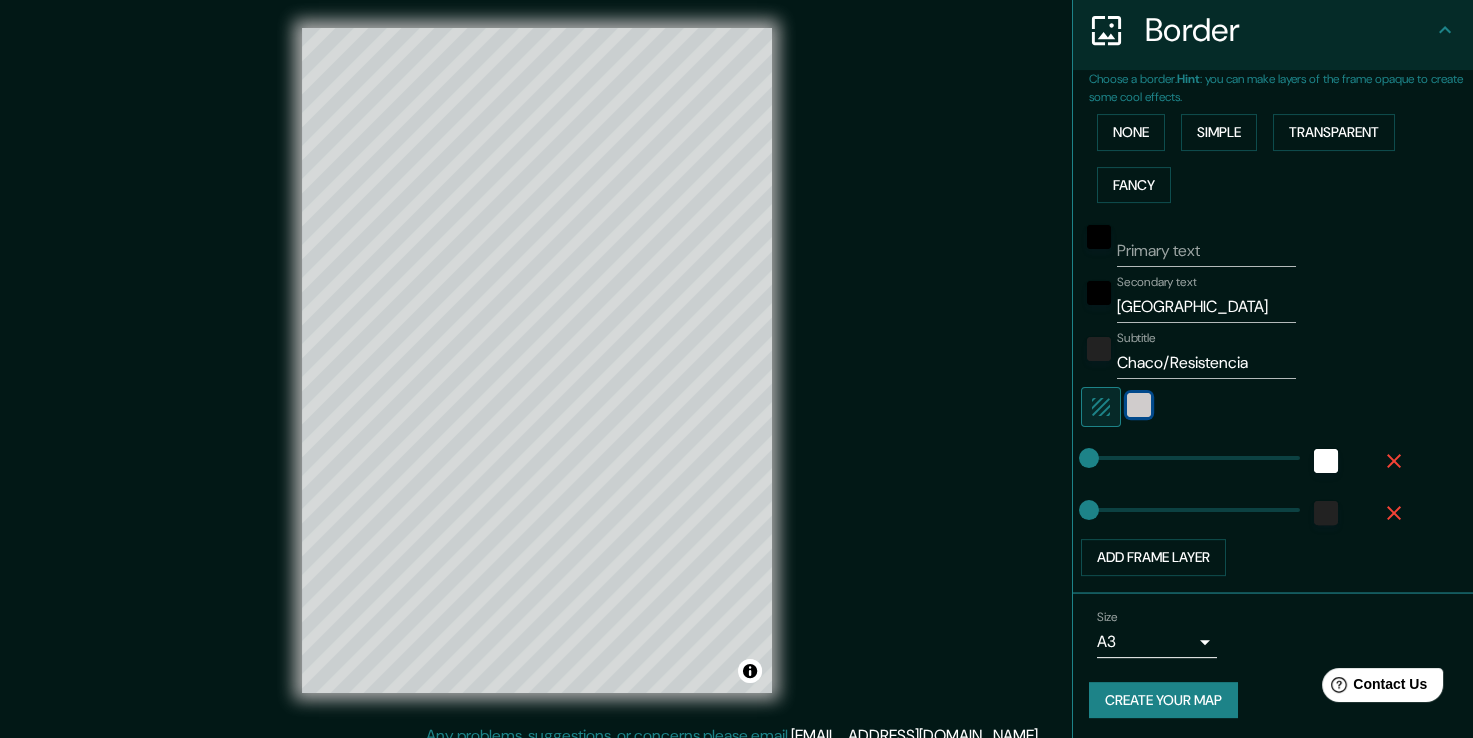 scroll, scrollTop: 0, scrollLeft: 0, axis: both 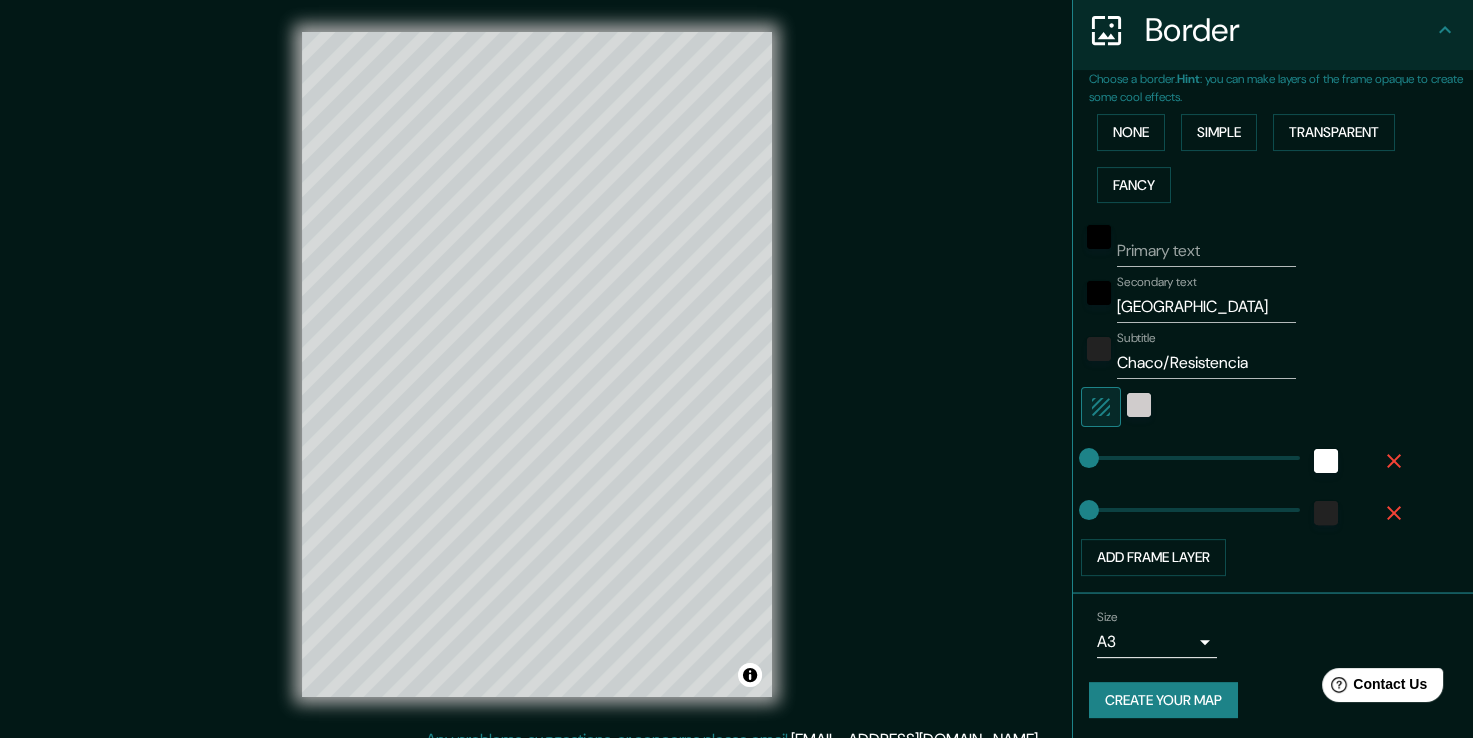 click on "Create your map" at bounding box center [1163, 700] 